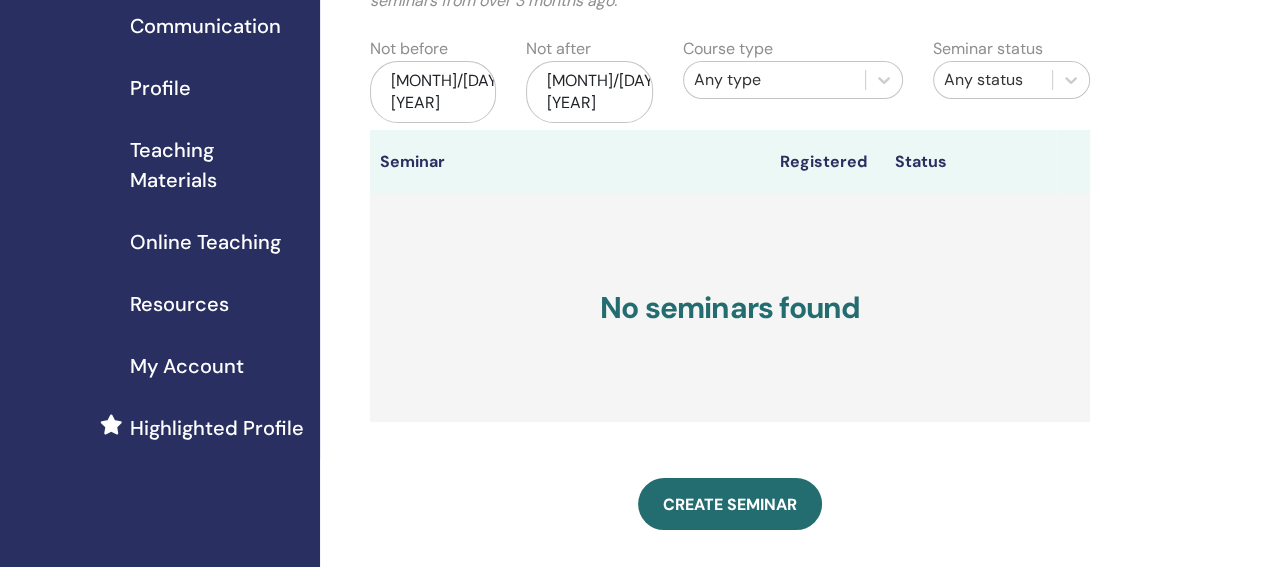 scroll, scrollTop: 200, scrollLeft: 0, axis: vertical 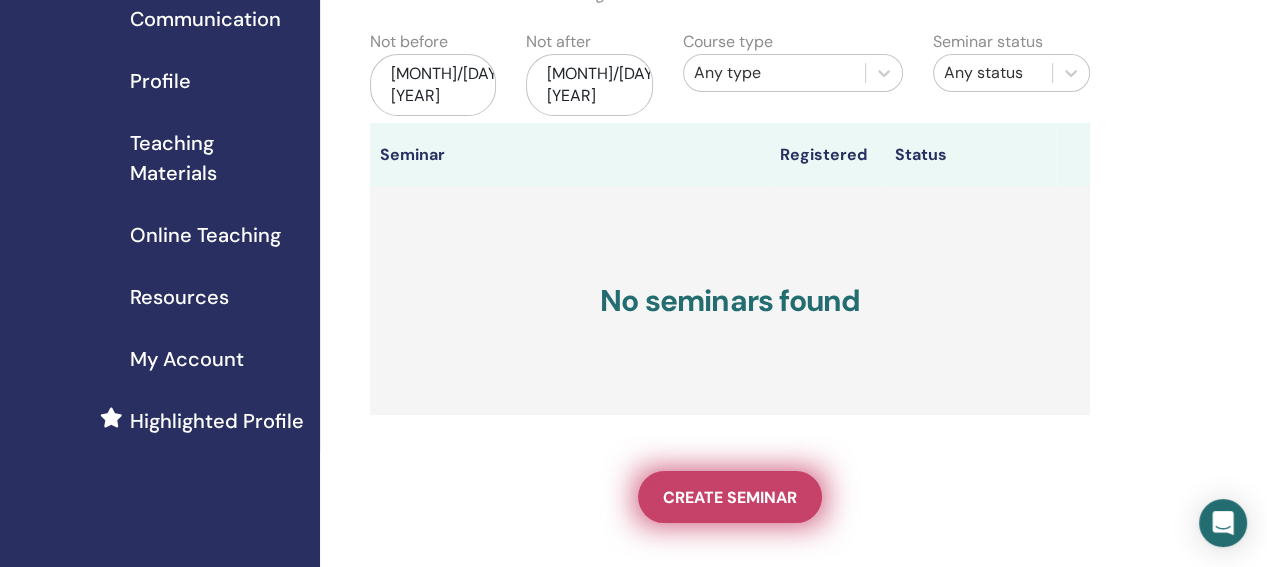 click on "Create seminar" at bounding box center (730, 497) 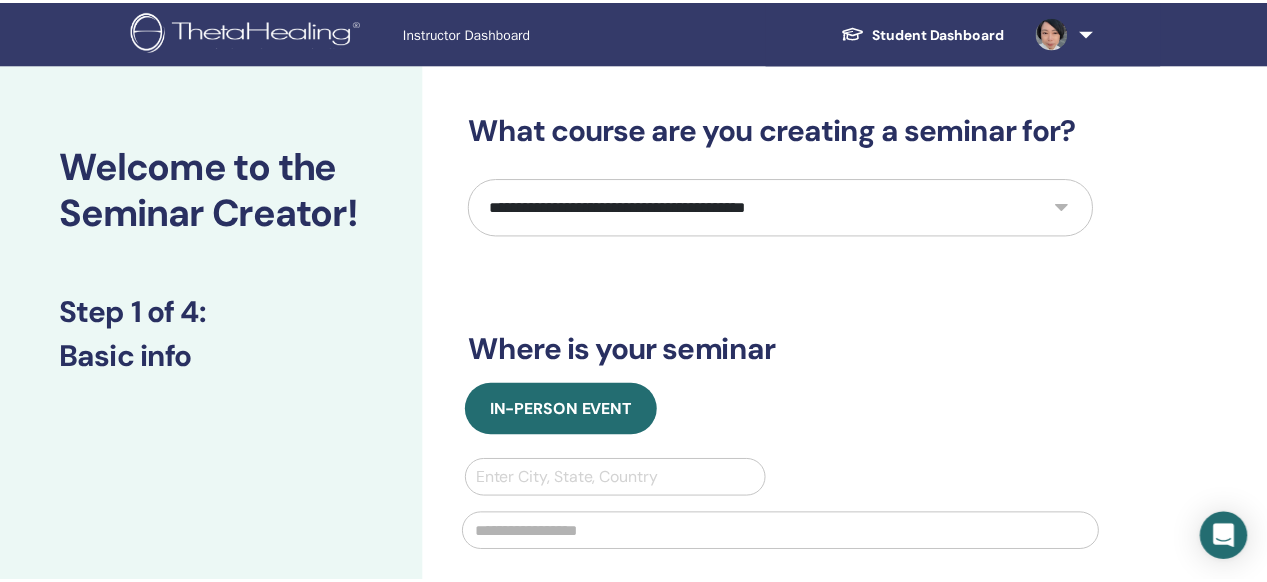 scroll, scrollTop: 0, scrollLeft: 0, axis: both 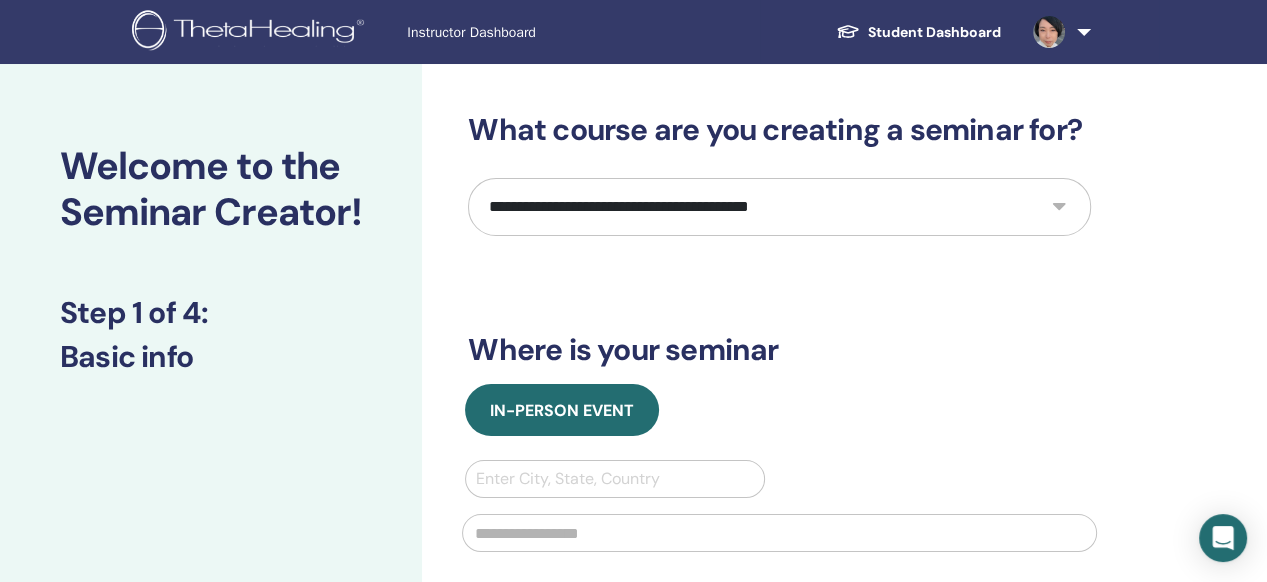 click on "**********" at bounding box center (779, 207) 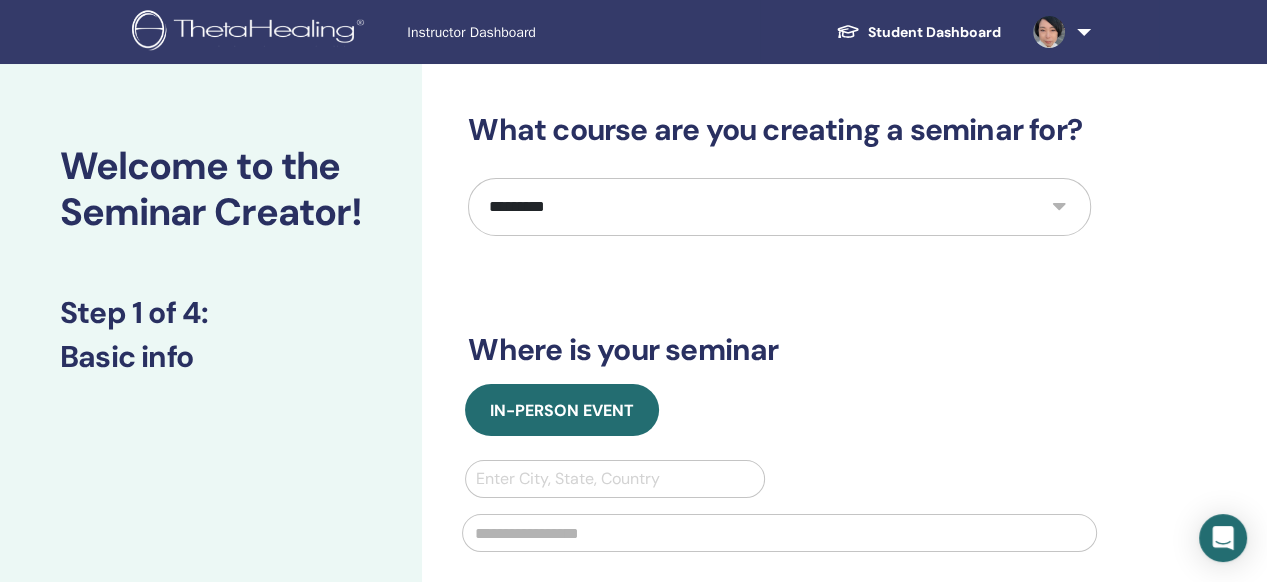 click on "**********" at bounding box center (779, 207) 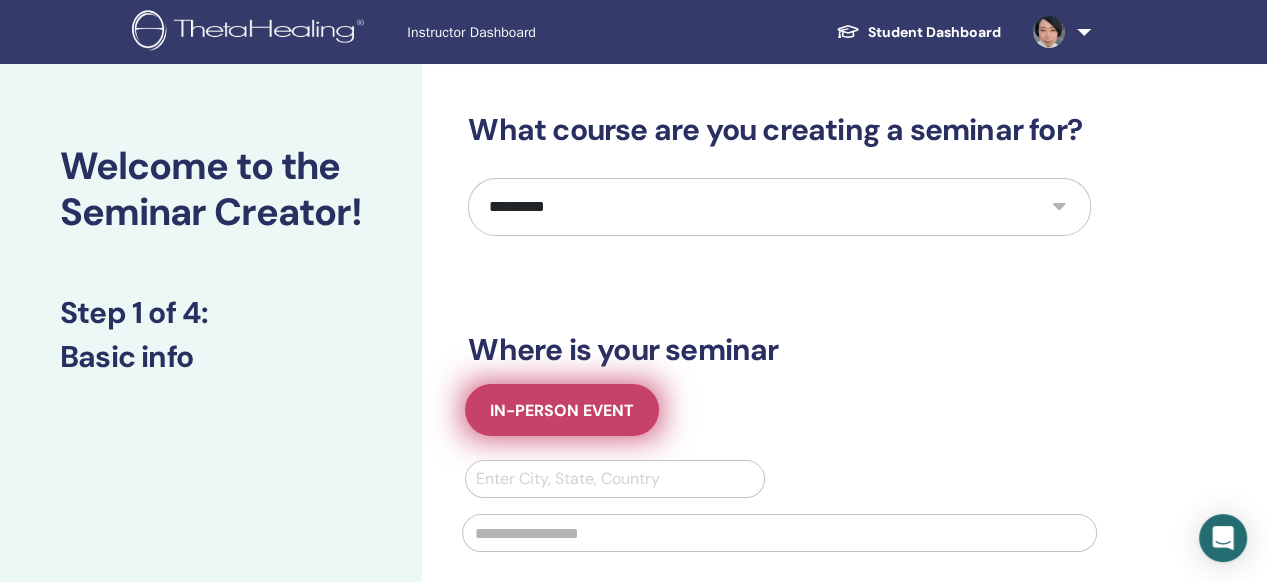 click on "In-Person Event" at bounding box center [562, 410] 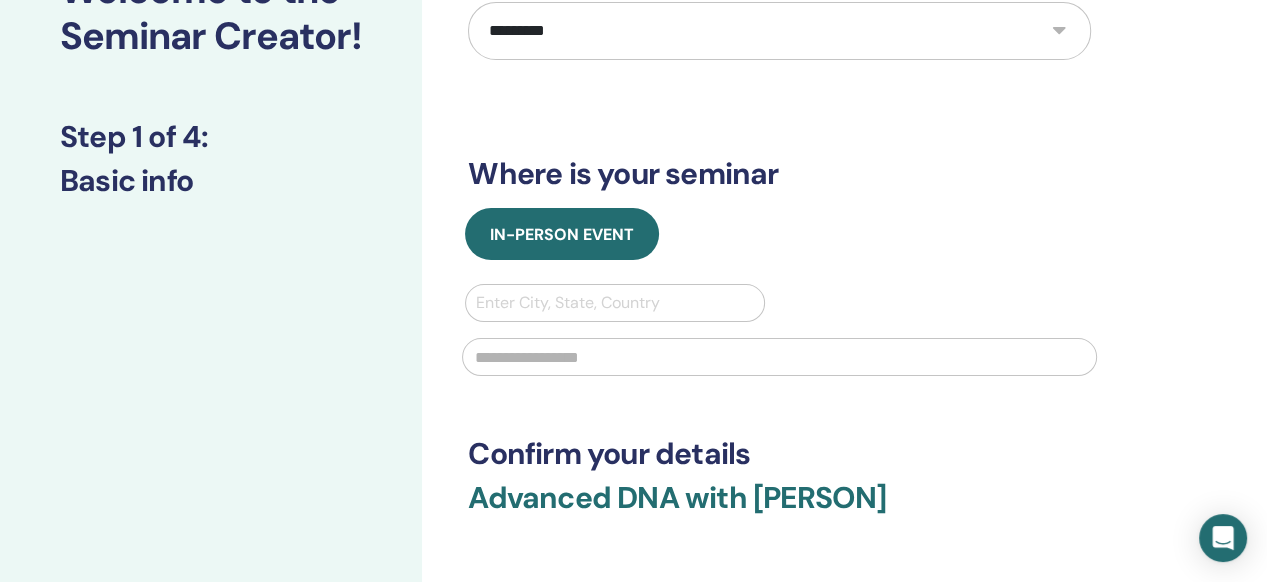 scroll, scrollTop: 200, scrollLeft: 0, axis: vertical 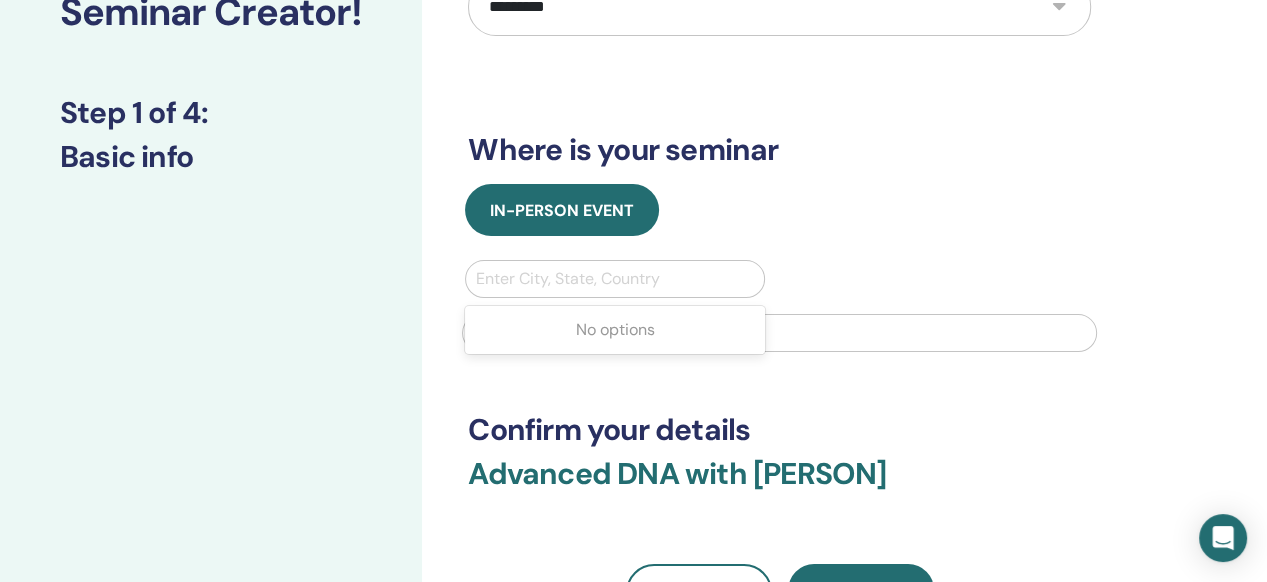 click at bounding box center (614, 279) 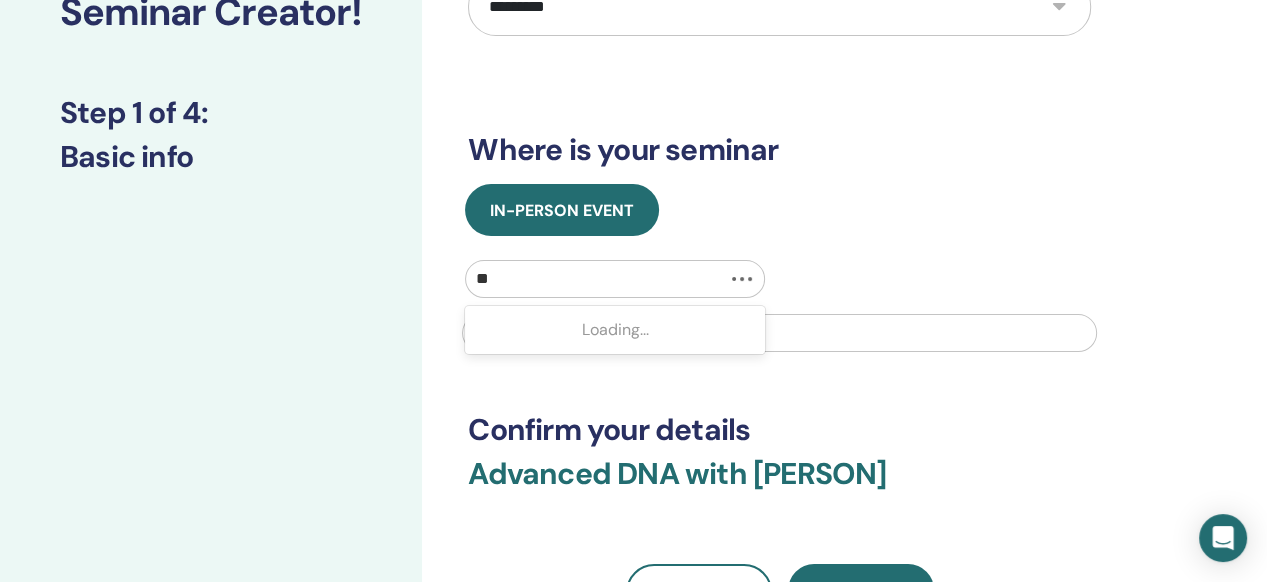 type on "***" 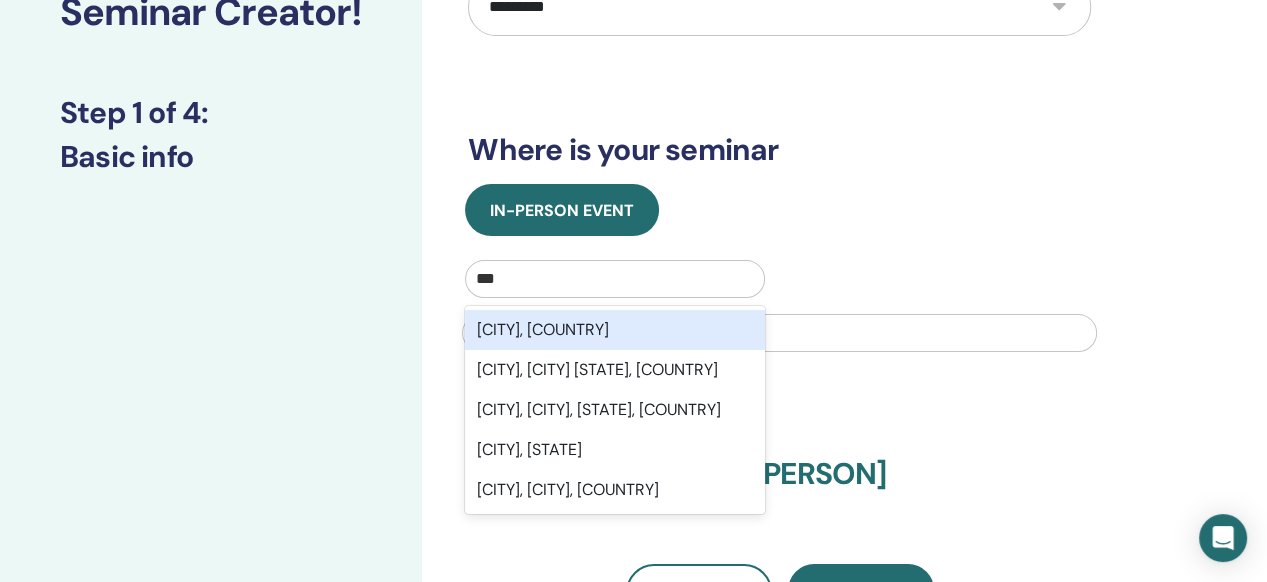 click on "Taoyuan City, TWN" at bounding box center [614, 330] 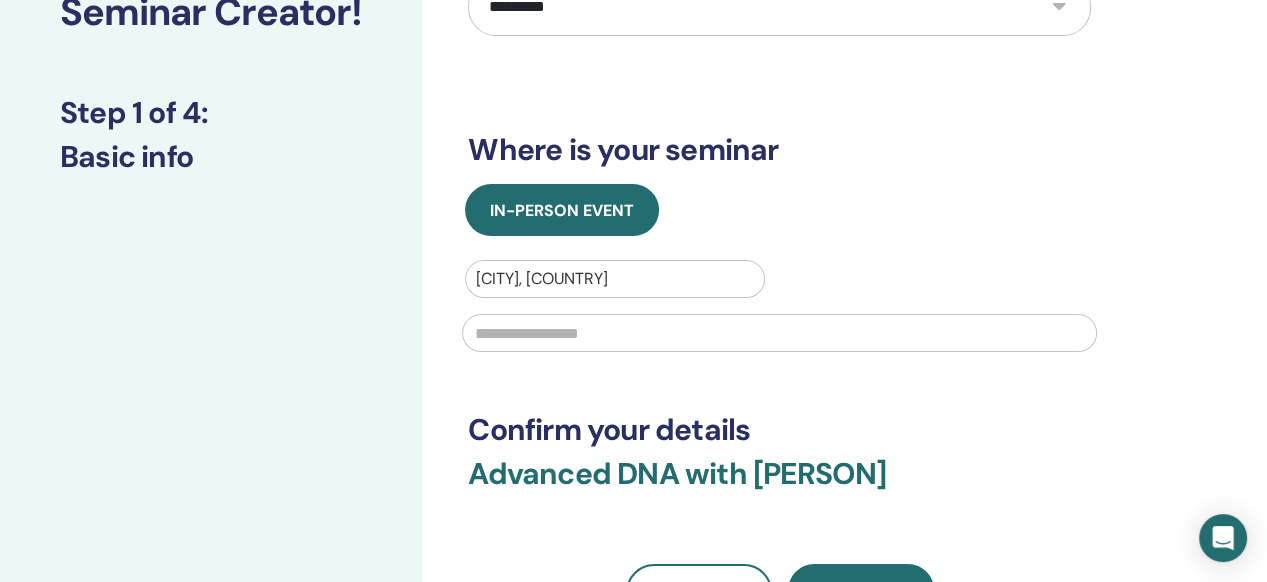 click at bounding box center (779, 333) 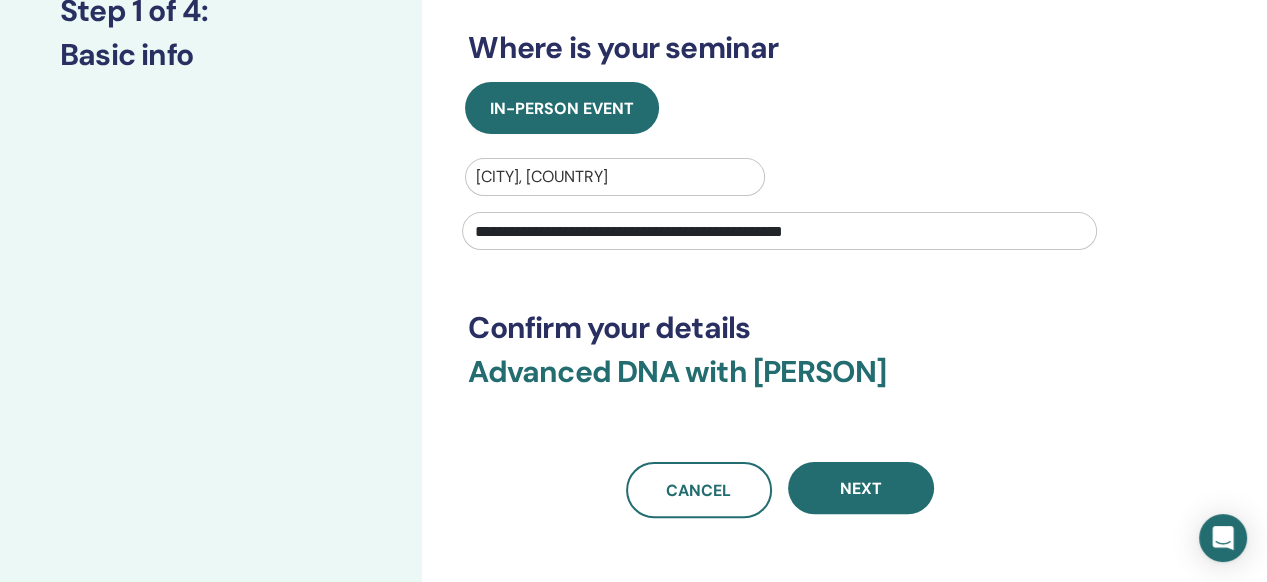 scroll, scrollTop: 333, scrollLeft: 0, axis: vertical 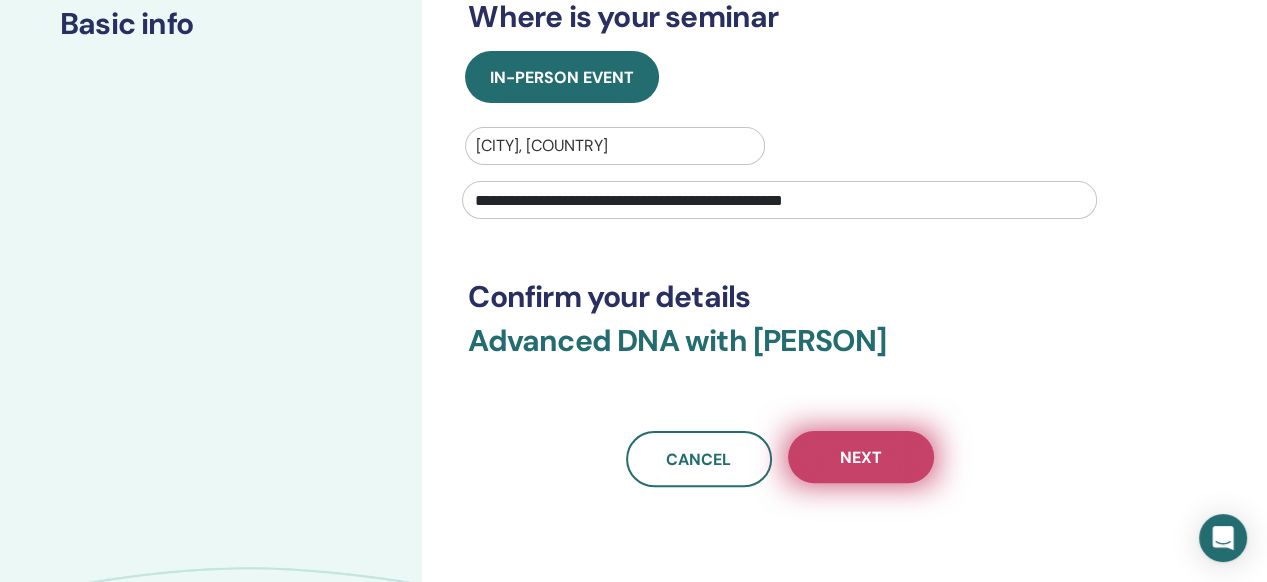 type on "**********" 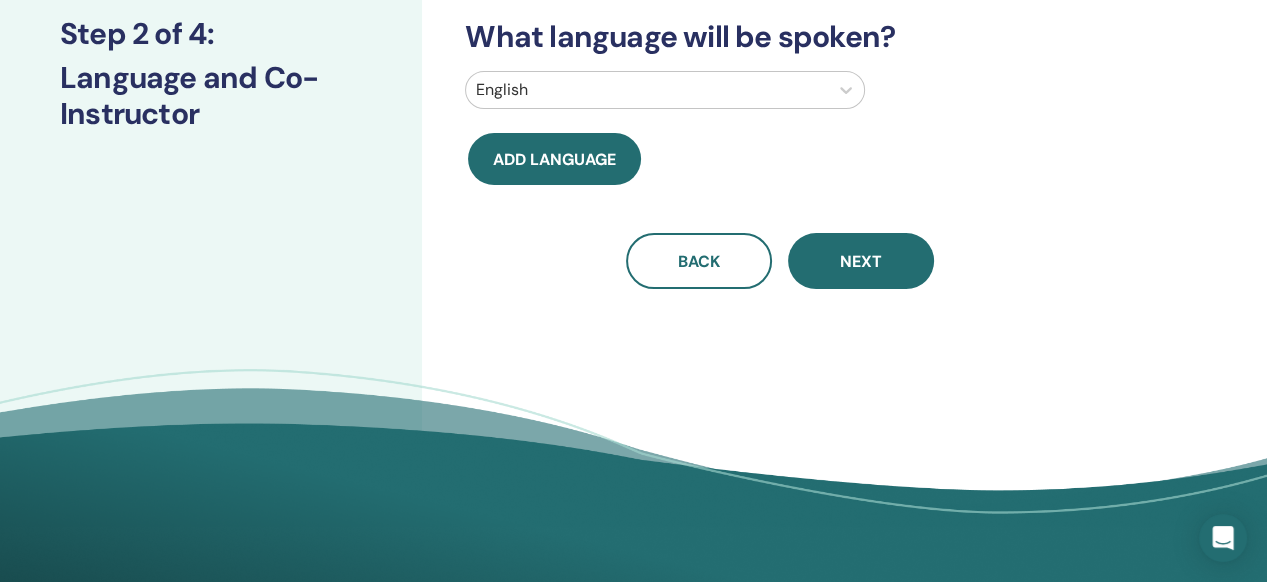 scroll, scrollTop: 200, scrollLeft: 0, axis: vertical 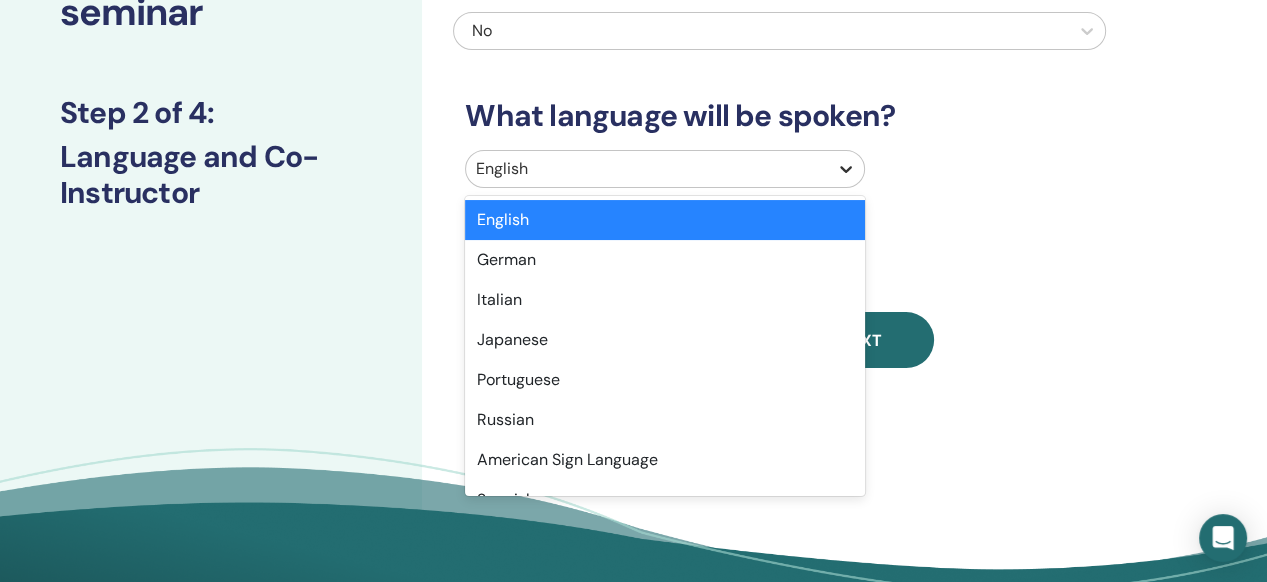 click at bounding box center [846, 169] 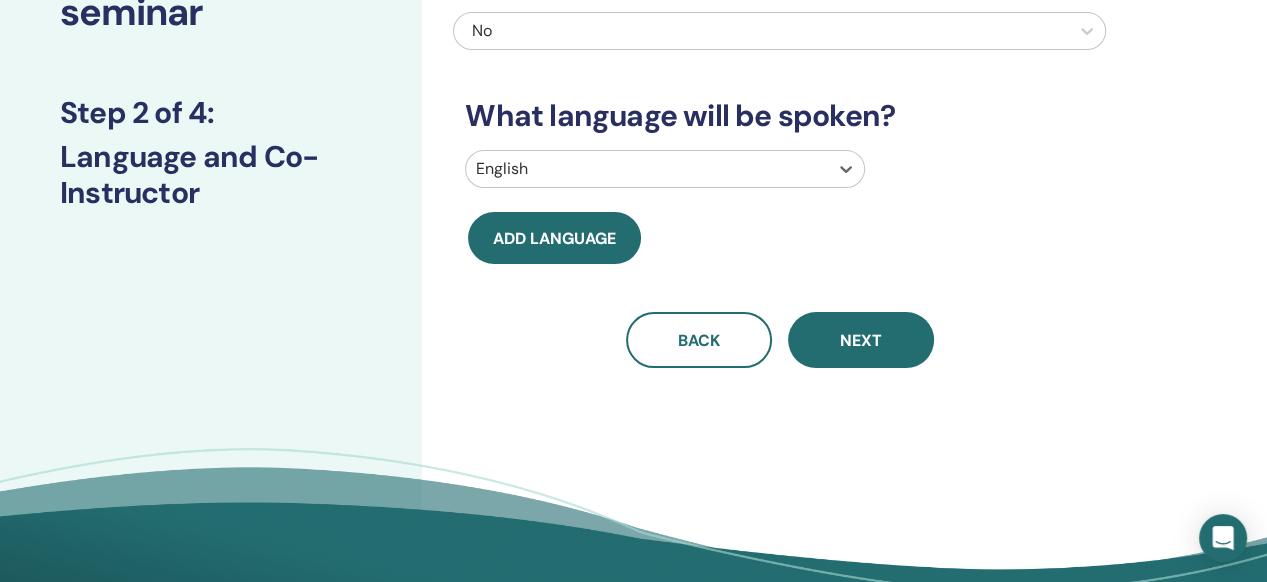 click at bounding box center (647, 169) 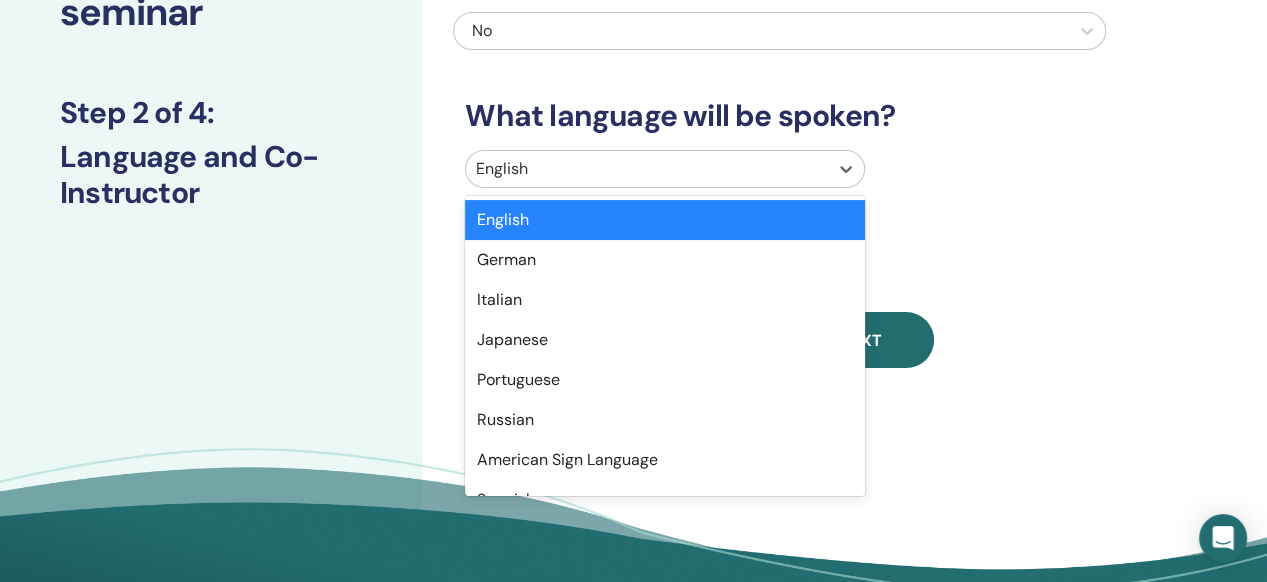 drag, startPoint x: 533, startPoint y: 170, endPoint x: 414, endPoint y: 185, distance: 119.94165 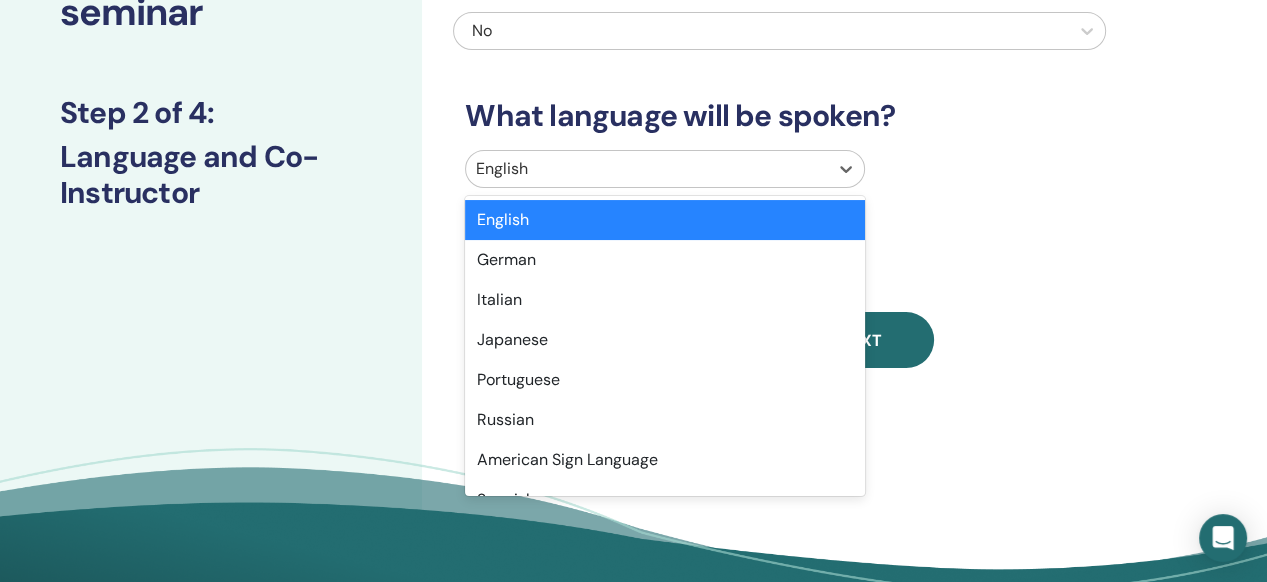 type on "*" 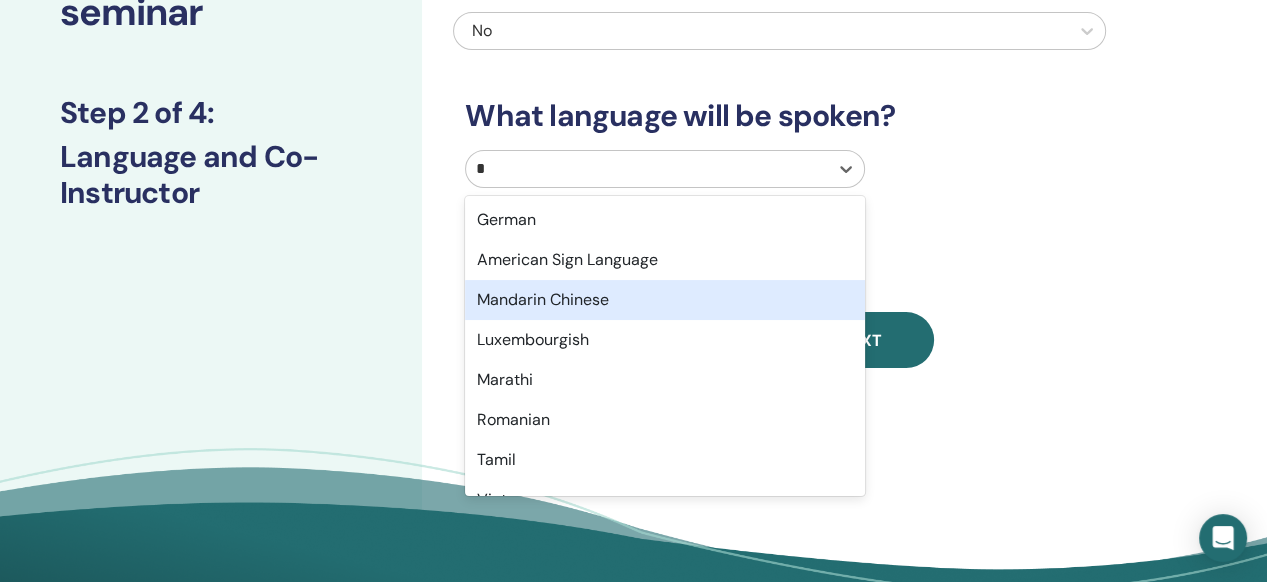 click on "Mandarin Chinese" at bounding box center (665, 300) 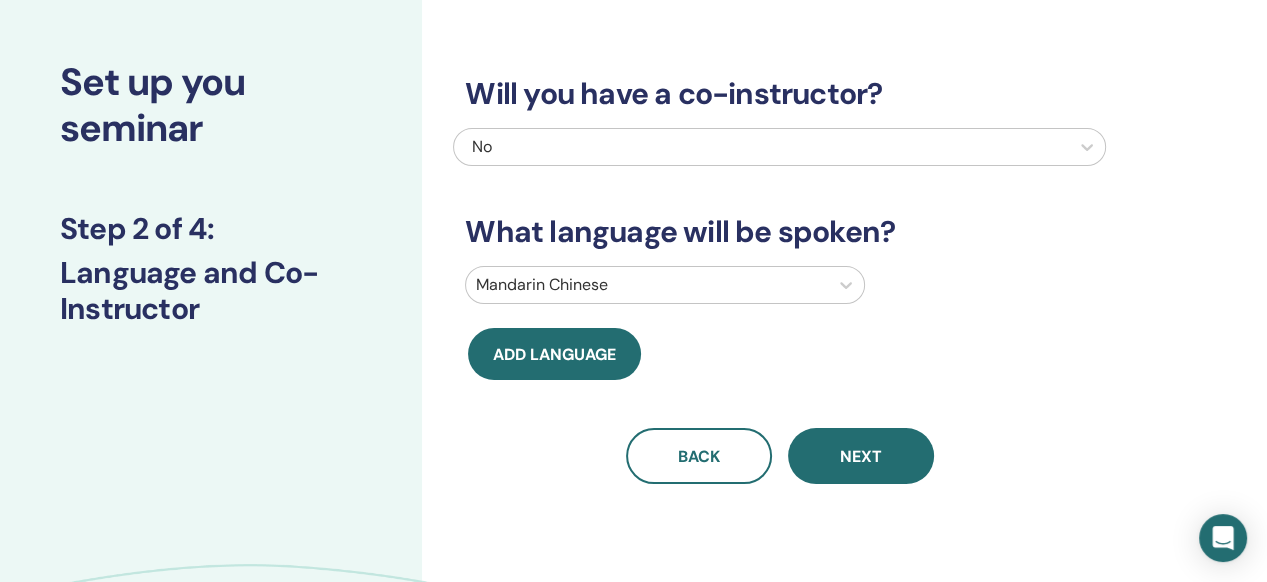 scroll, scrollTop: 0, scrollLeft: 0, axis: both 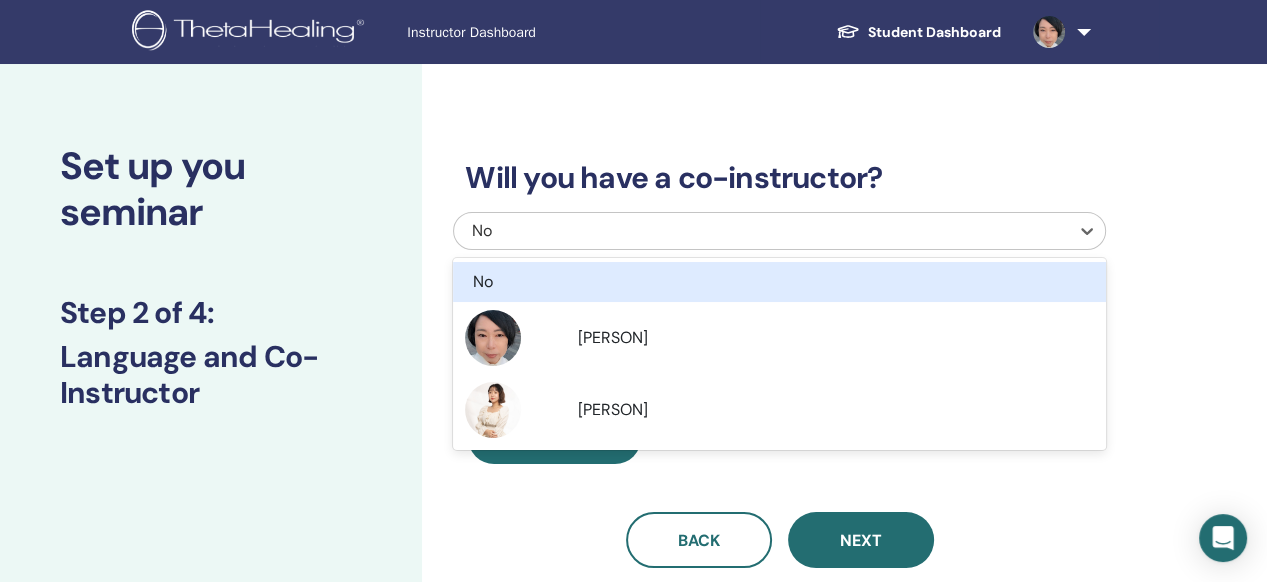 click on "No" at bounding box center [779, 231] 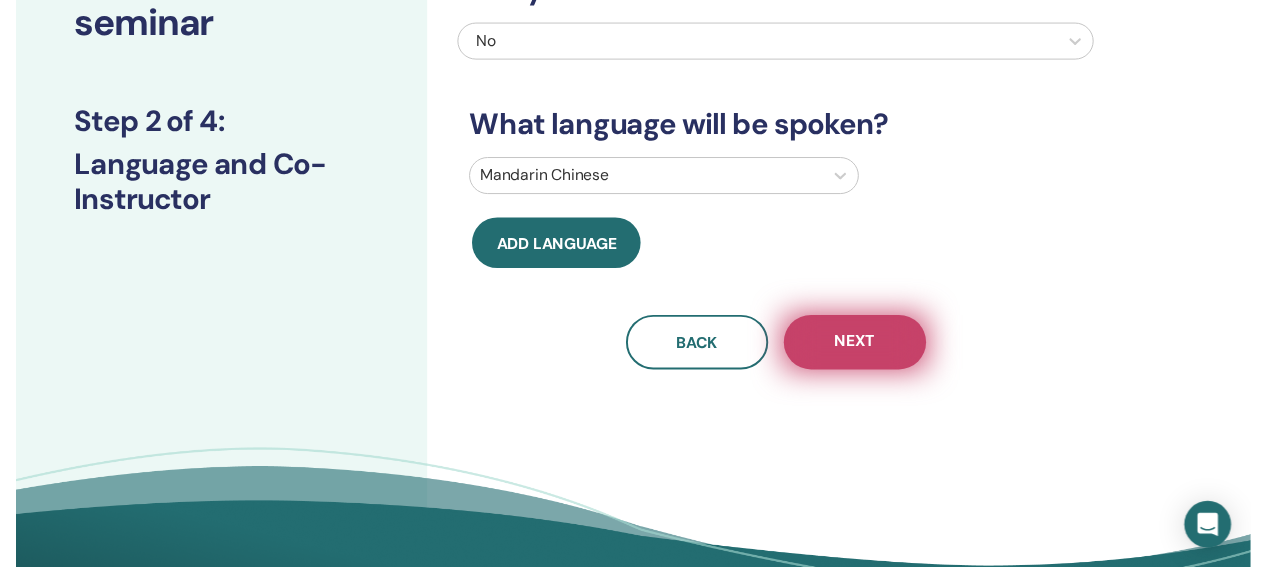 scroll, scrollTop: 200, scrollLeft: 0, axis: vertical 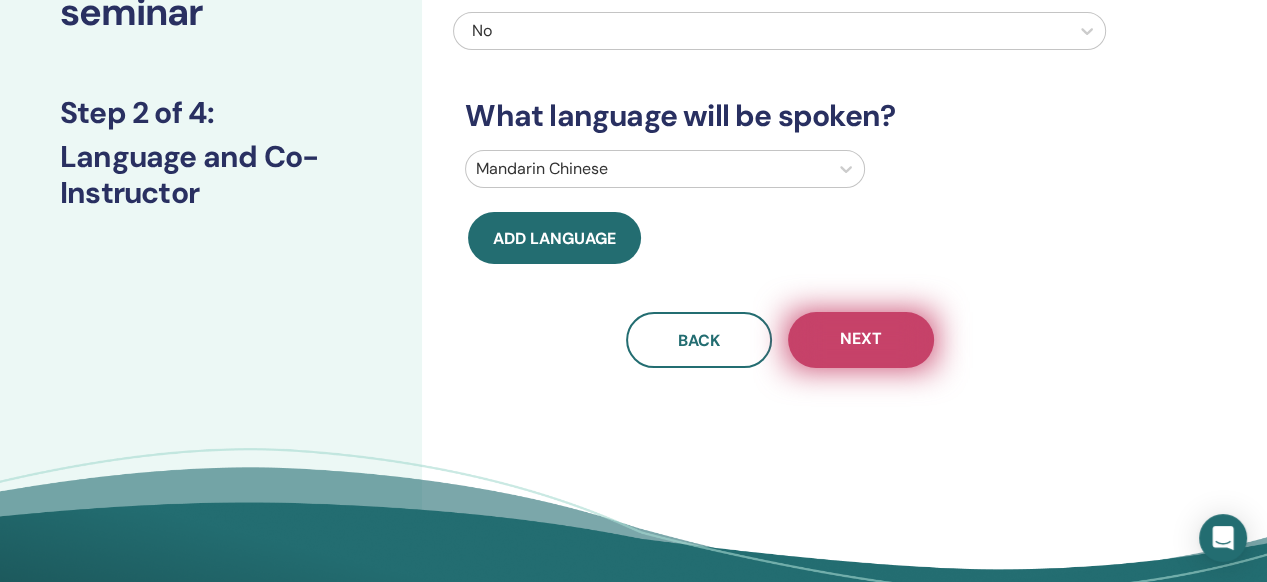 click on "Next" at bounding box center (861, 340) 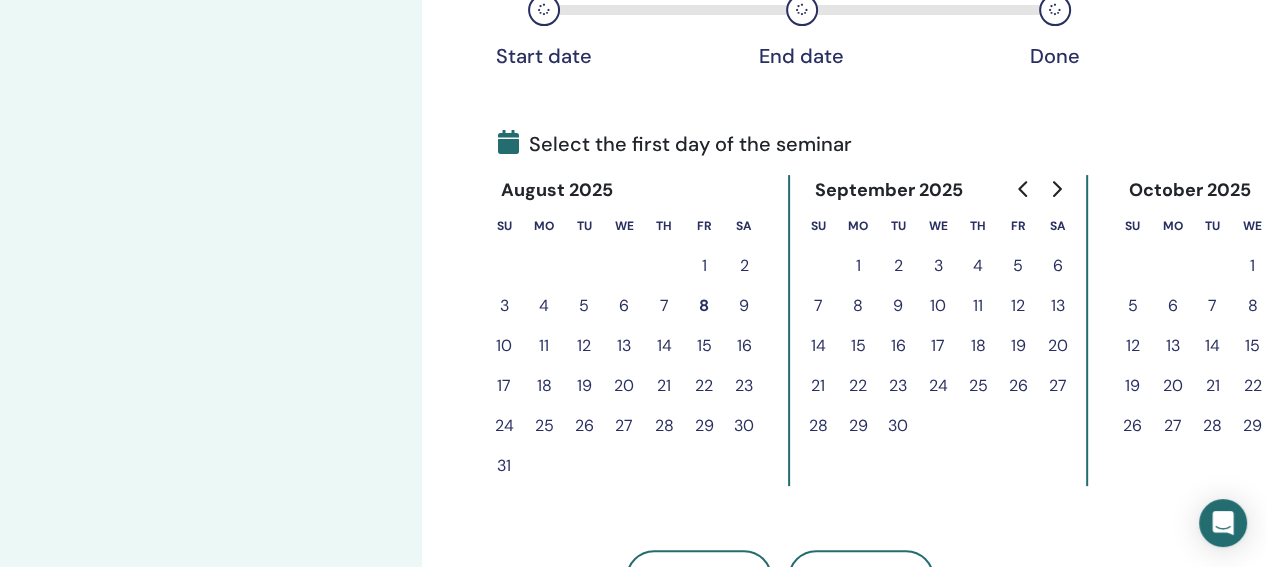 scroll, scrollTop: 400, scrollLeft: 0, axis: vertical 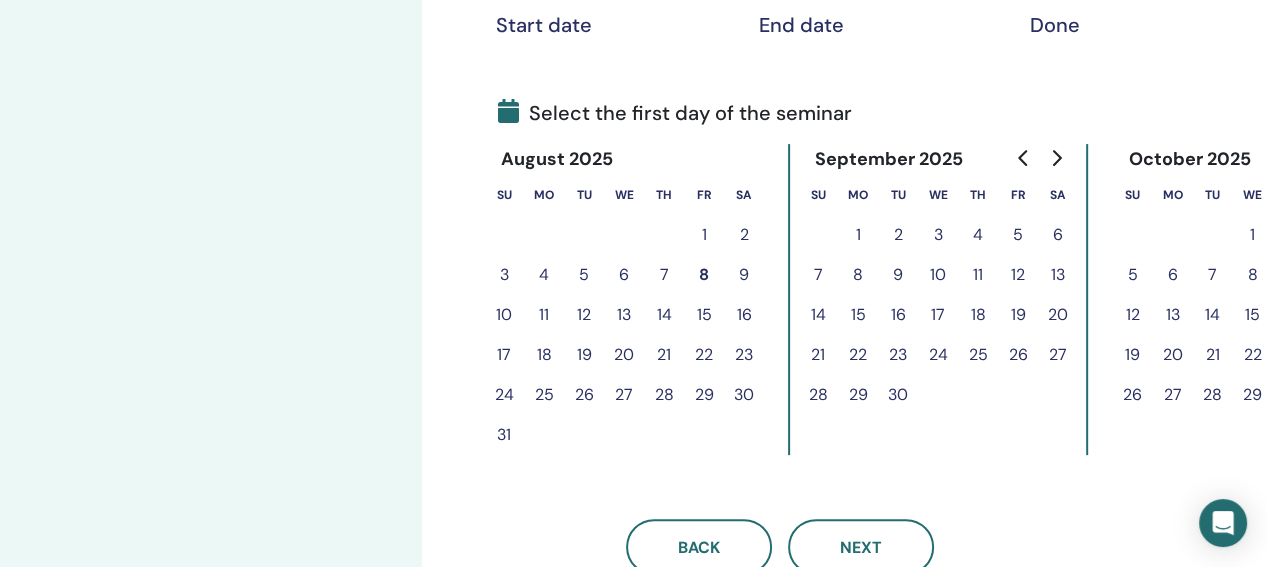 click on "12" at bounding box center (584, 315) 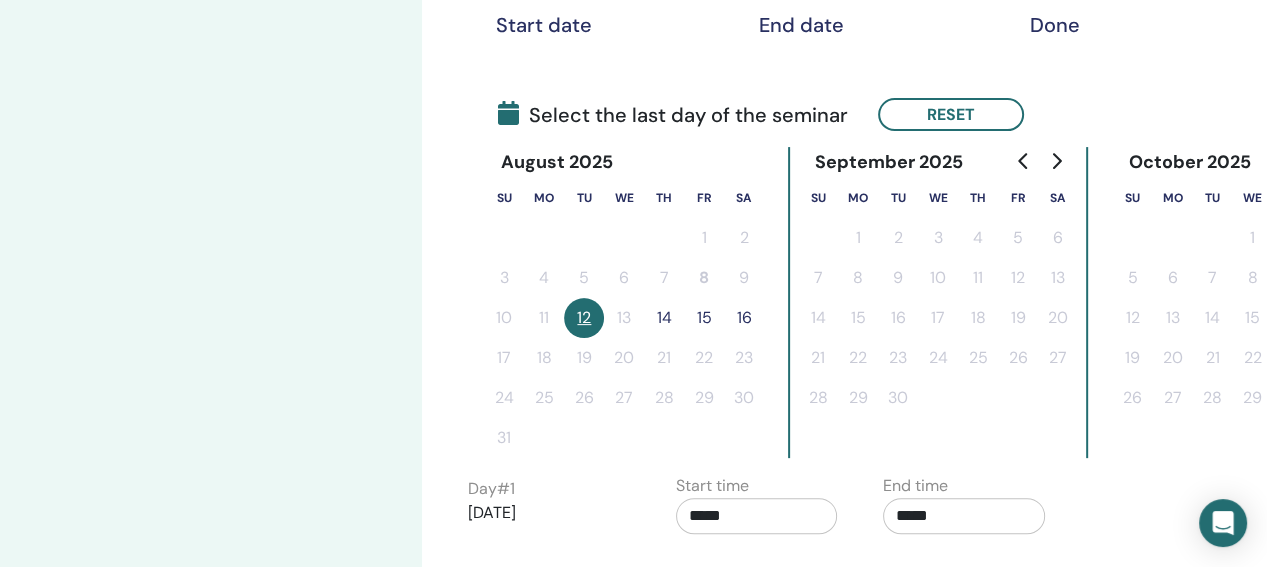 click on "14" at bounding box center (664, 318) 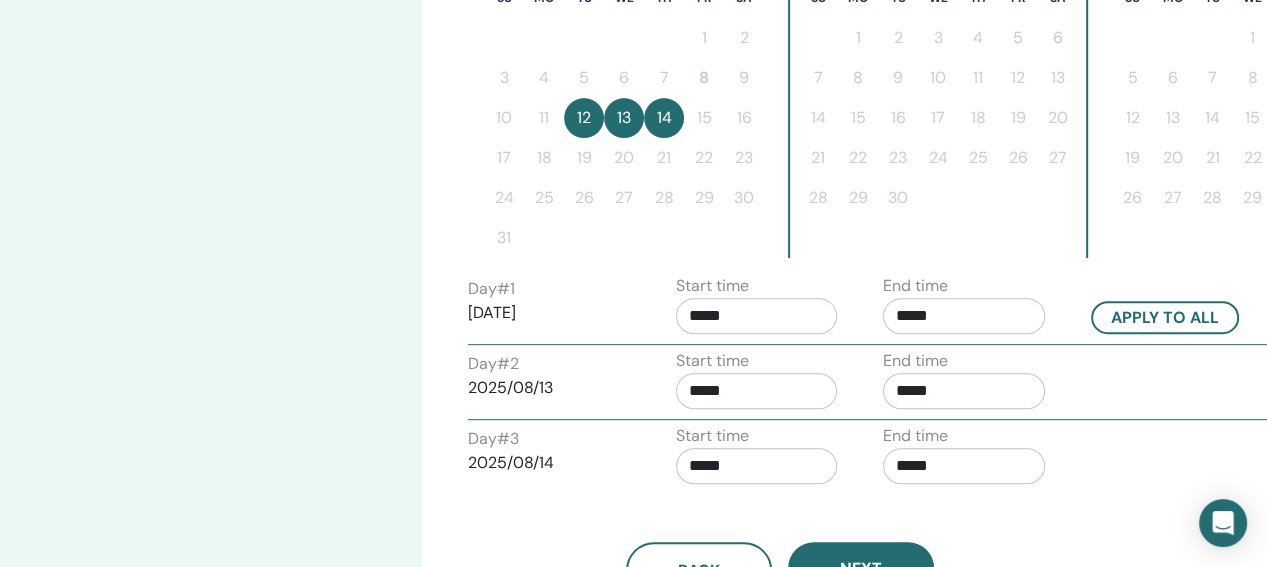 scroll, scrollTop: 666, scrollLeft: 0, axis: vertical 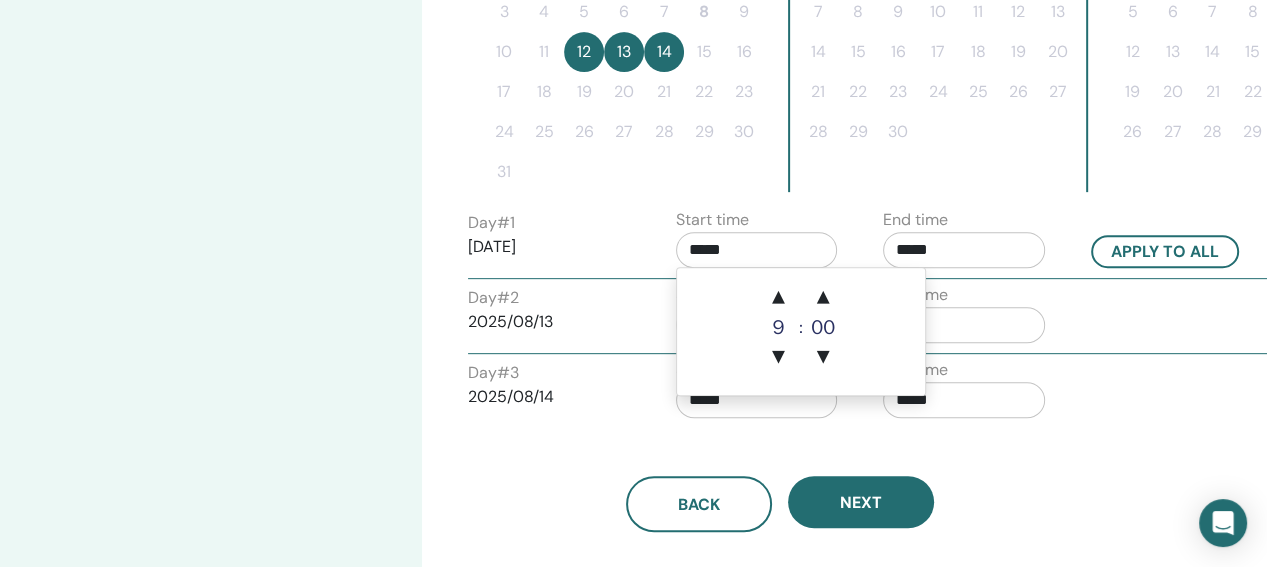 click on "*****" at bounding box center (757, 250) 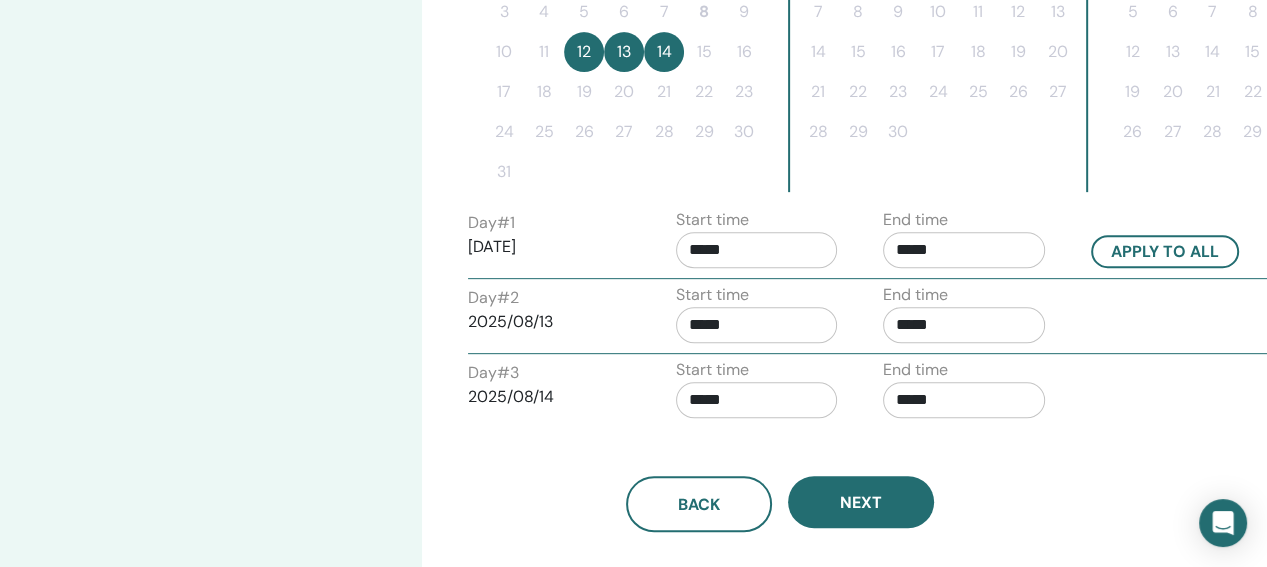 click on "*****" at bounding box center (757, 250) 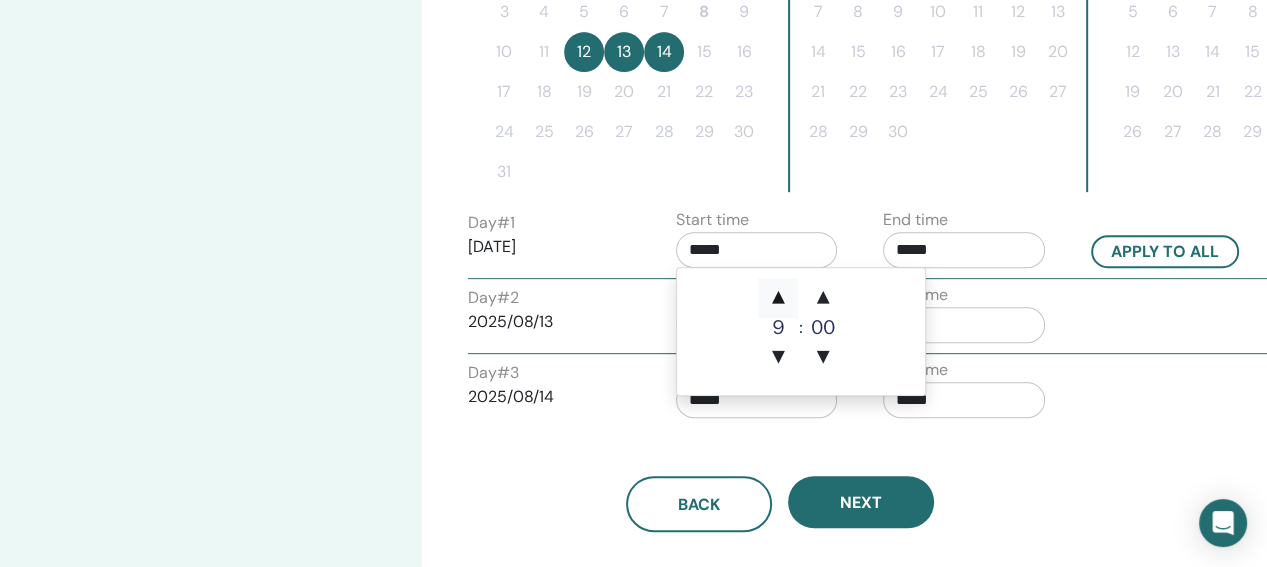 click on "▲" at bounding box center (778, 298) 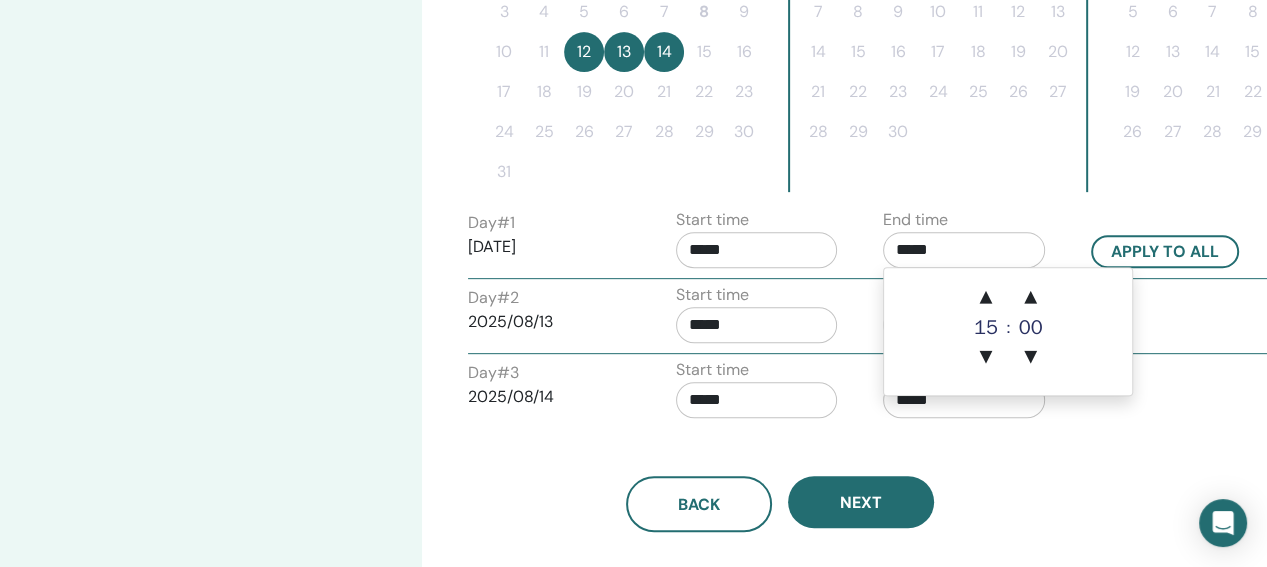 click on "*****" at bounding box center (964, 250) 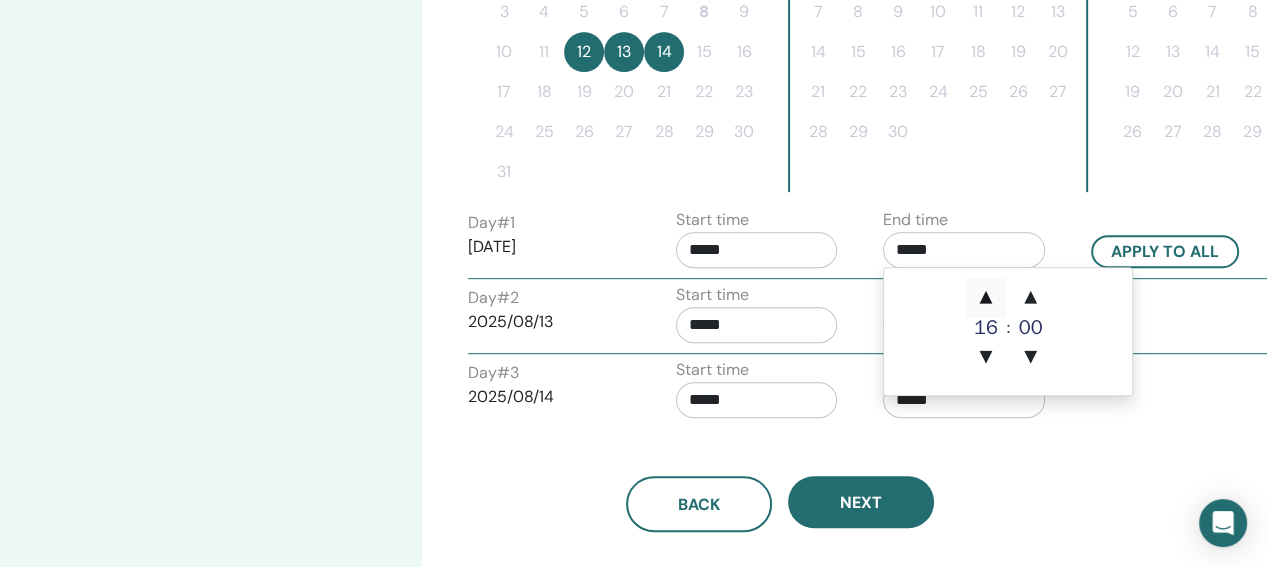 click on "▲" at bounding box center [986, 298] 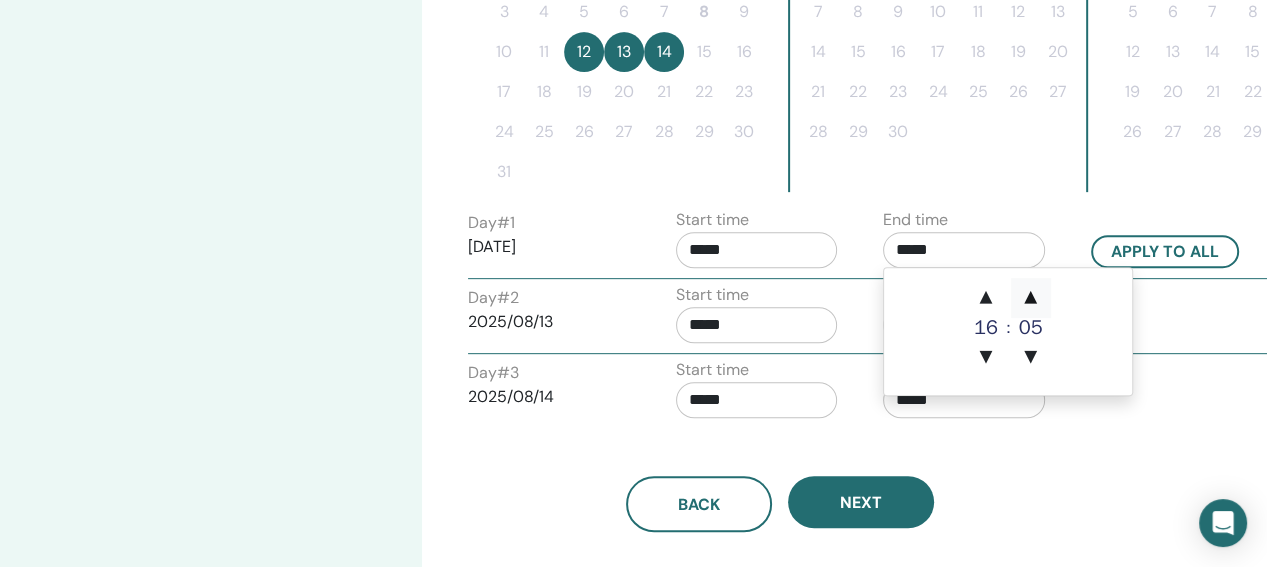 click on "▲" at bounding box center [1031, 298] 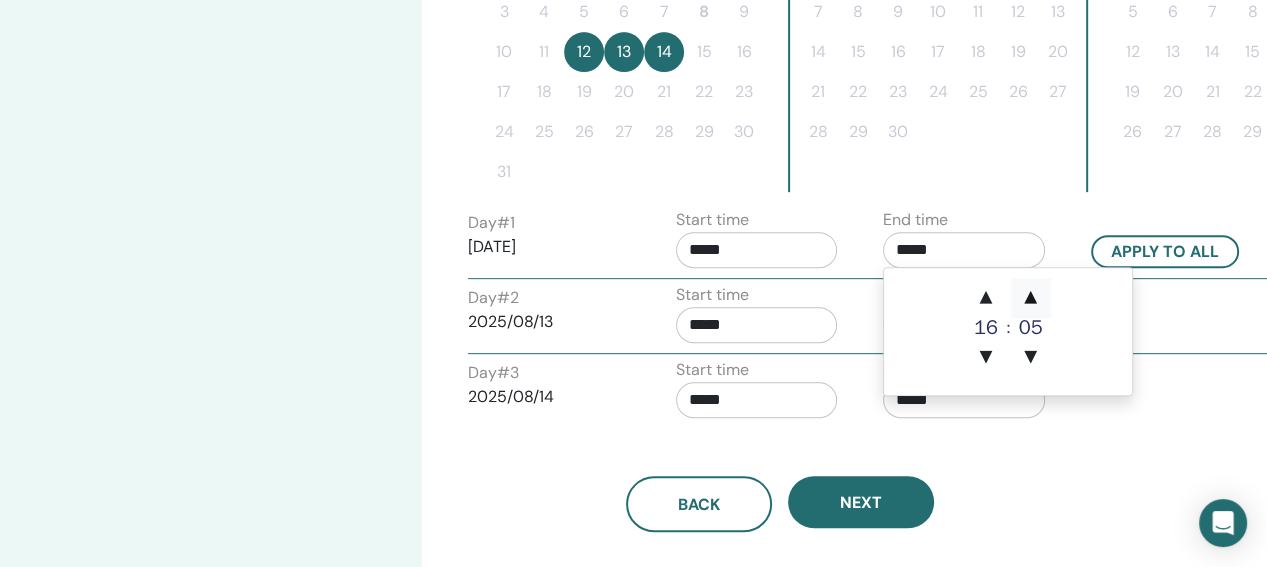 click on "▲" at bounding box center [1031, 298] 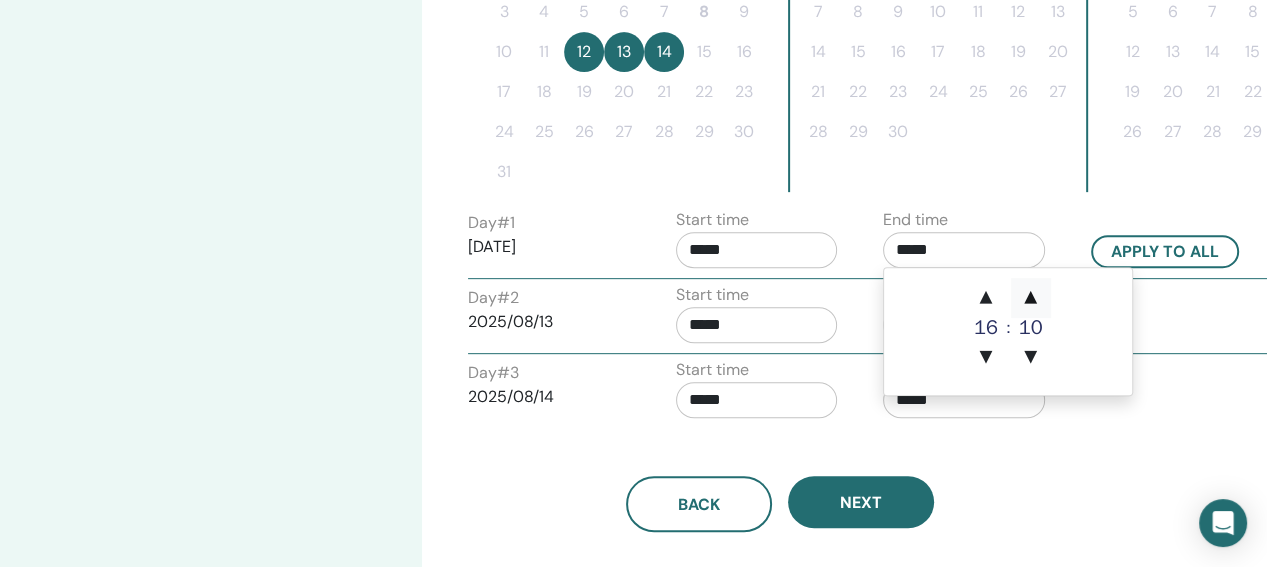 click on "▲" at bounding box center [1031, 298] 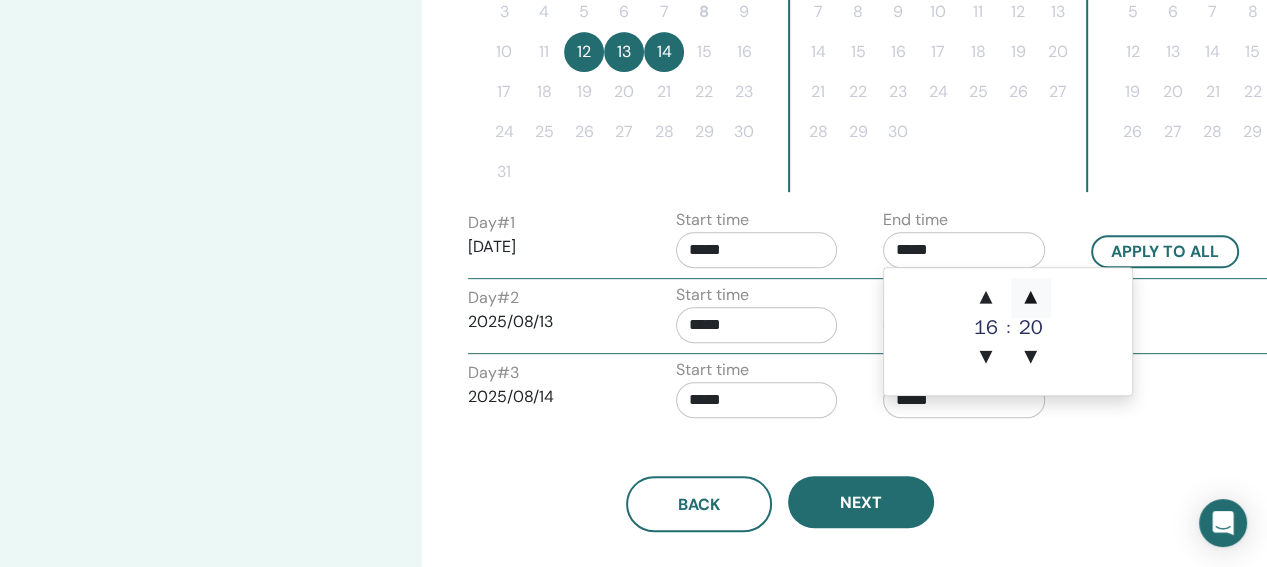 click on "▲" at bounding box center [1031, 298] 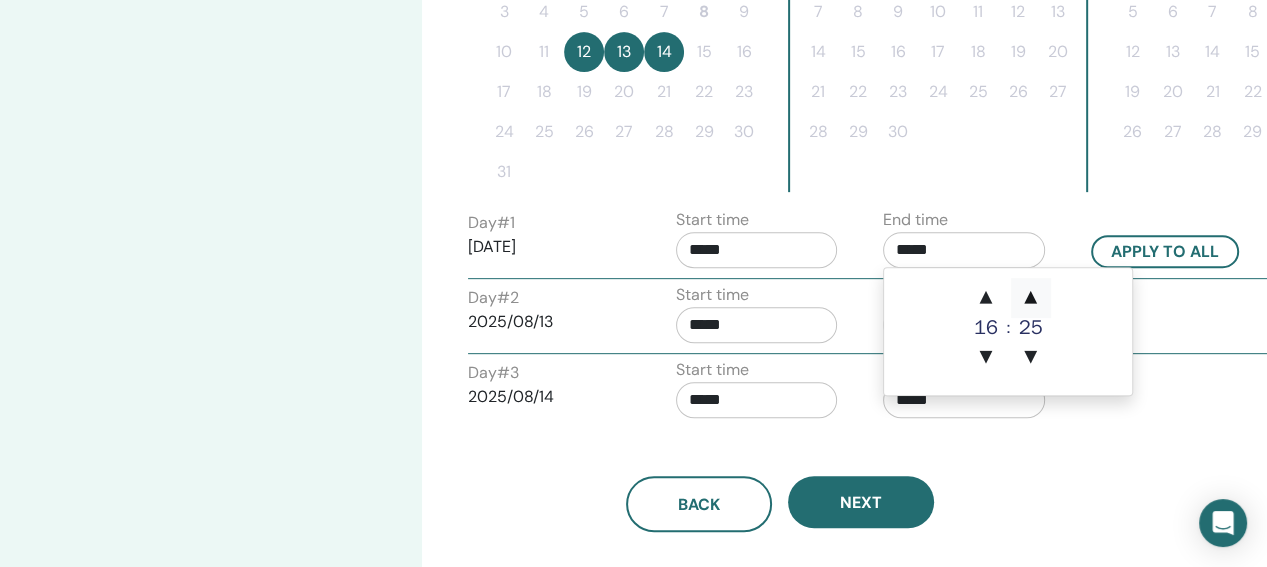 click on "▲" at bounding box center (1031, 298) 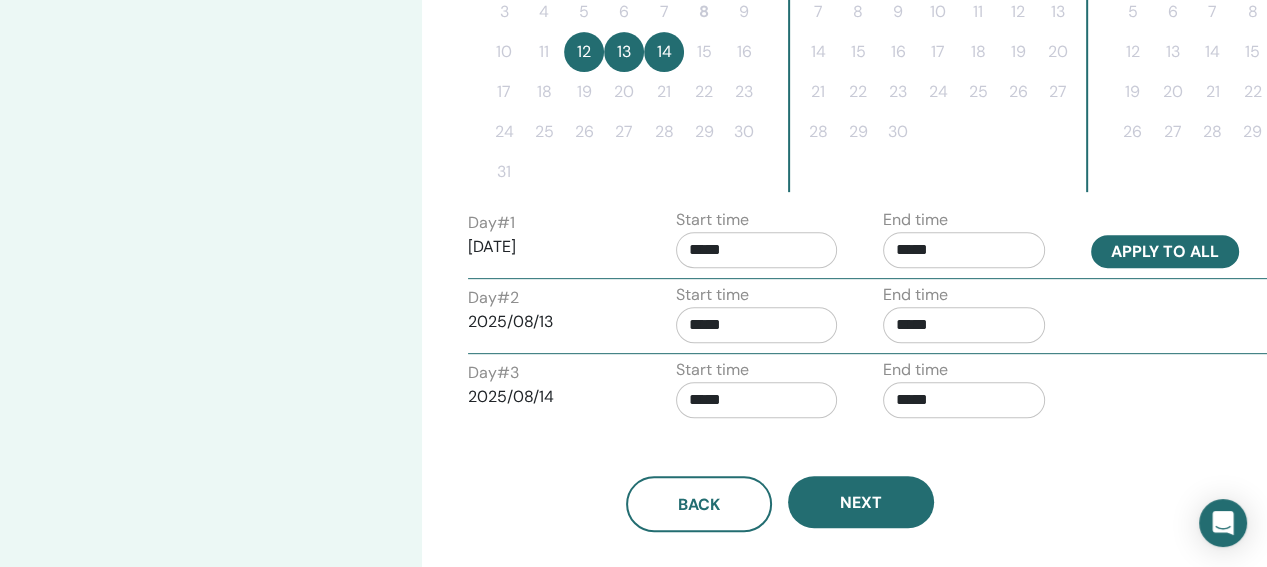 click on "Apply to all" at bounding box center [1165, 251] 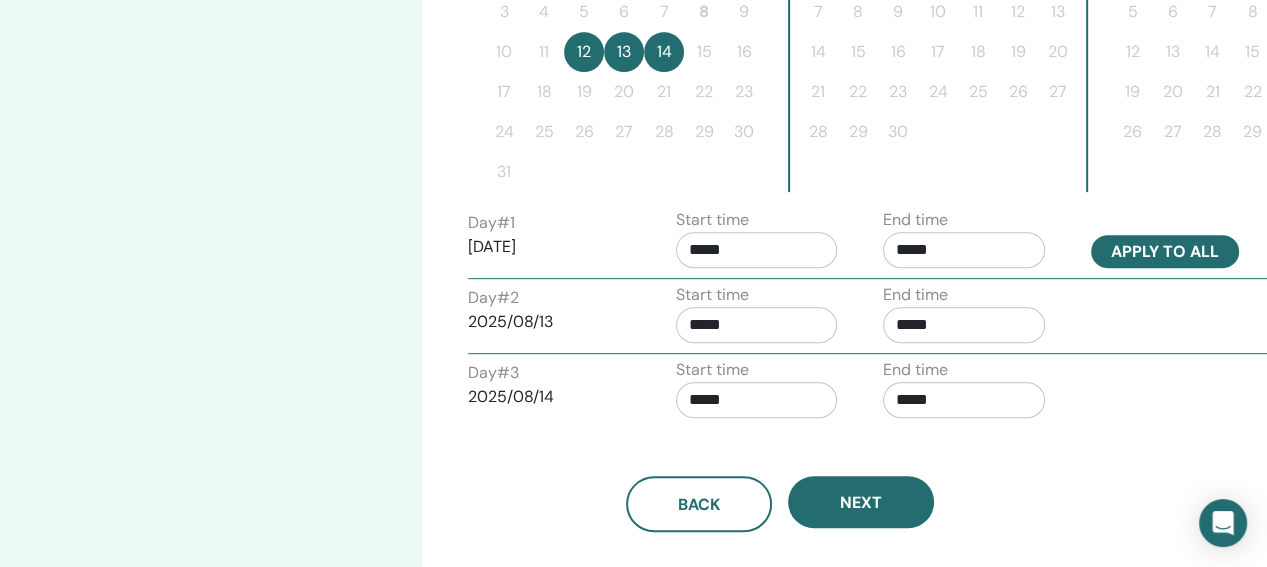 type on "*****" 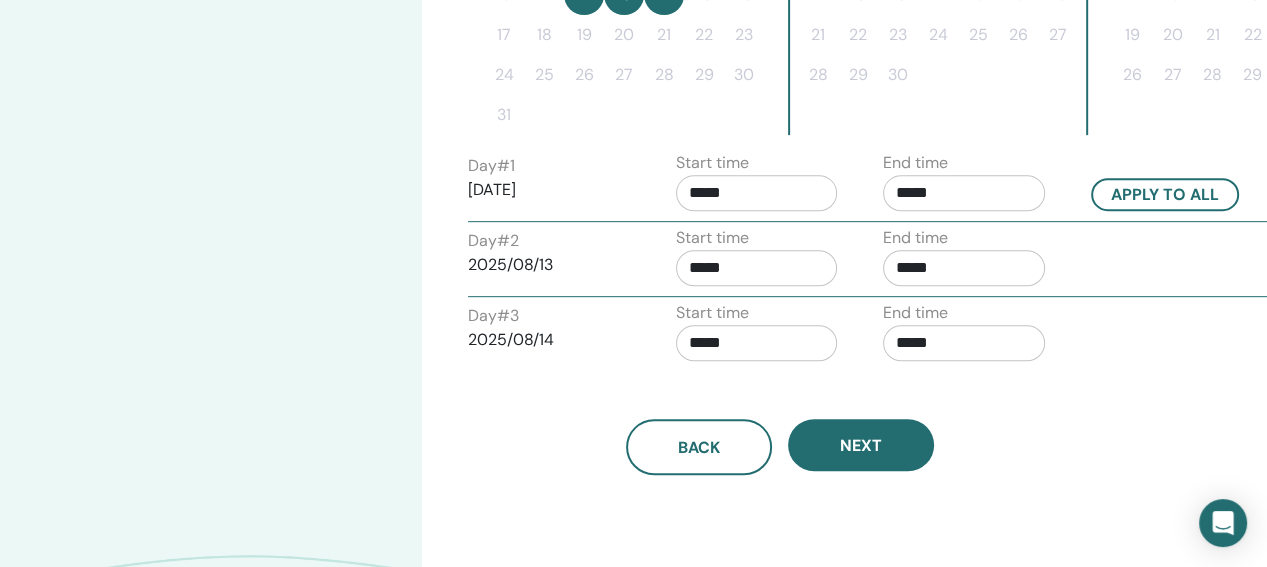 scroll, scrollTop: 400, scrollLeft: 0, axis: vertical 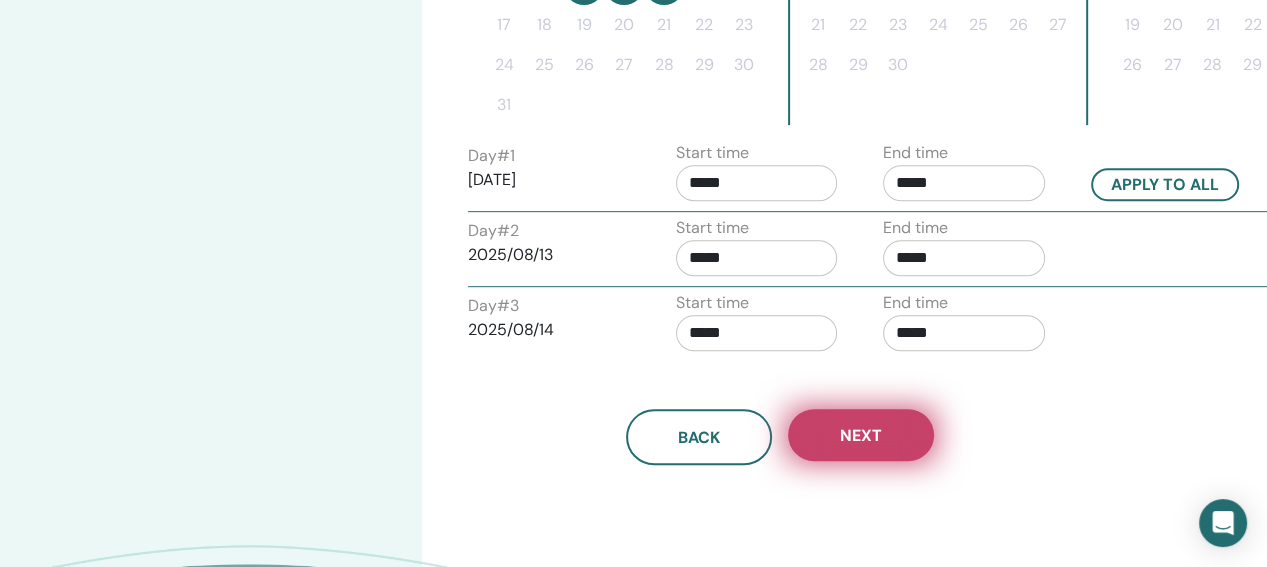 click on "Next" at bounding box center [861, 435] 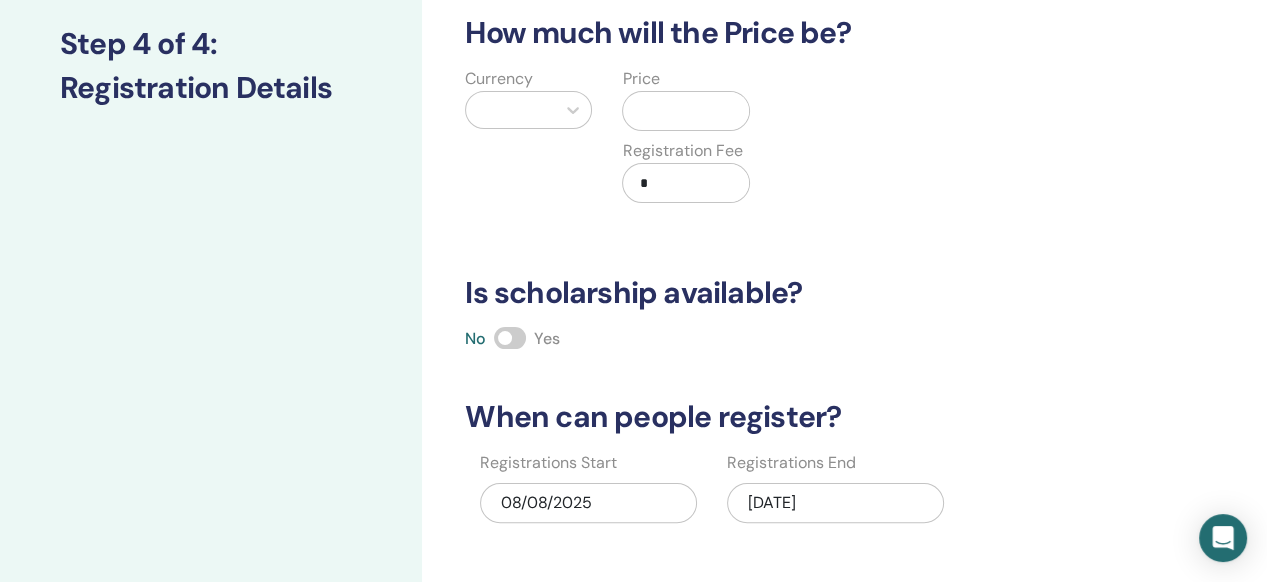 scroll, scrollTop: 266, scrollLeft: 0, axis: vertical 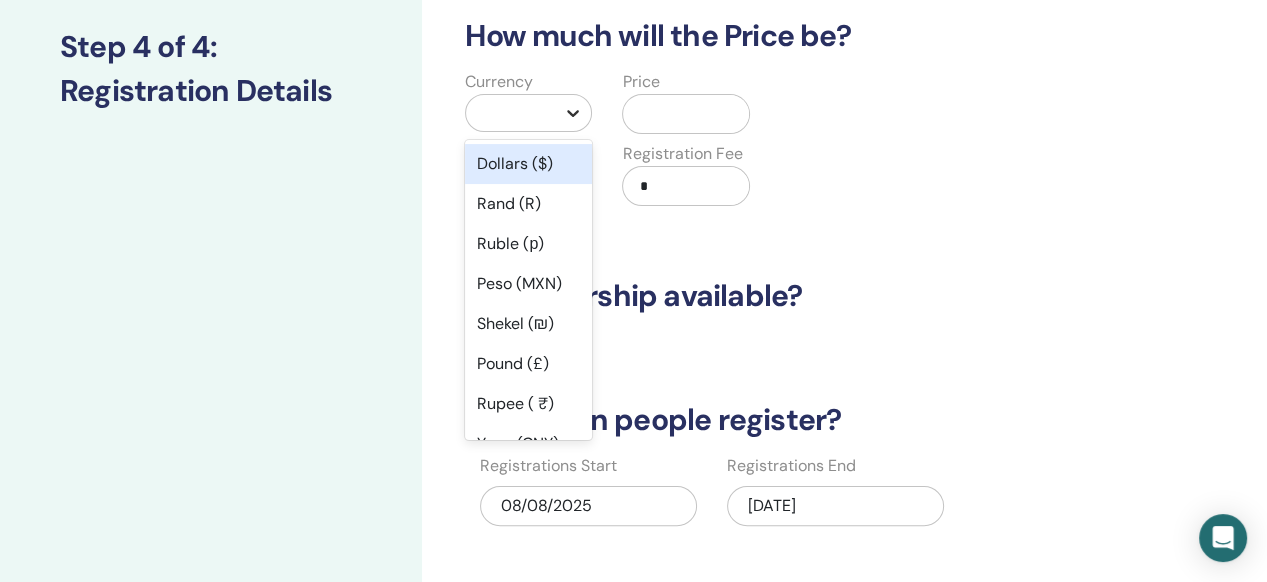 click 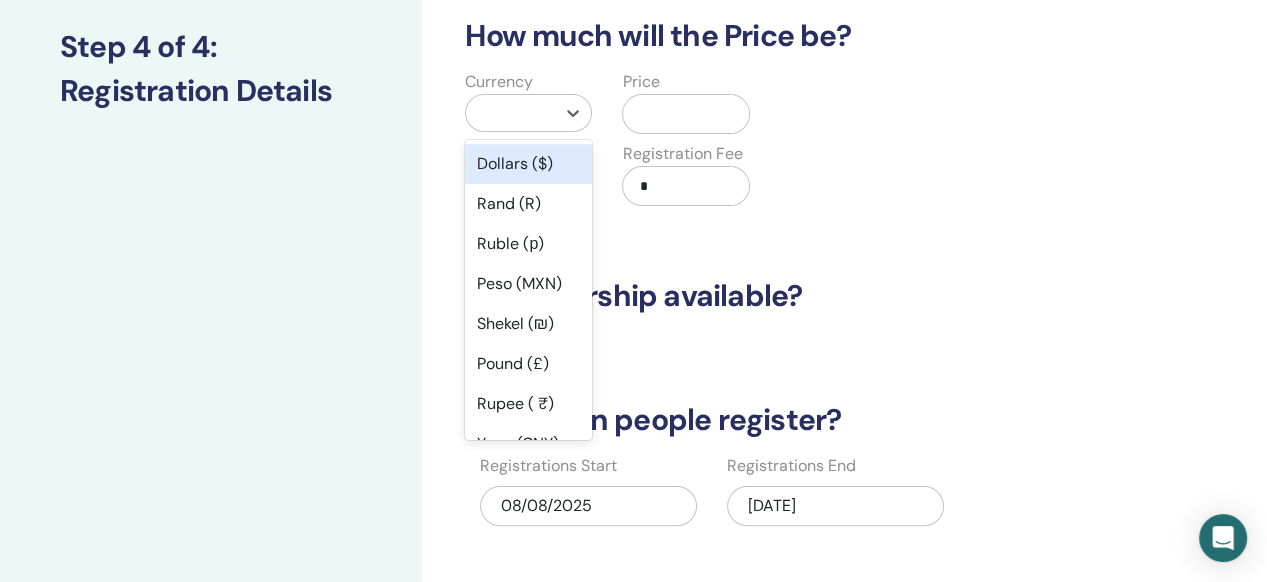 click on "Dollars ($)" at bounding box center (528, 164) 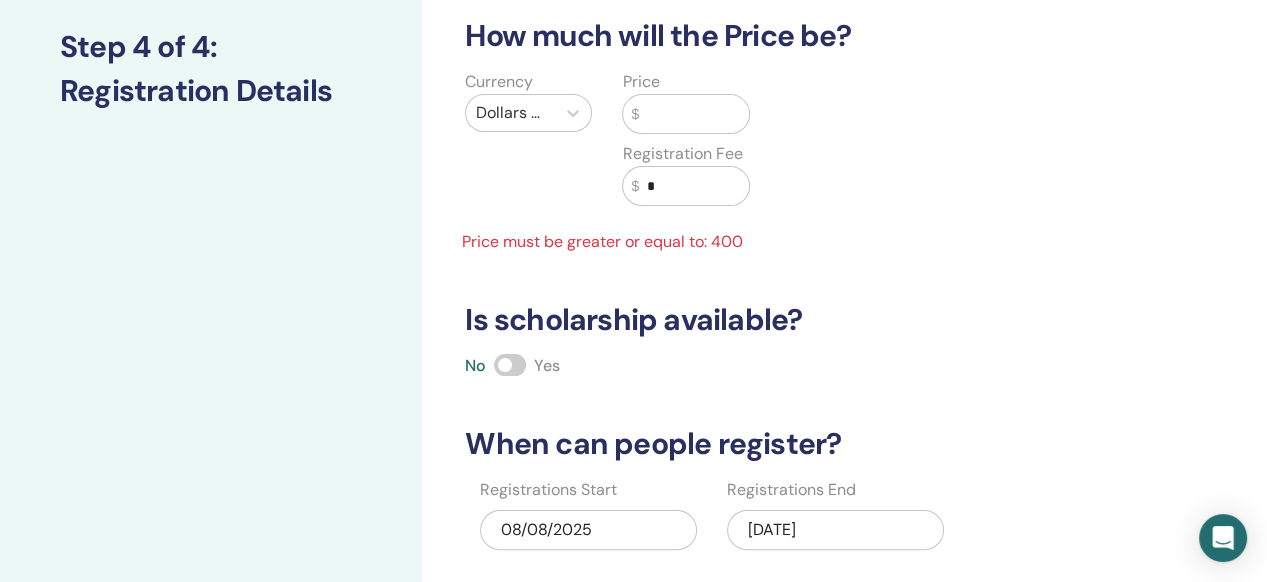 click at bounding box center [693, 114] 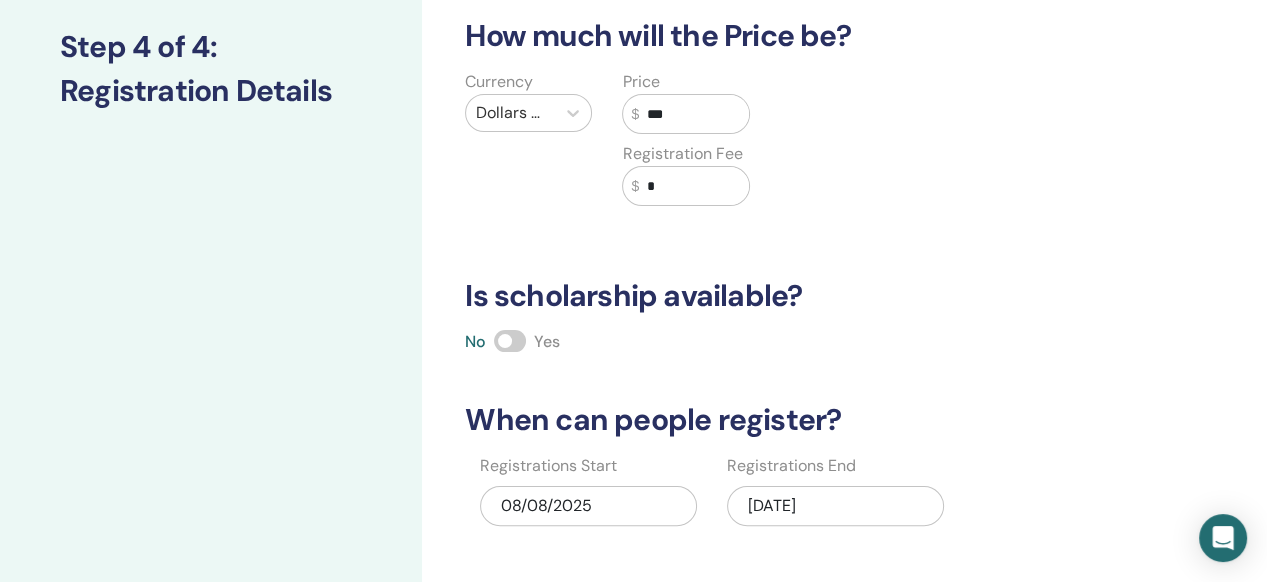 type on "***" 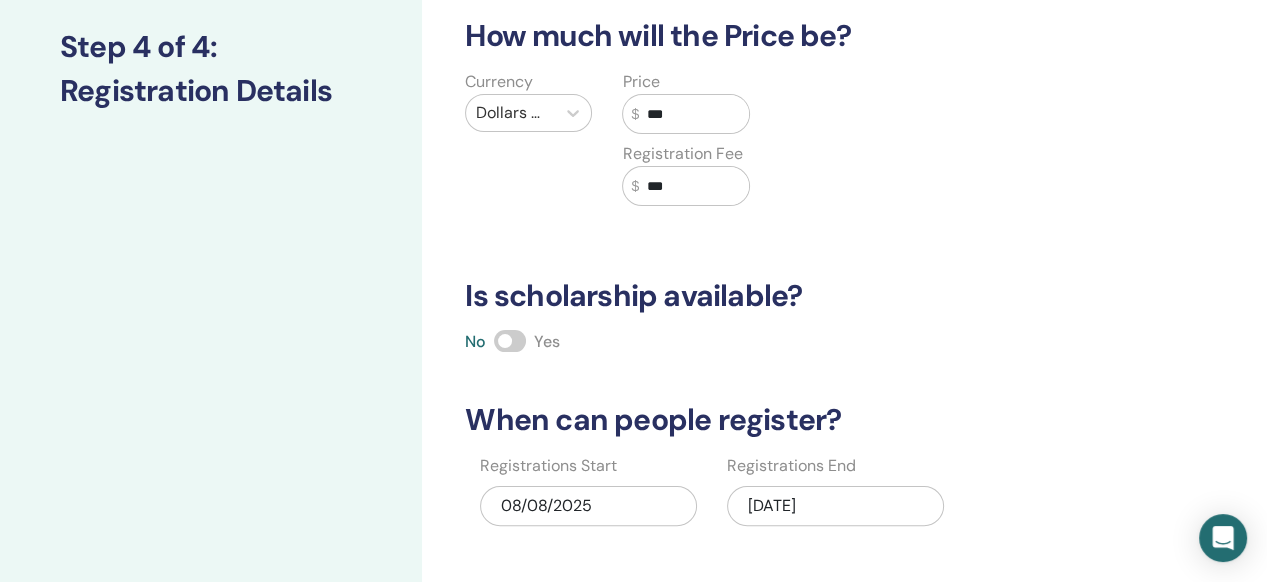 type on "***" 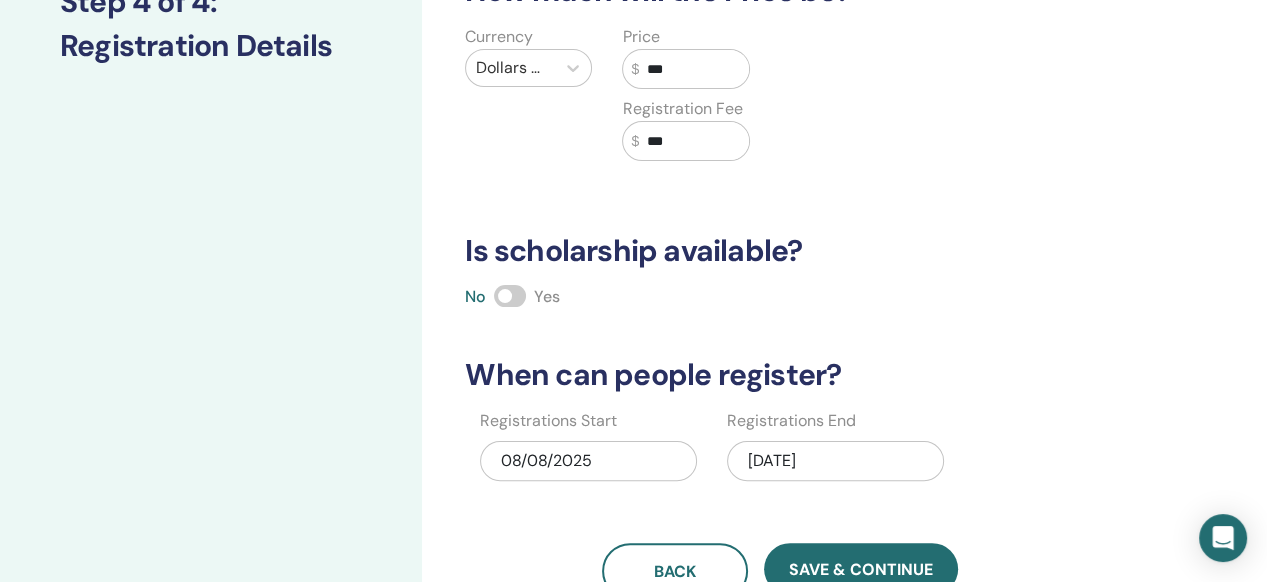 scroll, scrollTop: 466, scrollLeft: 0, axis: vertical 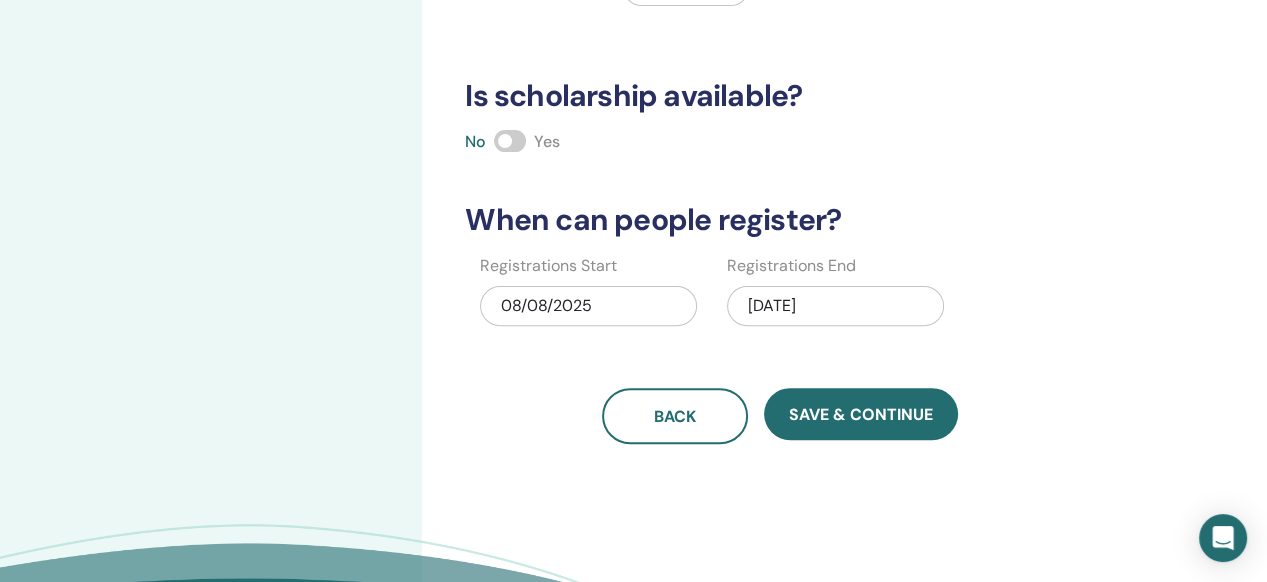 click at bounding box center (510, 141) 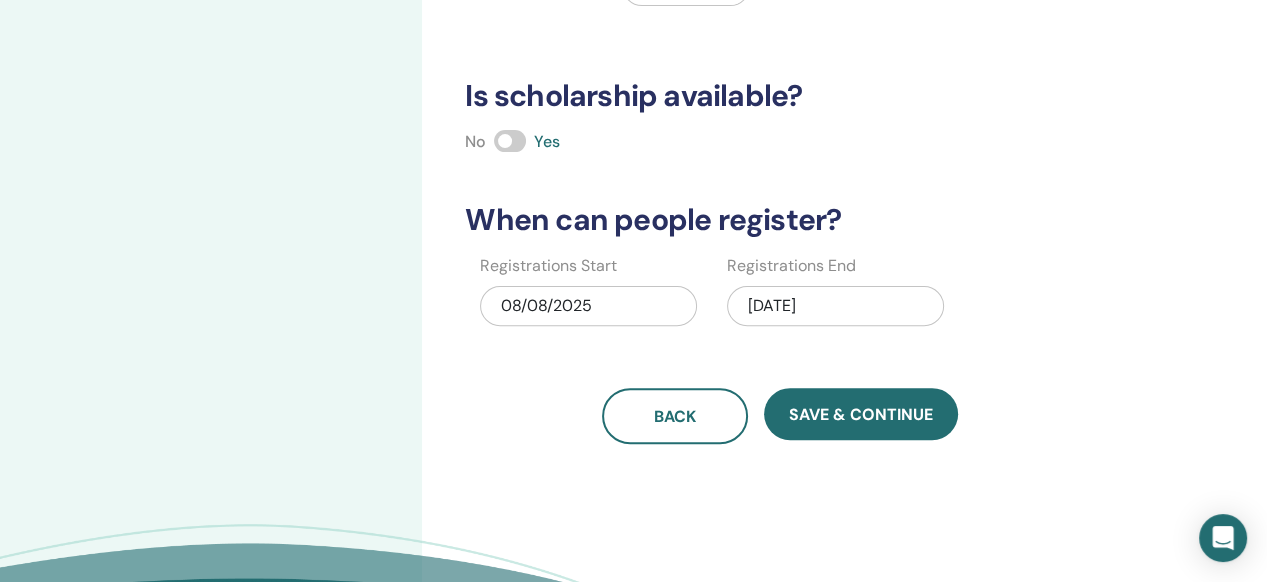 click at bounding box center (510, 141) 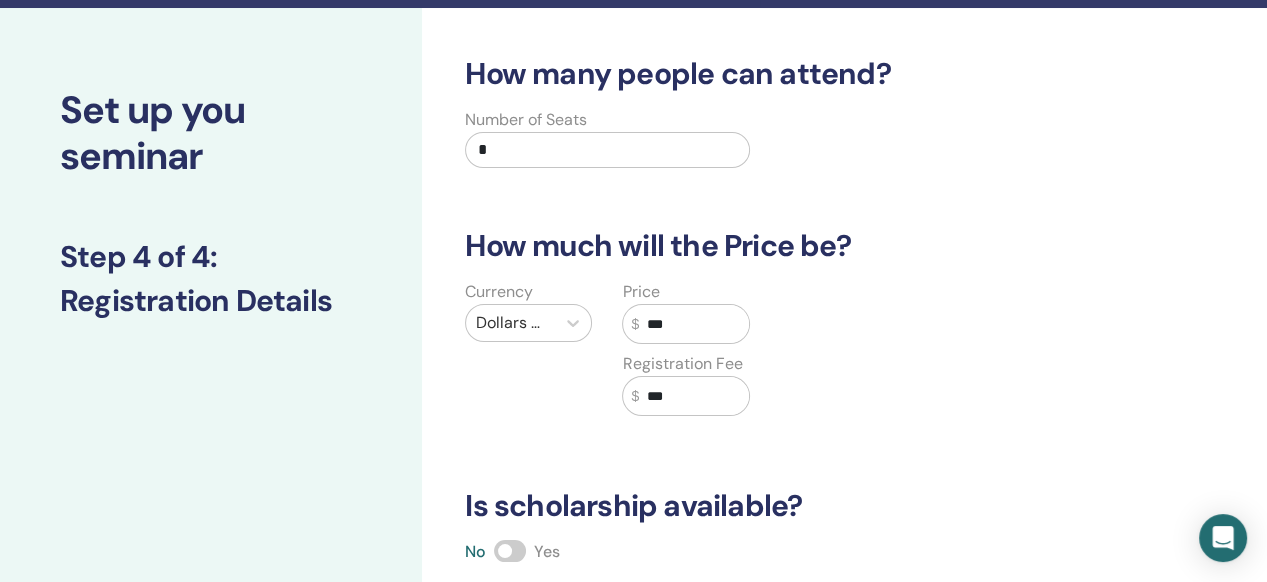 scroll, scrollTop: 0, scrollLeft: 0, axis: both 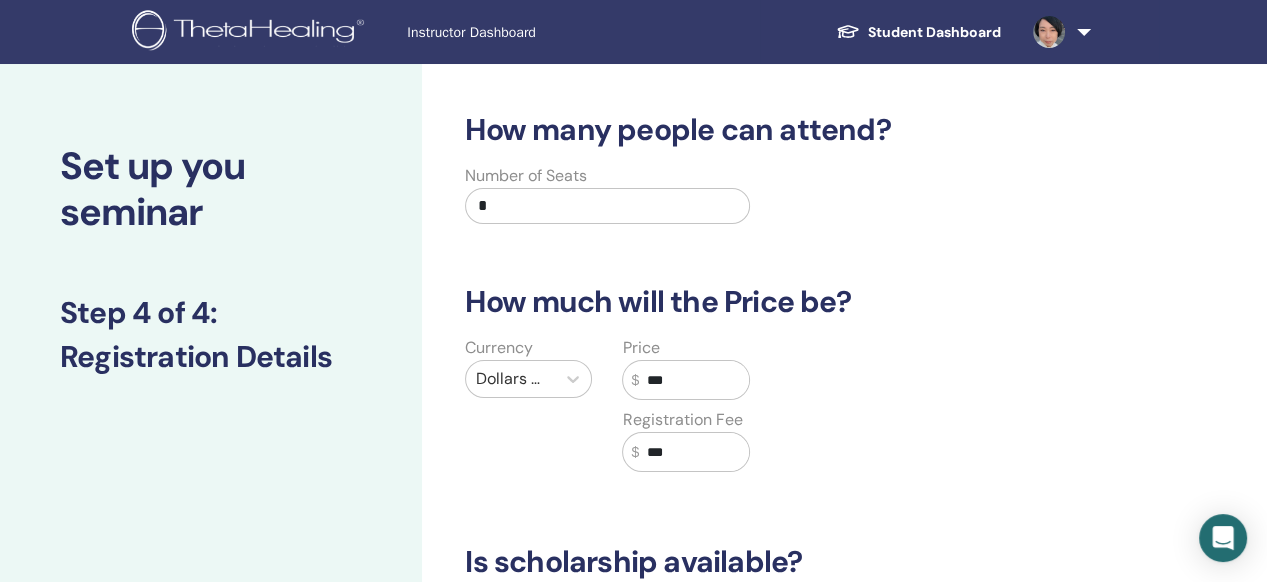 click on "*" at bounding box center [607, 206] 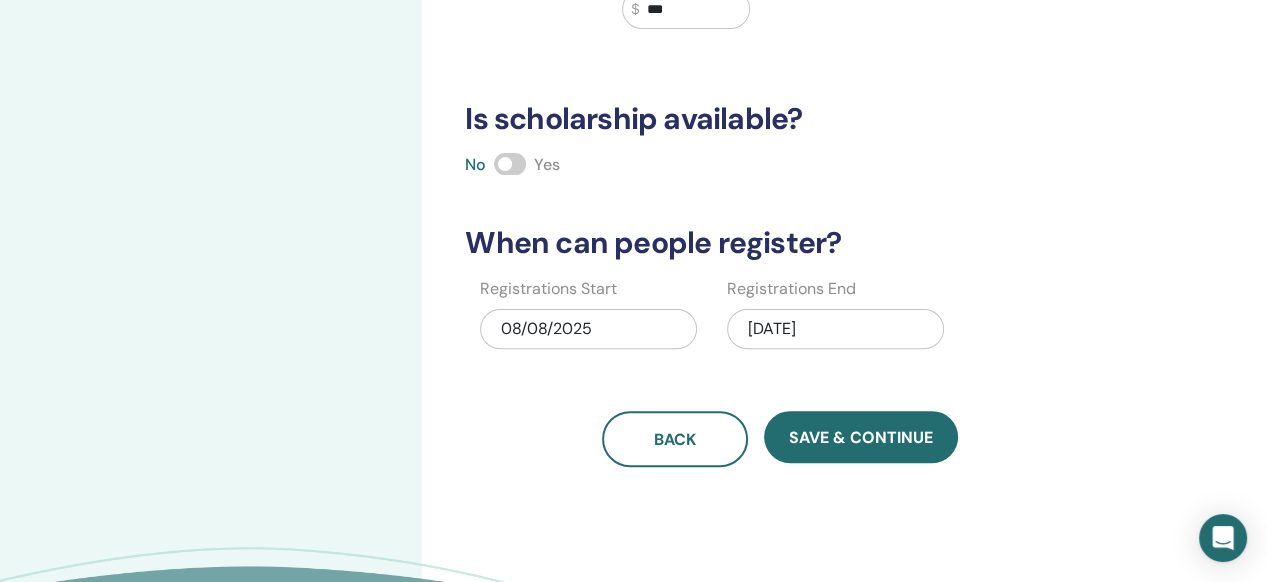 scroll, scrollTop: 466, scrollLeft: 0, axis: vertical 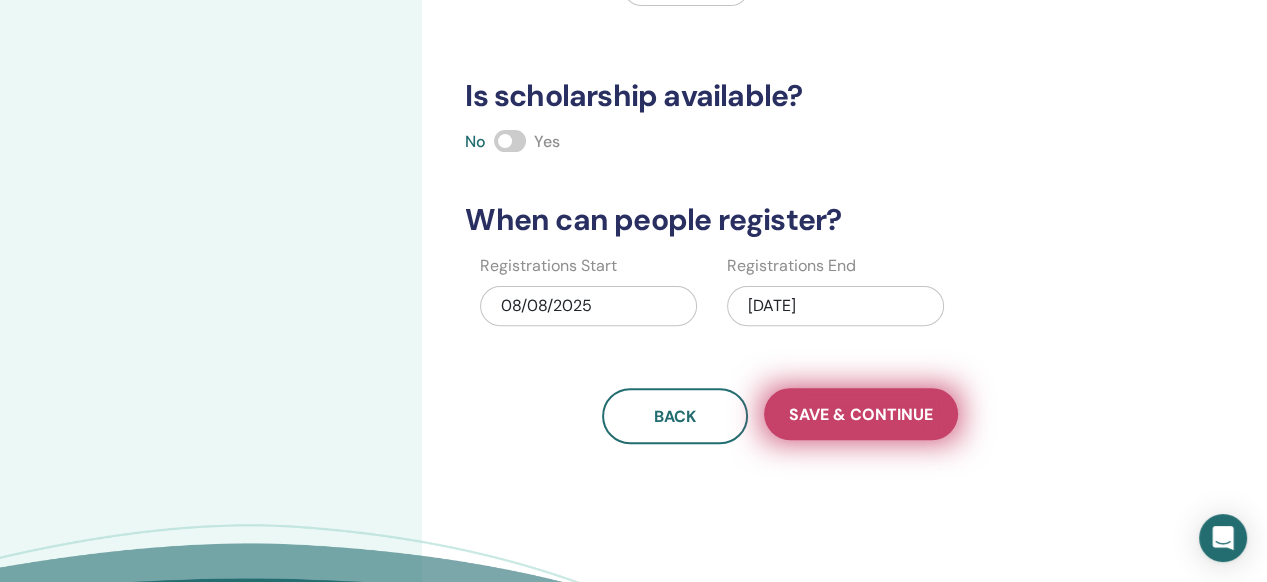 type on "**" 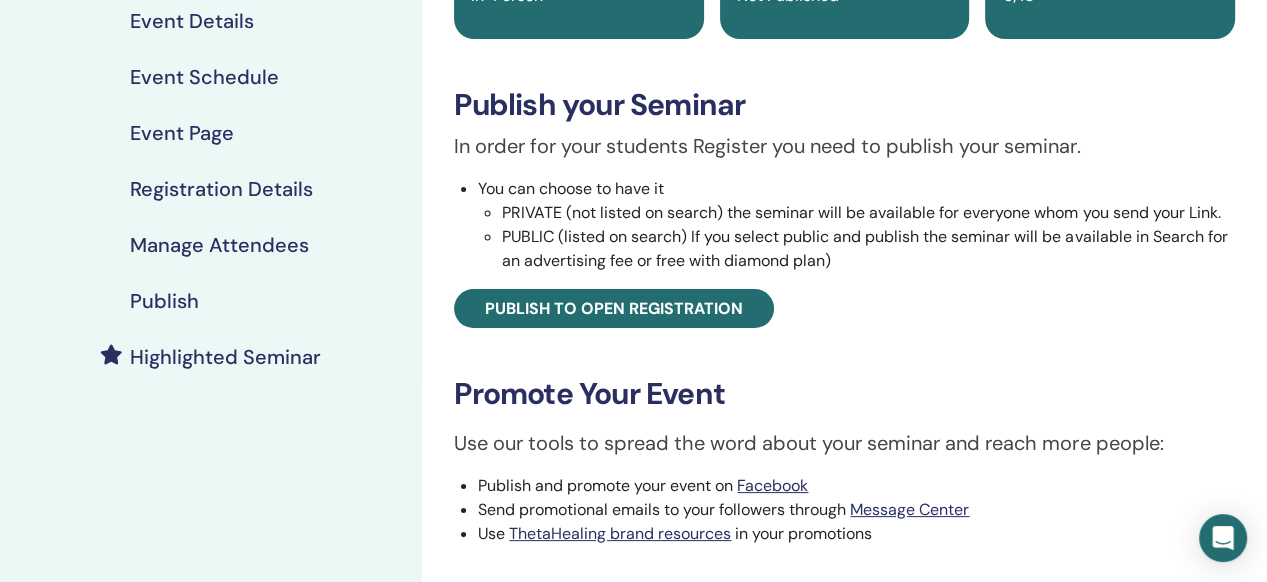 scroll, scrollTop: 266, scrollLeft: 0, axis: vertical 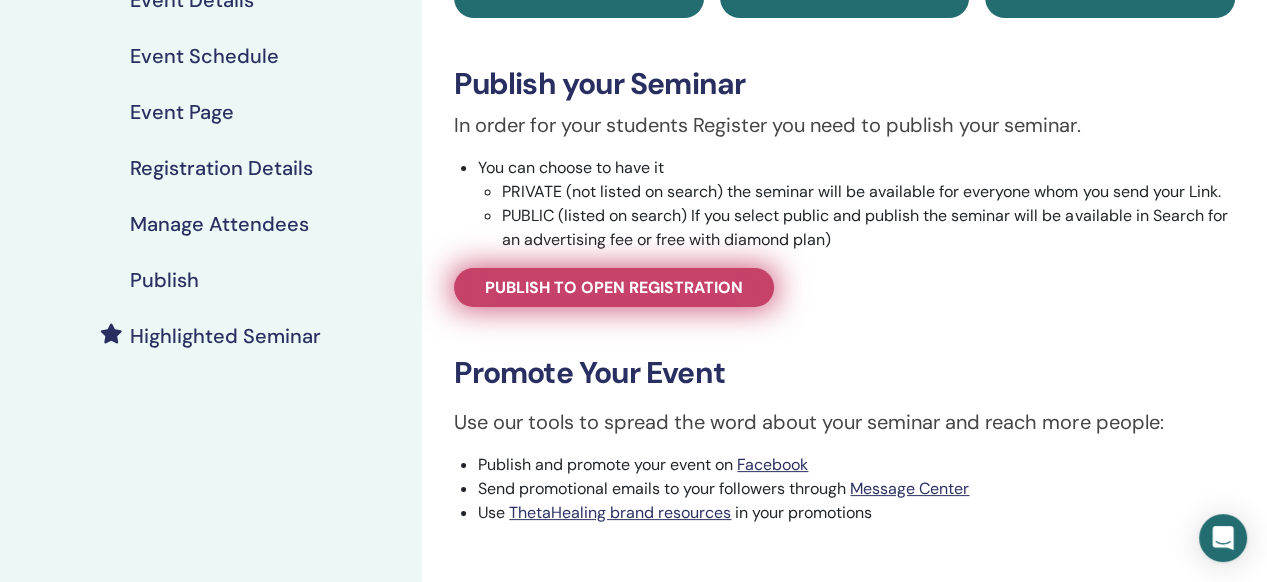 click on "Publish to open registration" at bounding box center (614, 287) 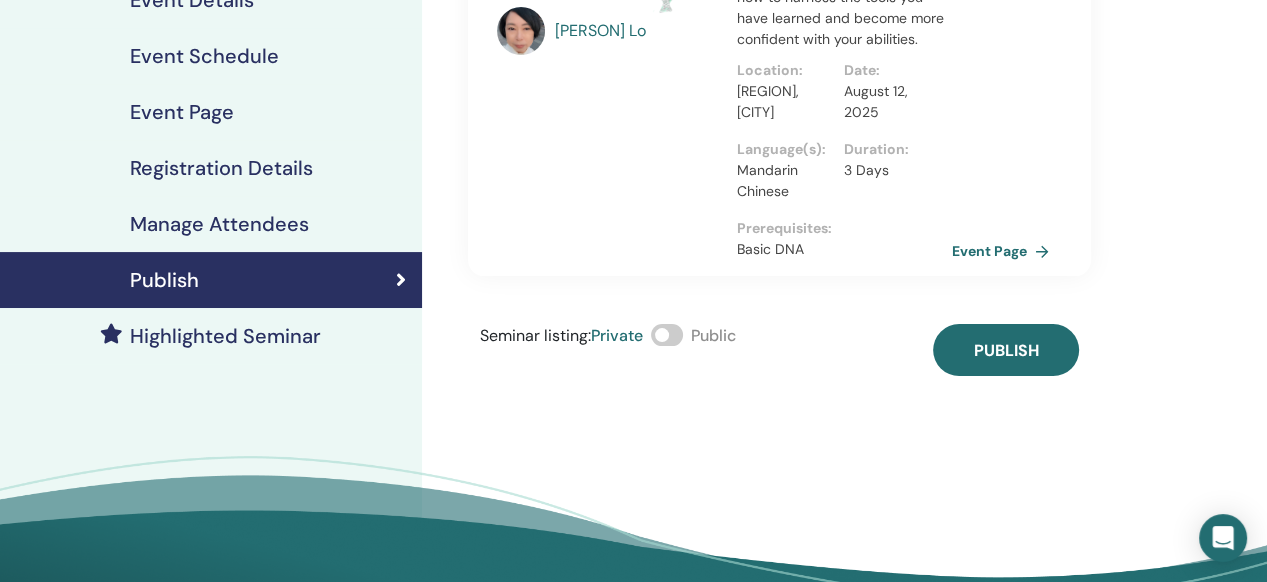 click at bounding box center [667, 335] 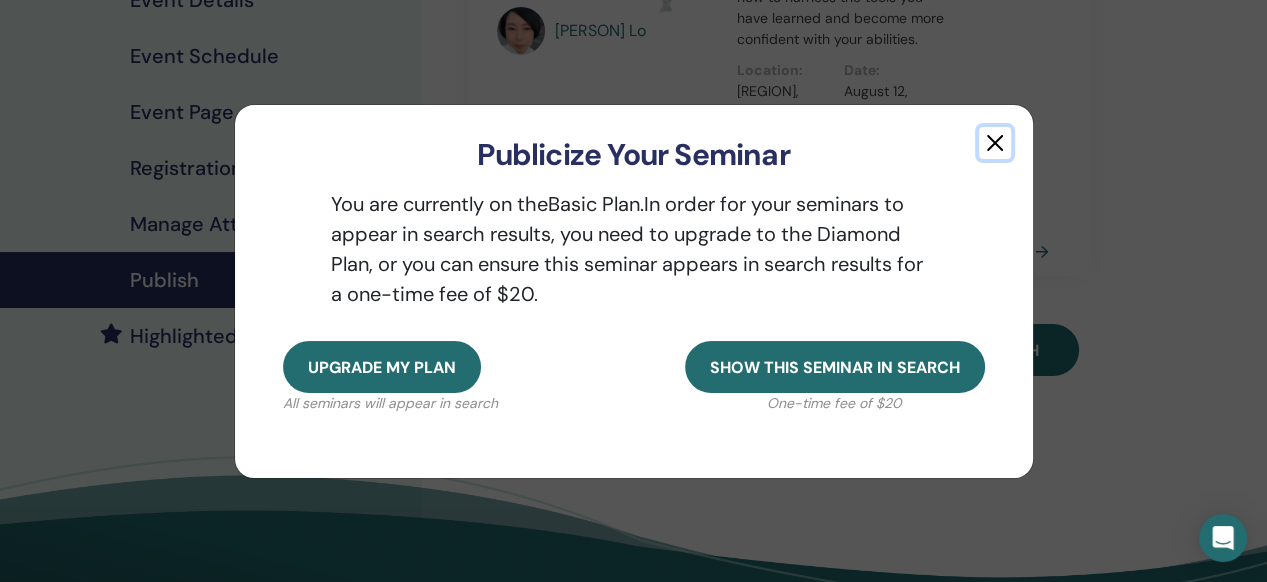 click at bounding box center (995, 143) 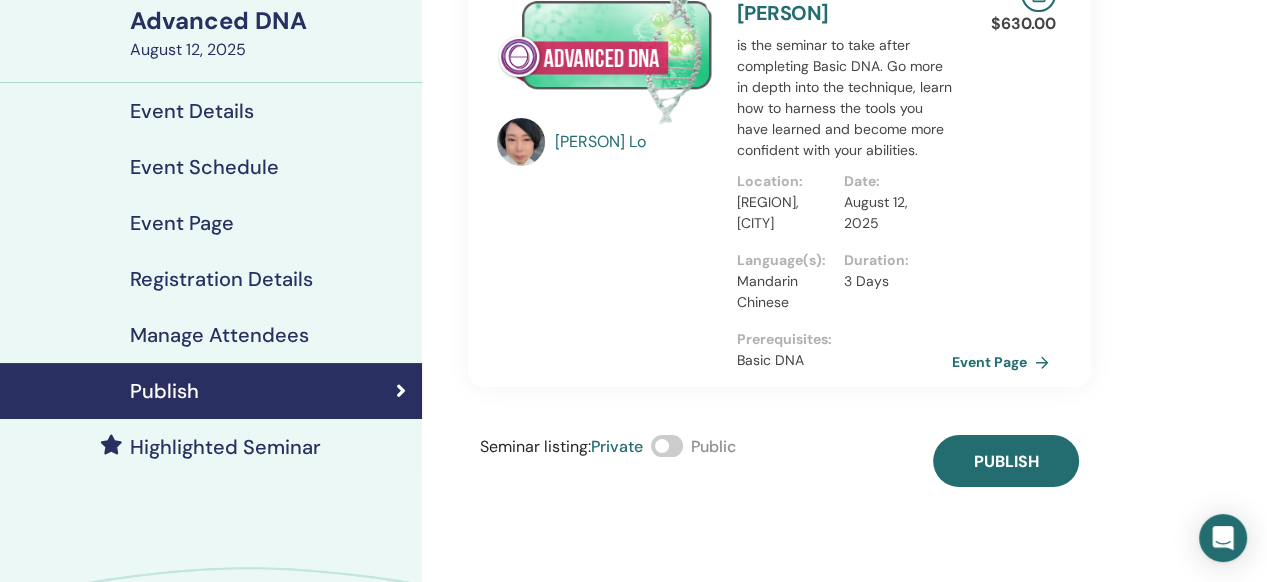 scroll, scrollTop: 133, scrollLeft: 0, axis: vertical 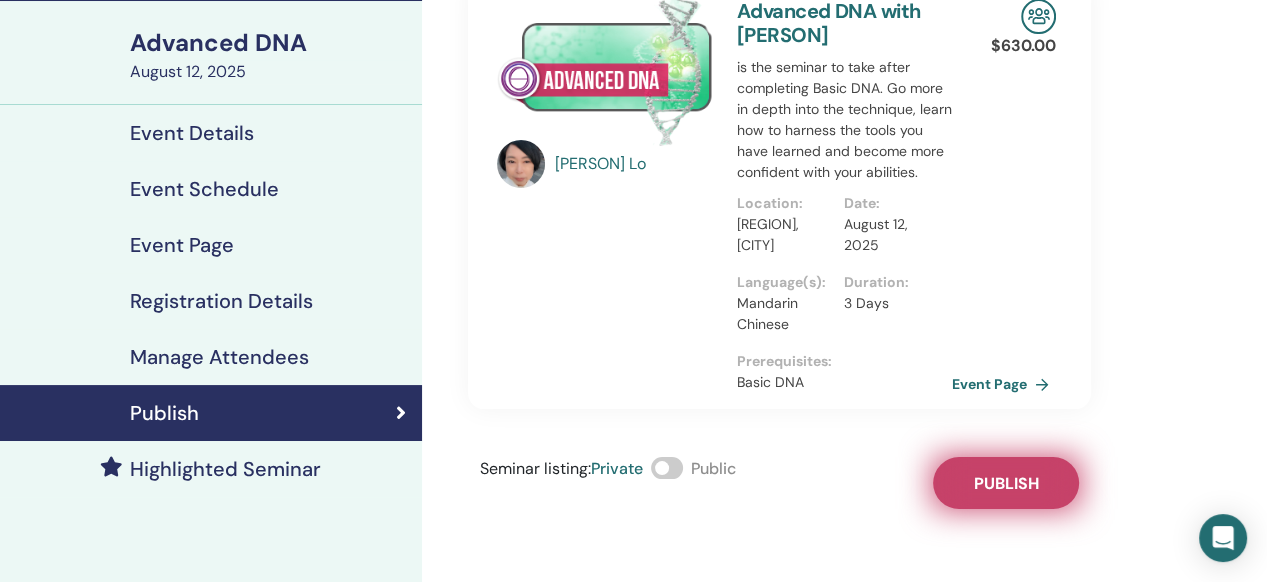 click on "Publish" at bounding box center [1005, 483] 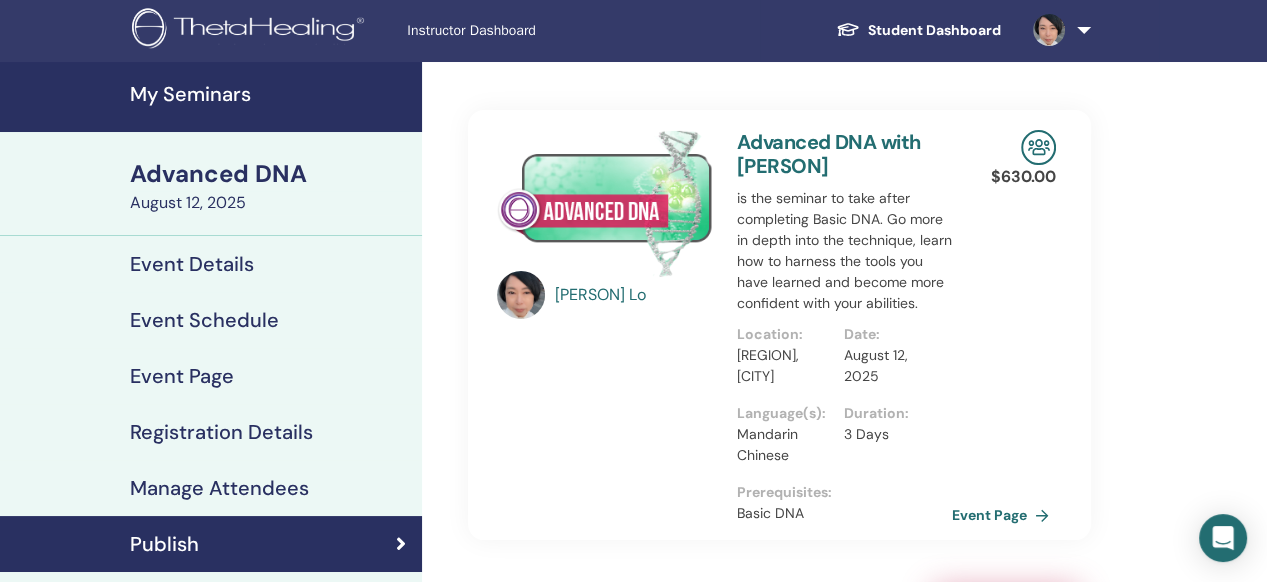 scroll, scrollTop: 0, scrollLeft: 0, axis: both 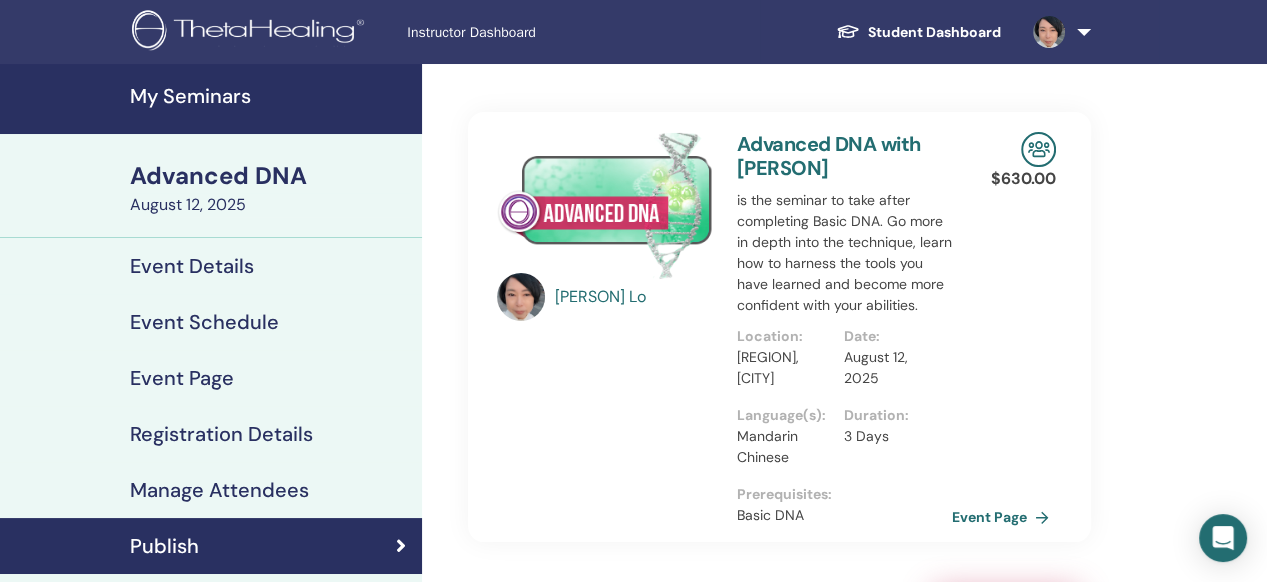 click on "My Seminars" at bounding box center [270, 96] 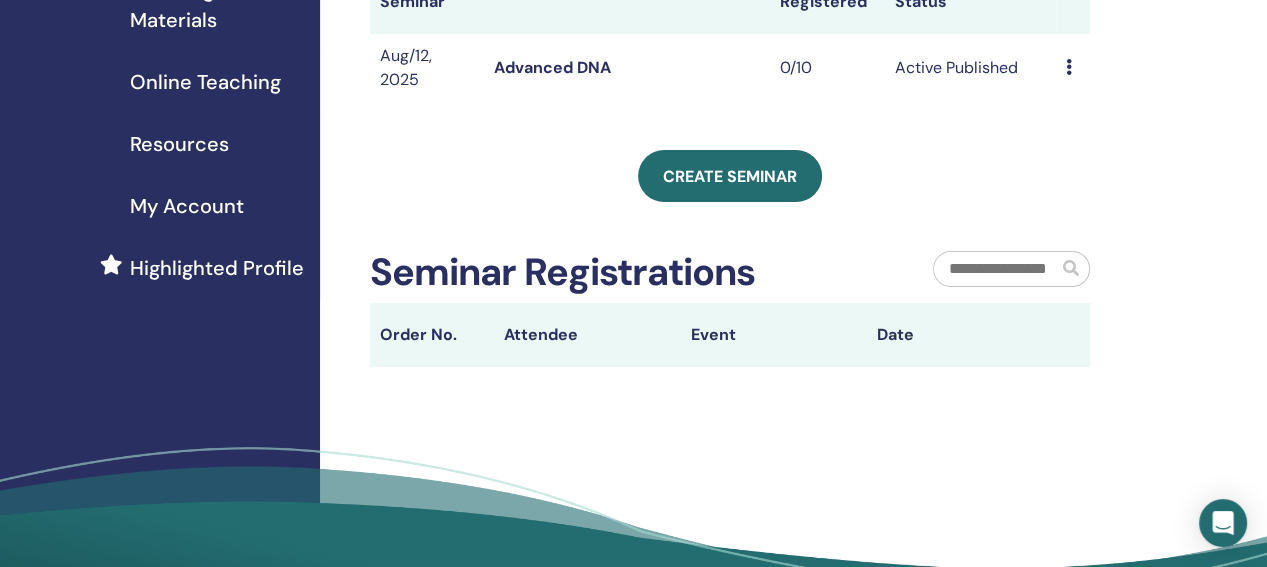 scroll, scrollTop: 266, scrollLeft: 0, axis: vertical 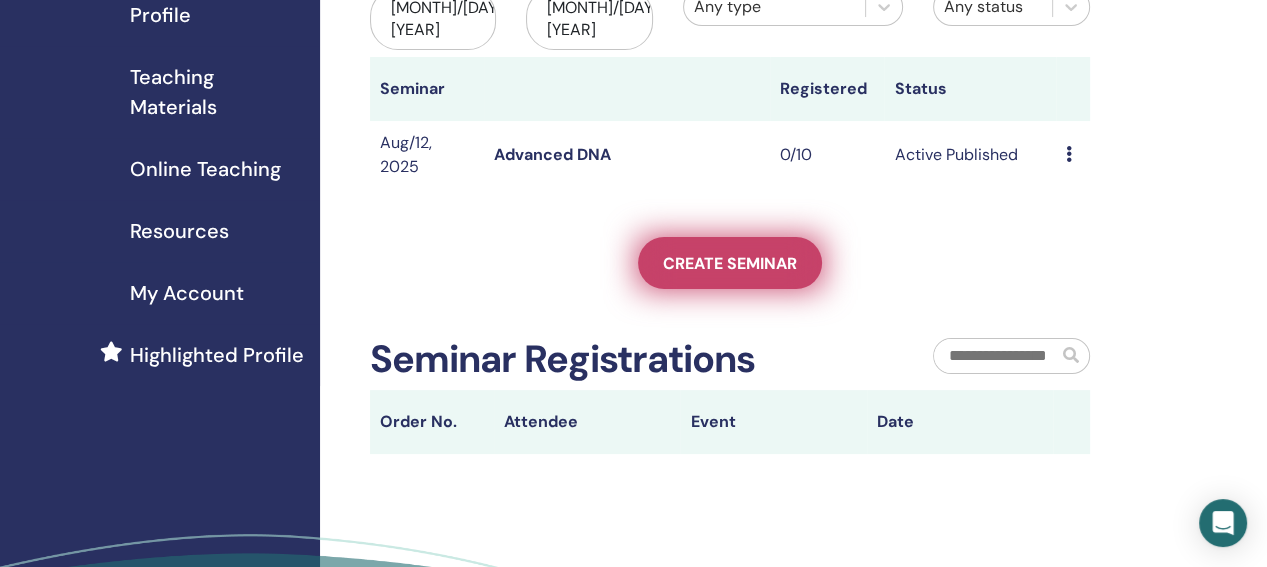click on "Create seminar" at bounding box center [730, 263] 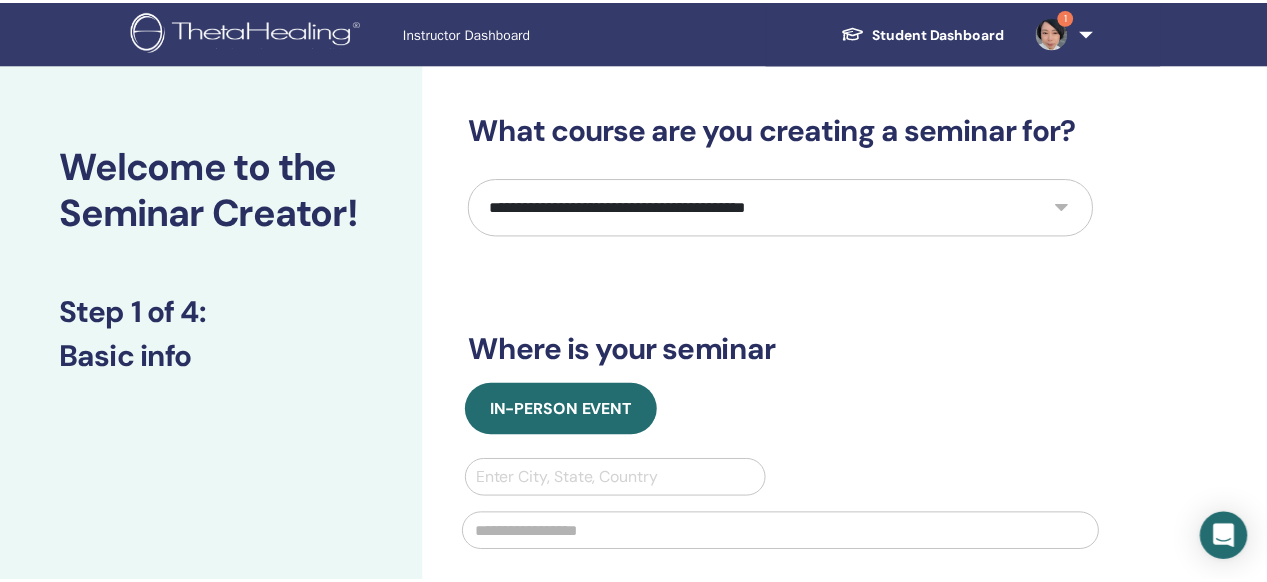 scroll, scrollTop: 0, scrollLeft: 0, axis: both 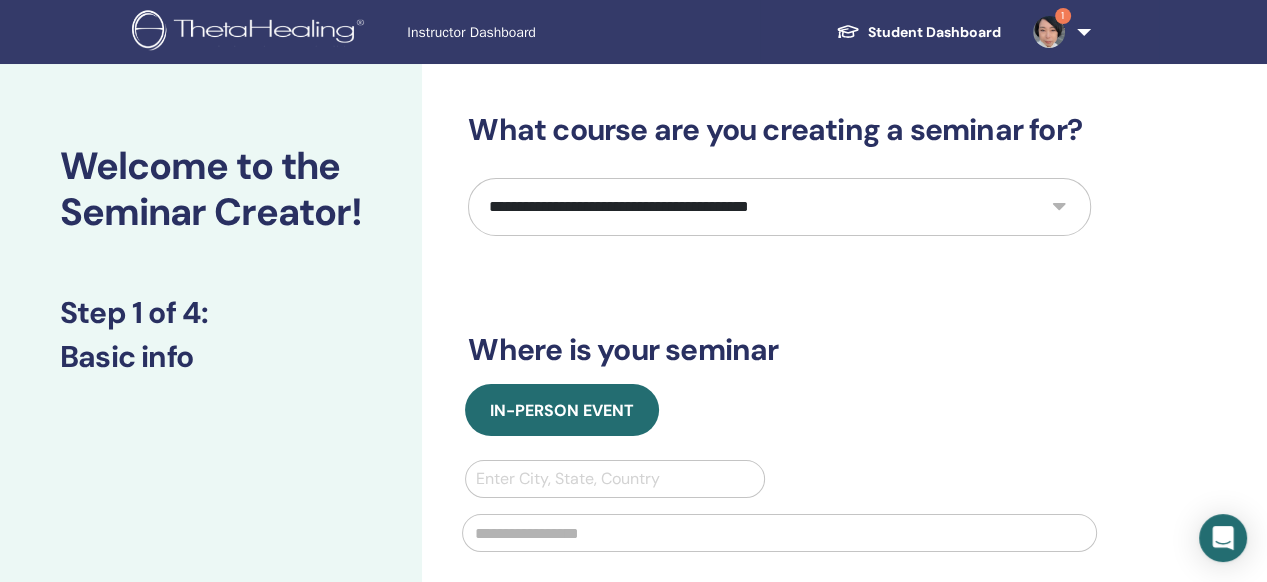 click on "**********" at bounding box center (779, 207) 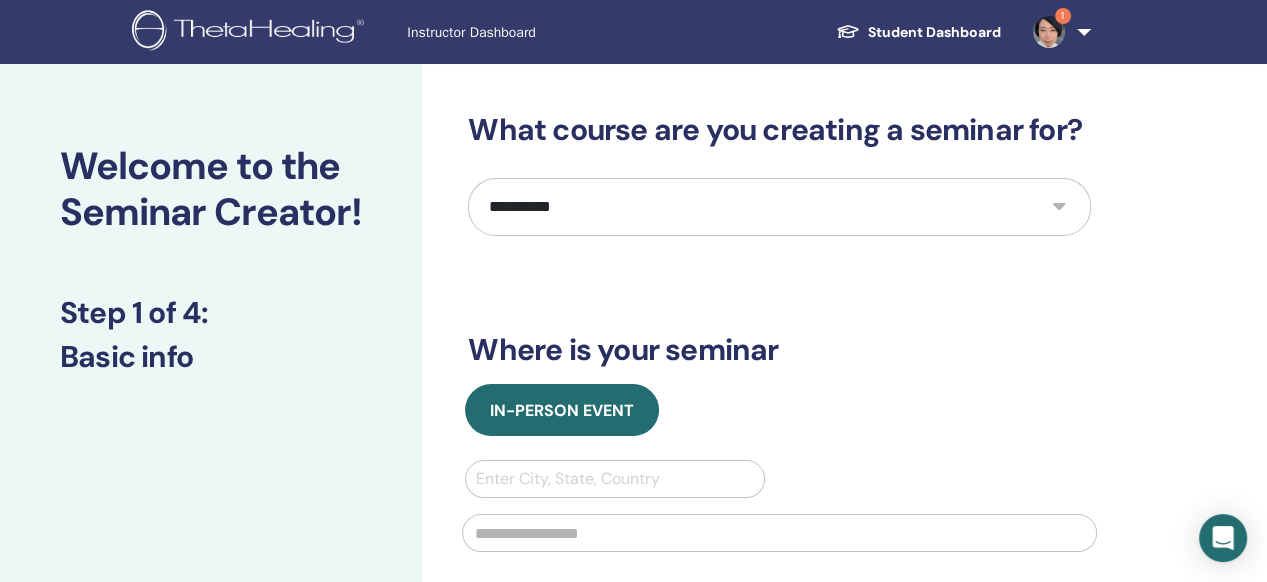 click on "**********" at bounding box center [779, 207] 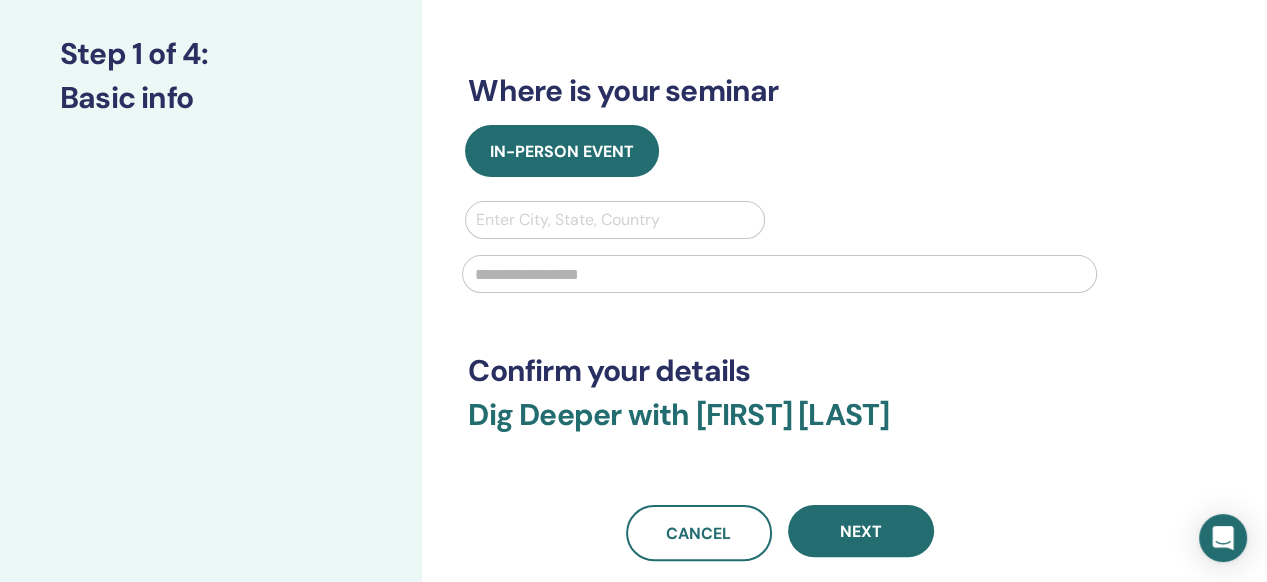 scroll, scrollTop: 266, scrollLeft: 0, axis: vertical 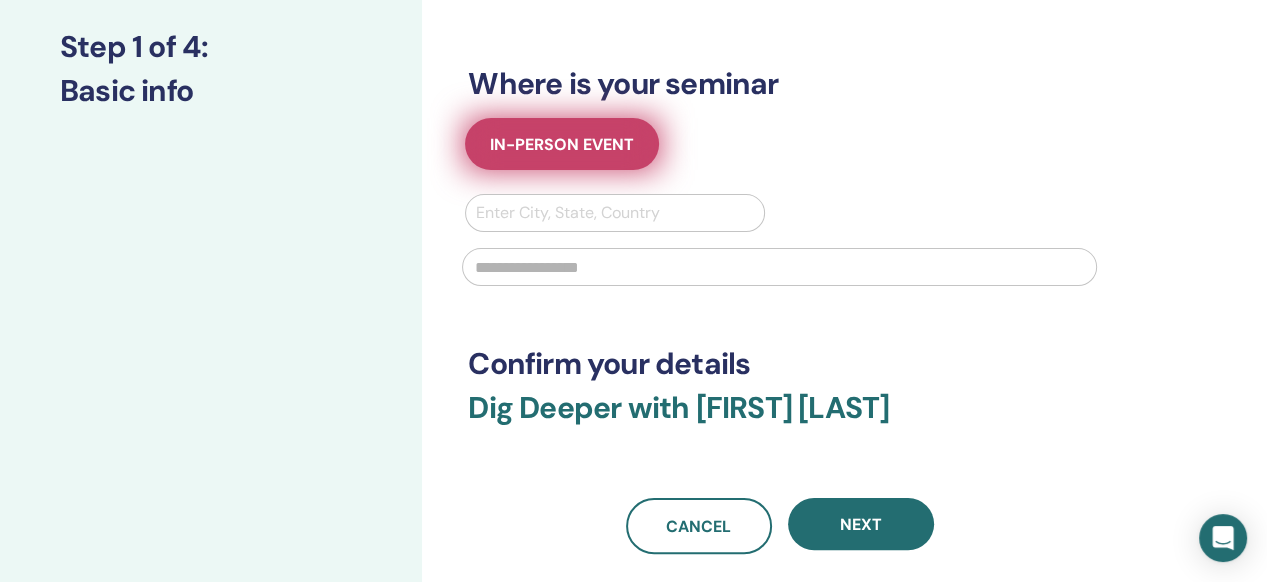click on "In-Person Event" at bounding box center [562, 144] 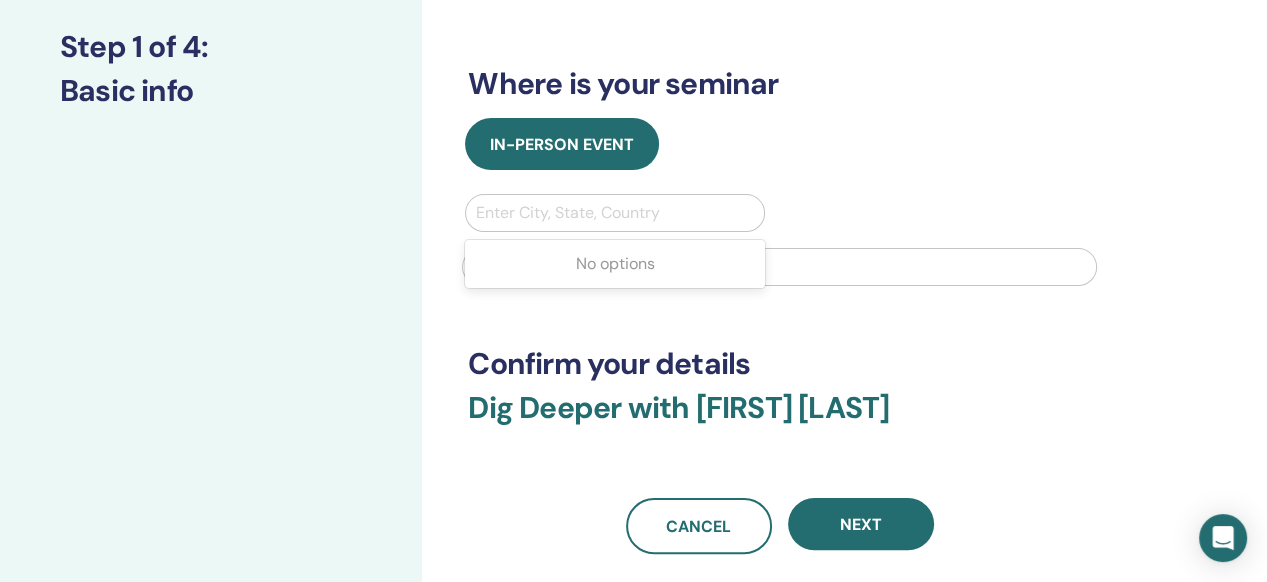 click at bounding box center [614, 213] 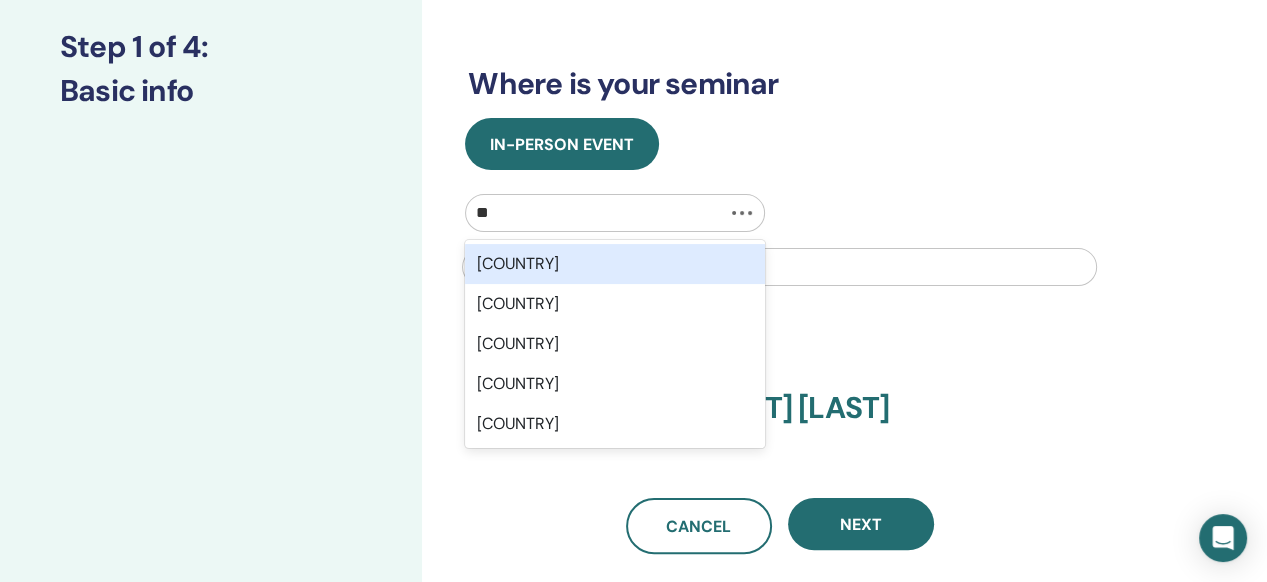 type on "***" 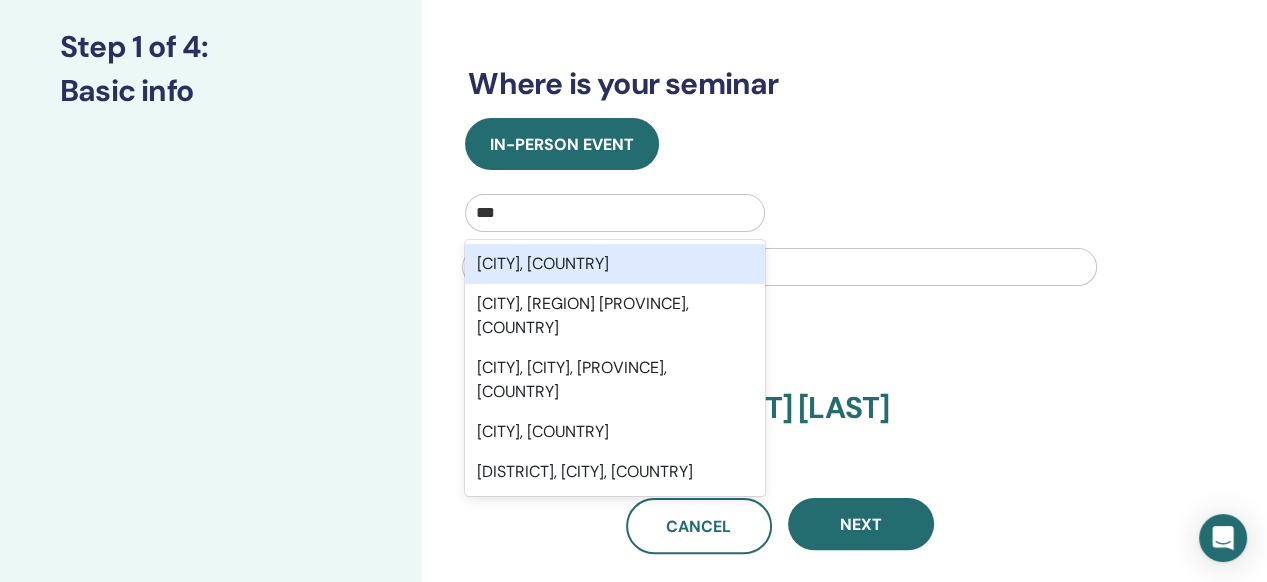 click on "Taoyuan City, TWN" at bounding box center (614, 264) 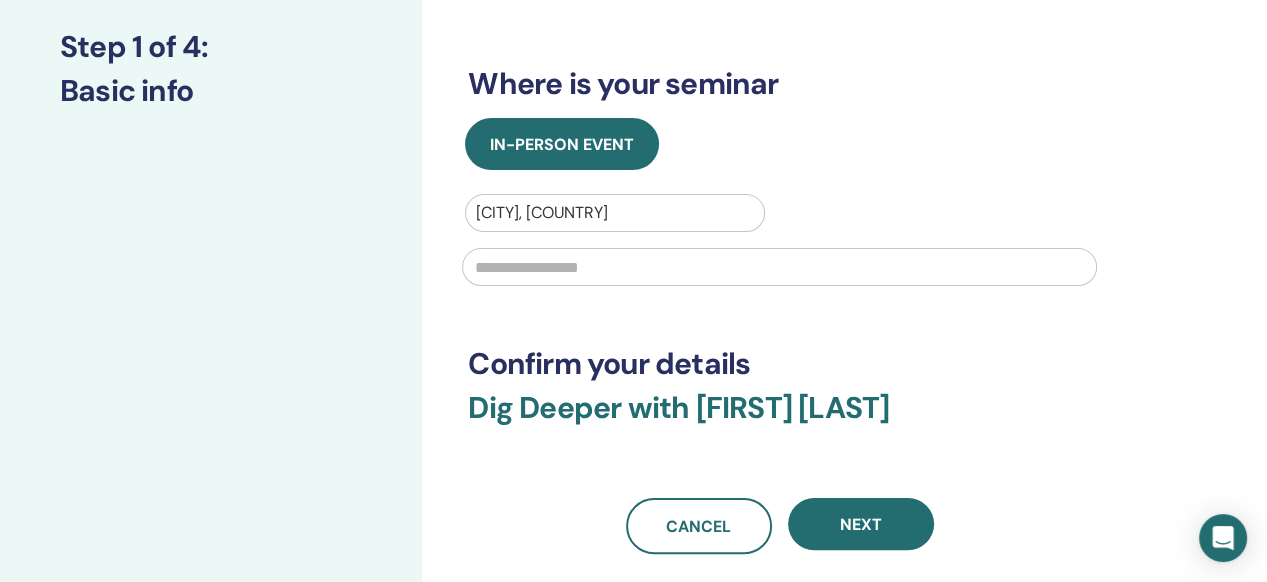 click at bounding box center [779, 267] 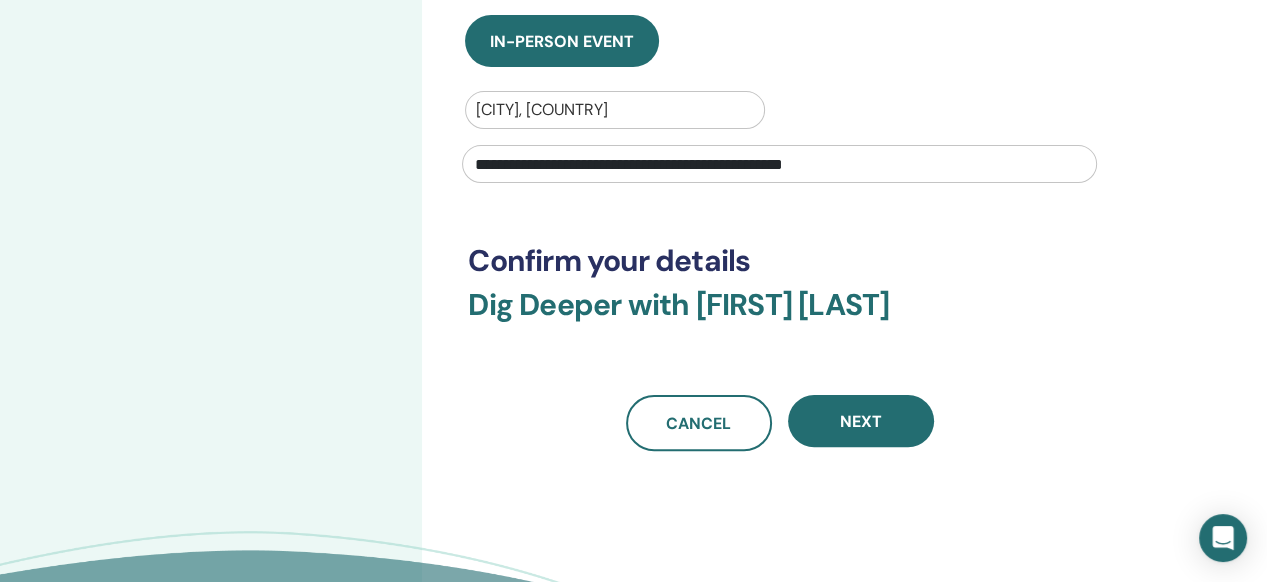 scroll, scrollTop: 400, scrollLeft: 0, axis: vertical 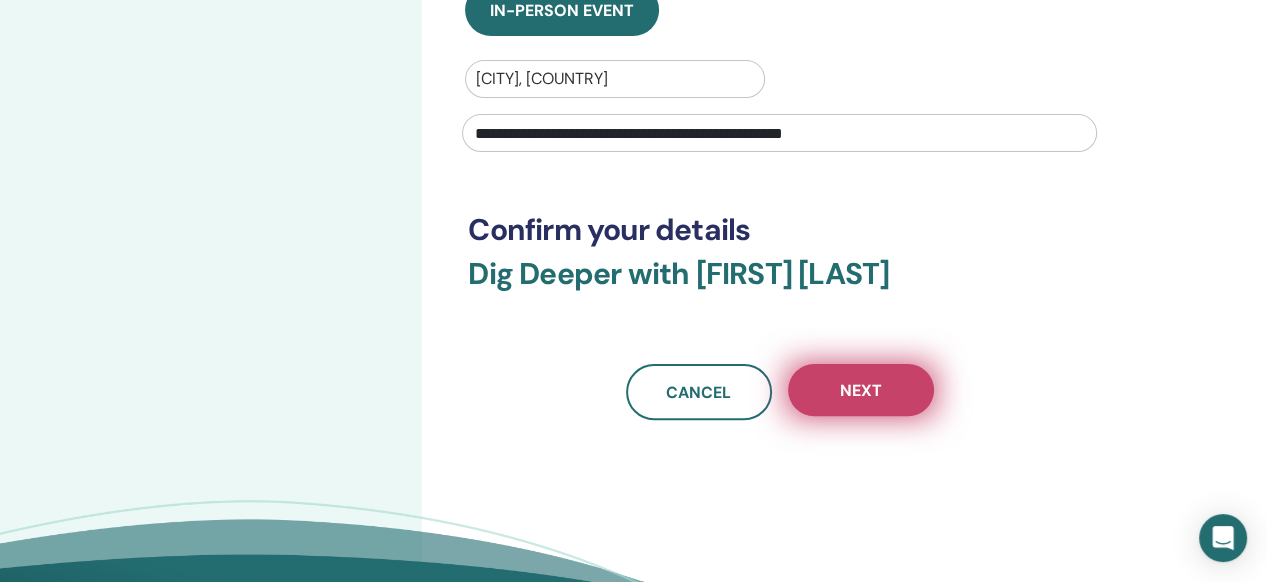 type on "**********" 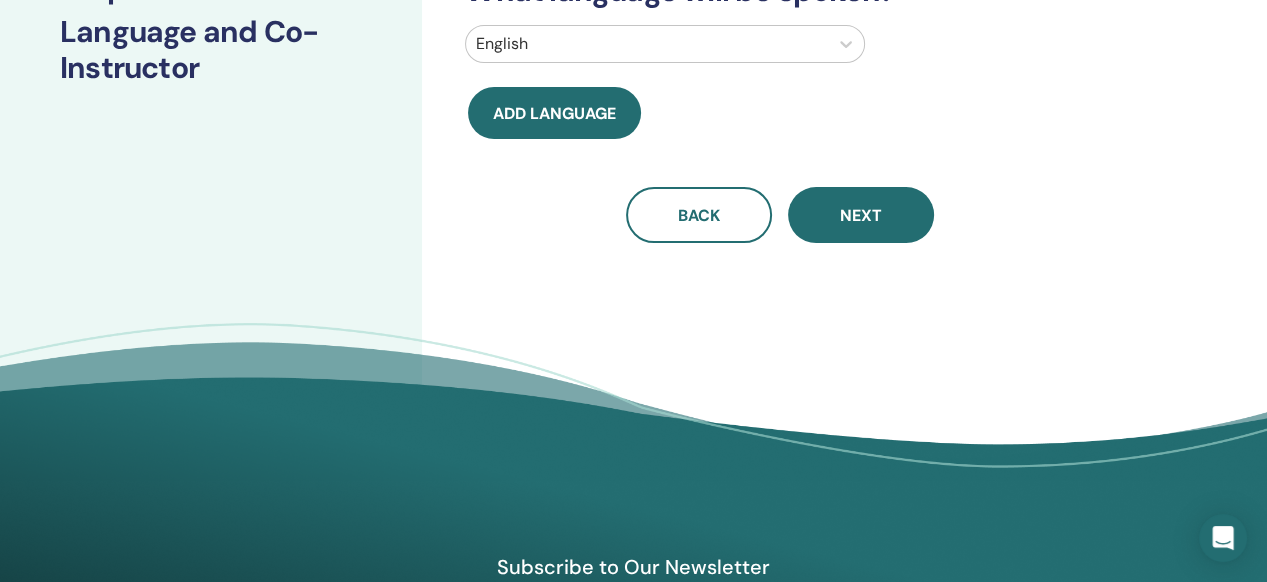 scroll, scrollTop: 266, scrollLeft: 0, axis: vertical 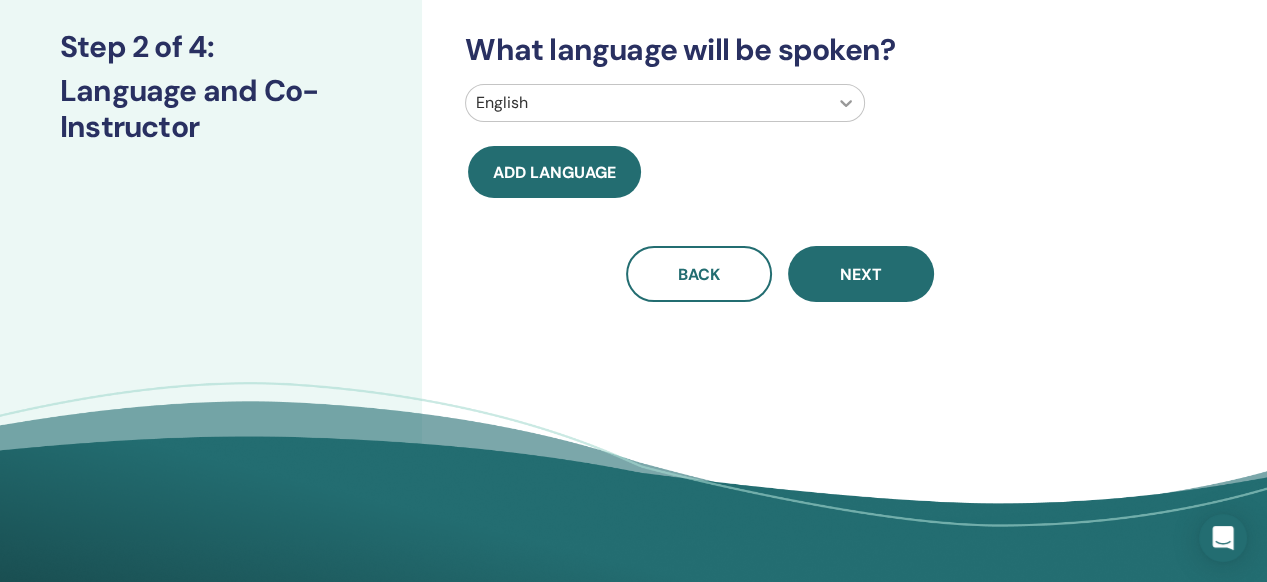 click 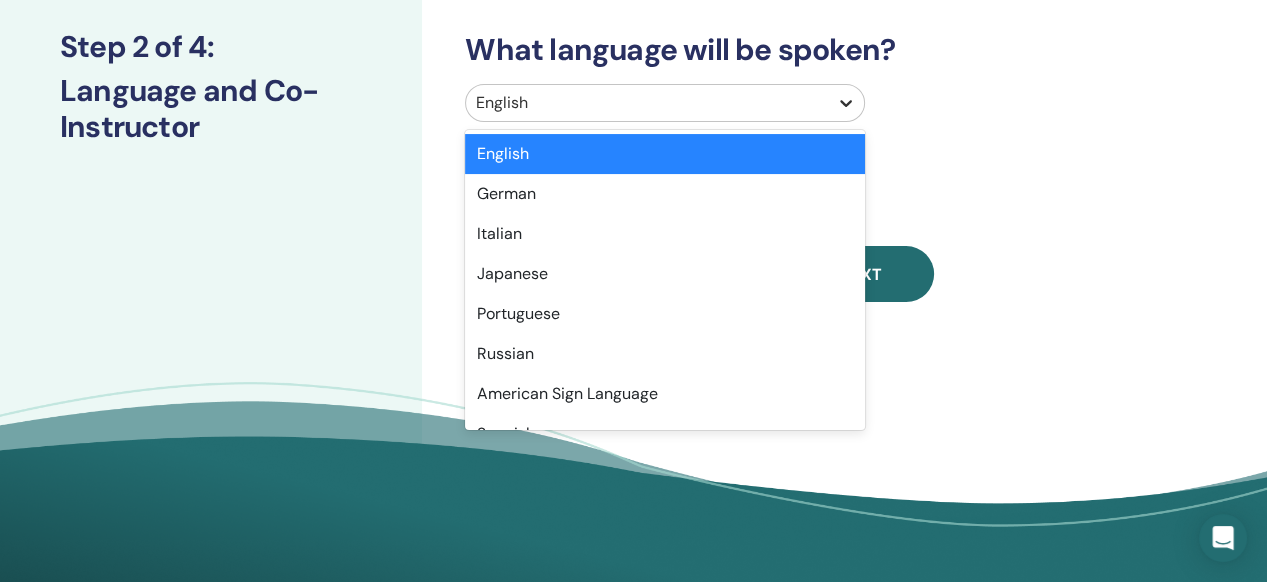 click 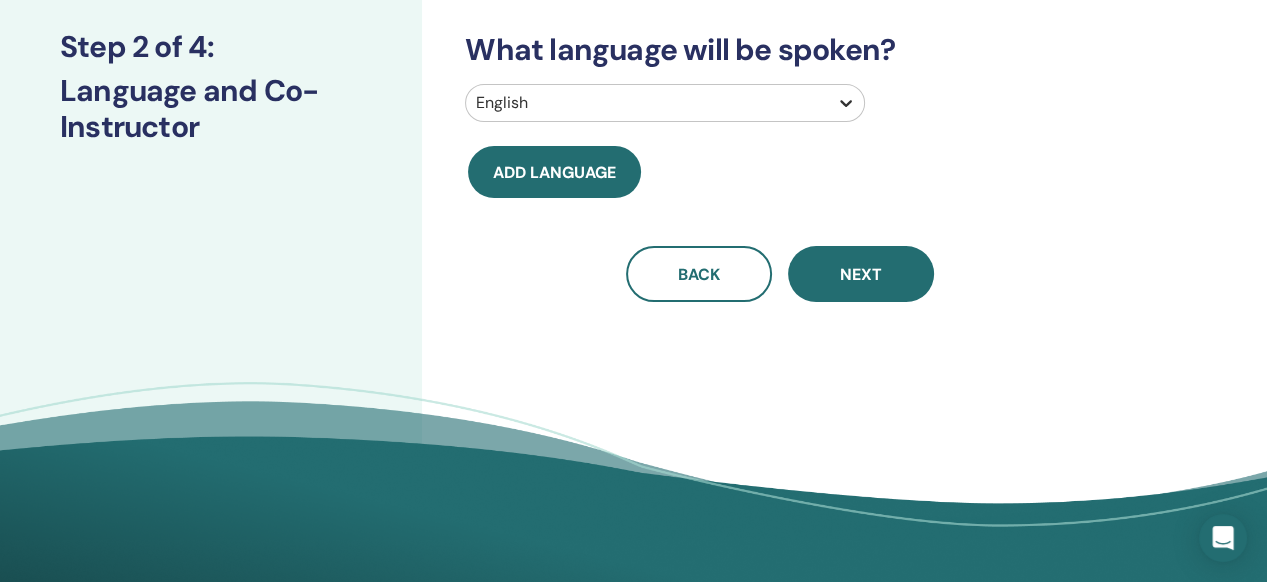 type on "*" 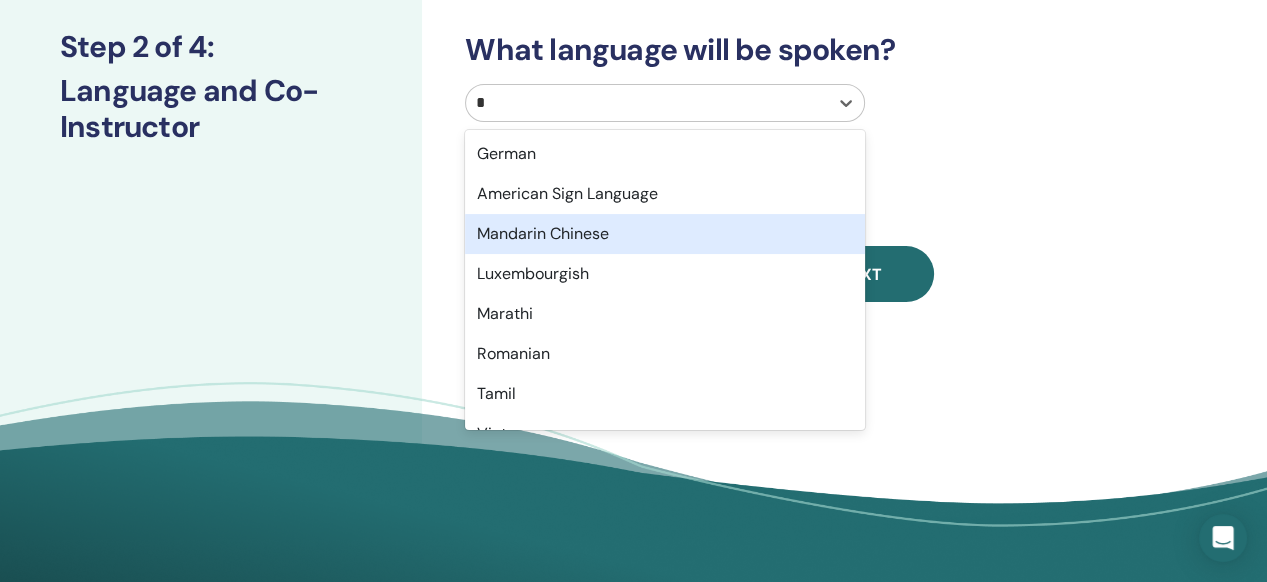 click on "Mandarin Chinese" at bounding box center [665, 234] 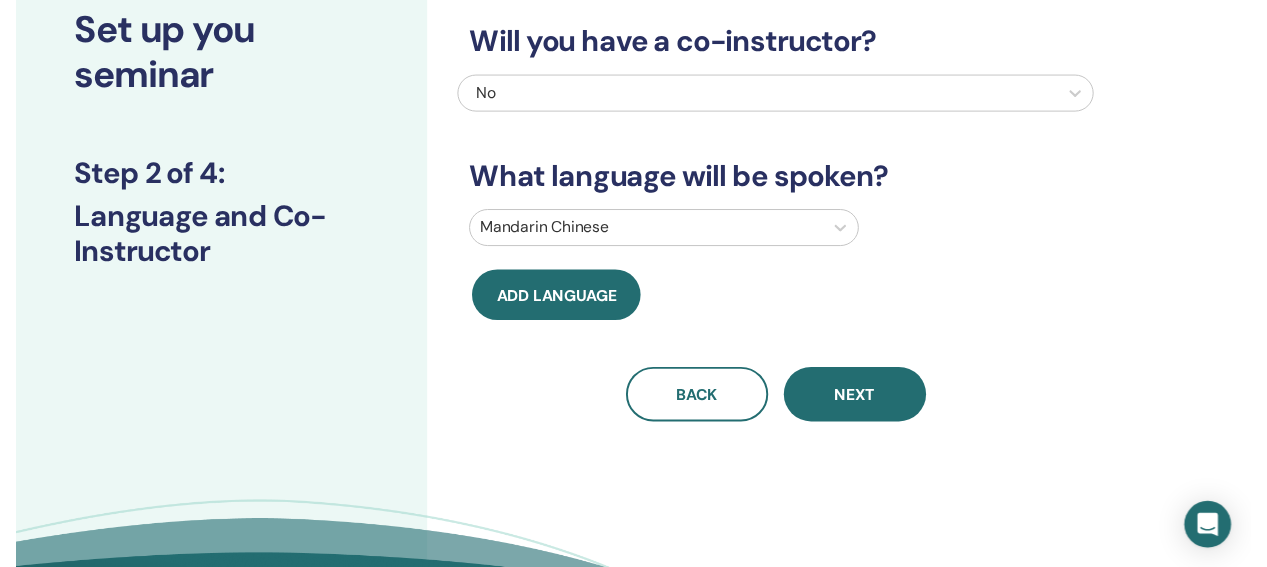 scroll, scrollTop: 133, scrollLeft: 0, axis: vertical 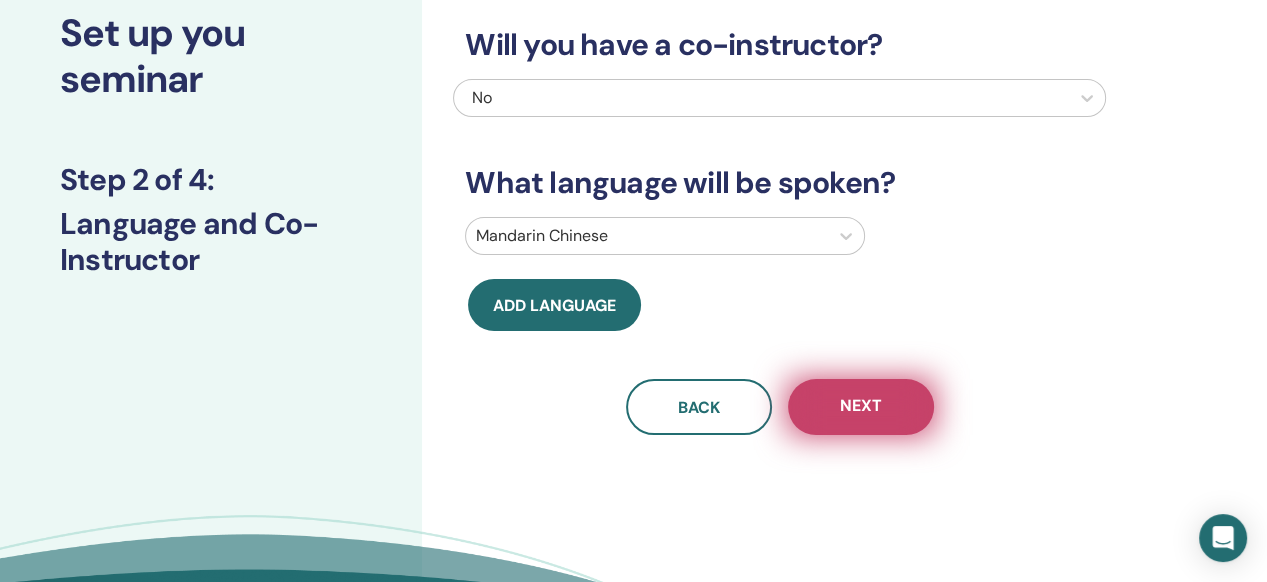 click on "Next" at bounding box center (861, 407) 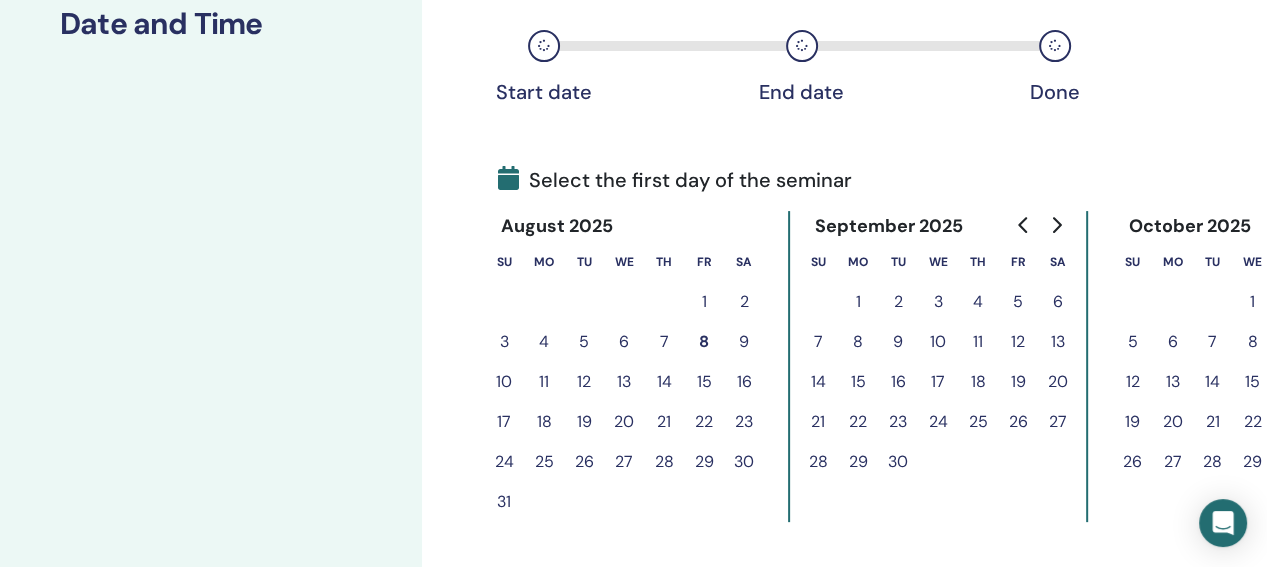 scroll, scrollTop: 400, scrollLeft: 0, axis: vertical 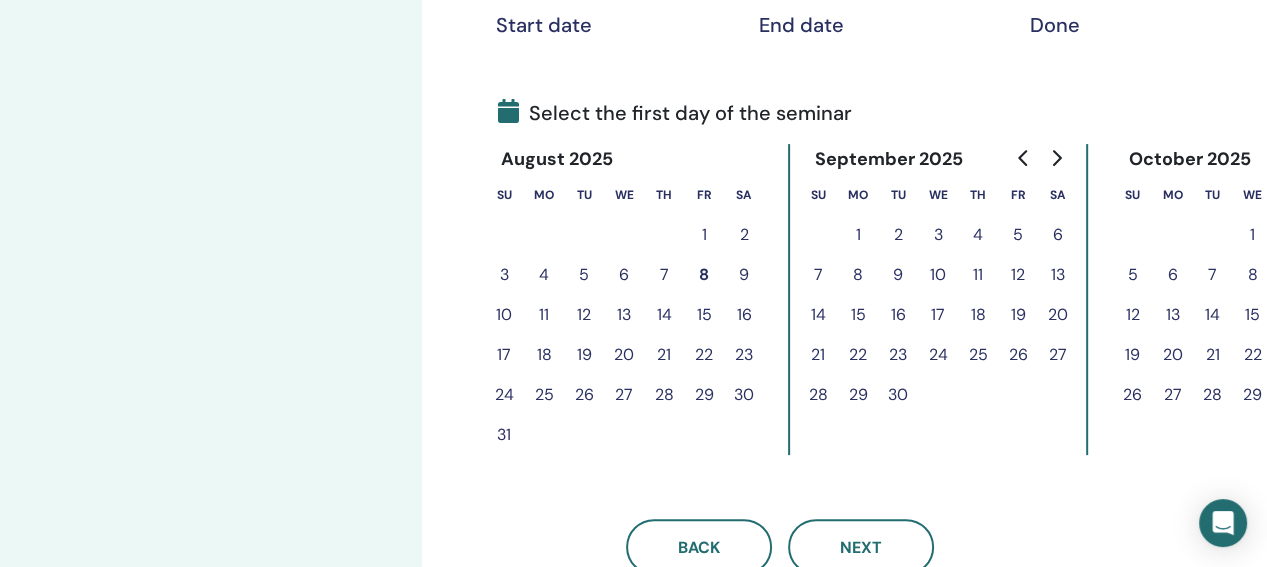 click on "19" at bounding box center [584, 355] 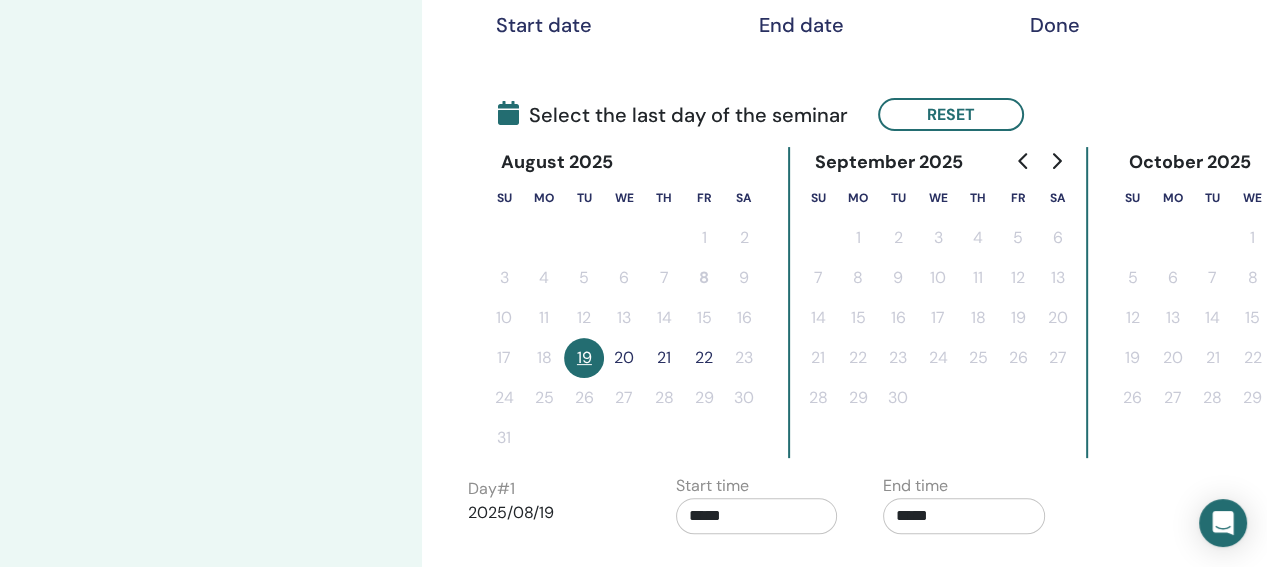 type 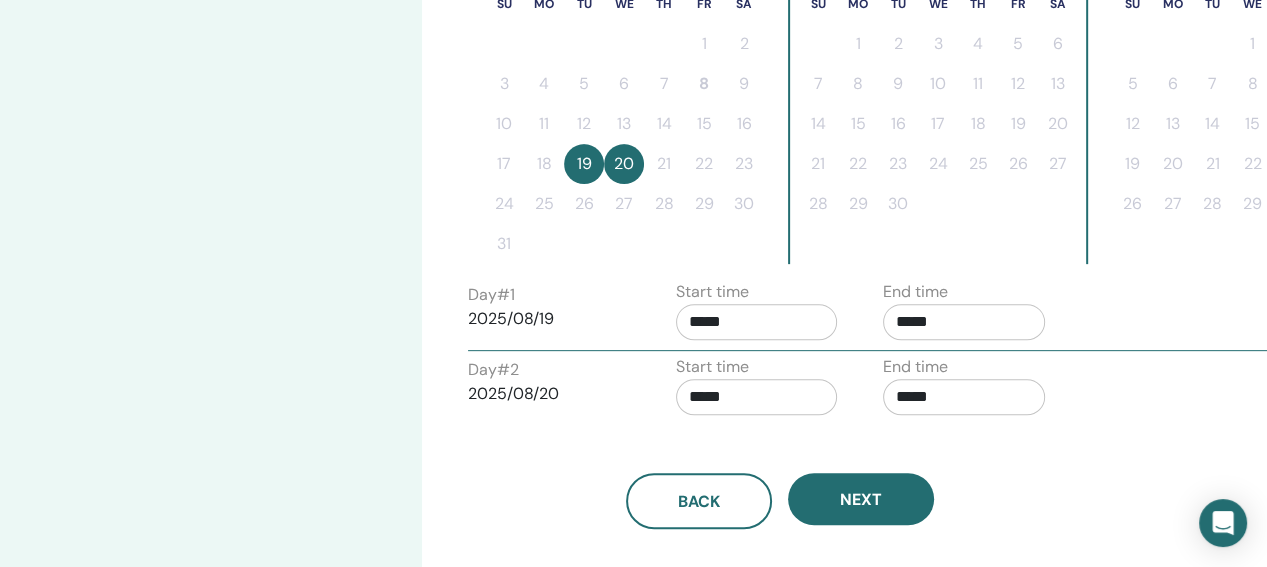 scroll, scrollTop: 600, scrollLeft: 0, axis: vertical 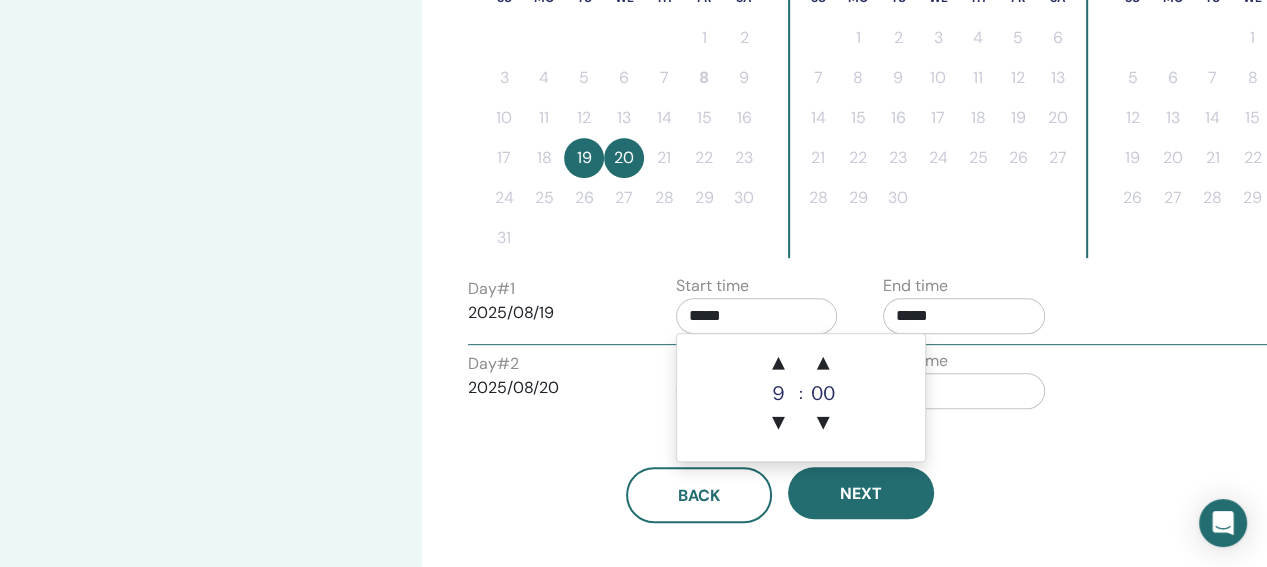click on "*****" at bounding box center [757, 316] 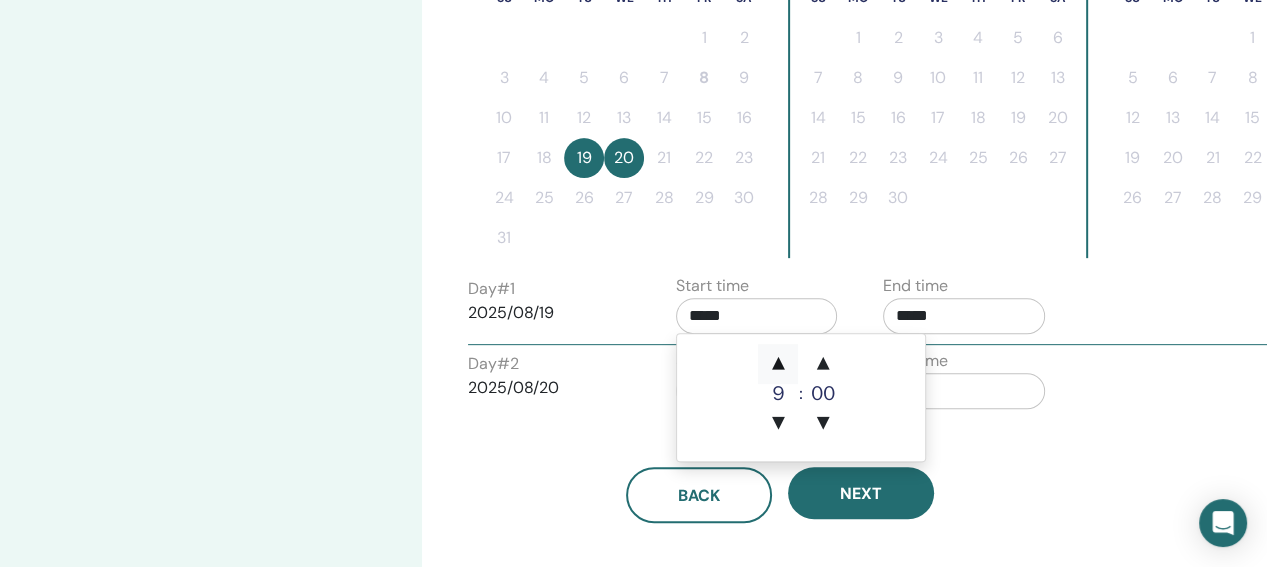 click on "▲" at bounding box center [778, 364] 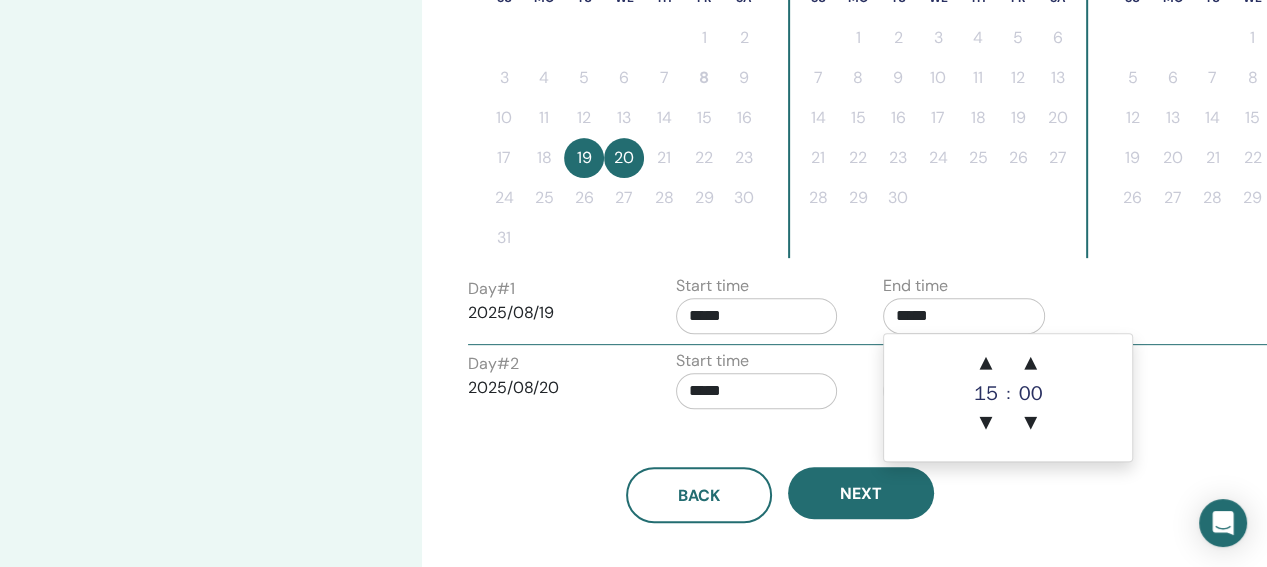 click on "*****" at bounding box center [964, 316] 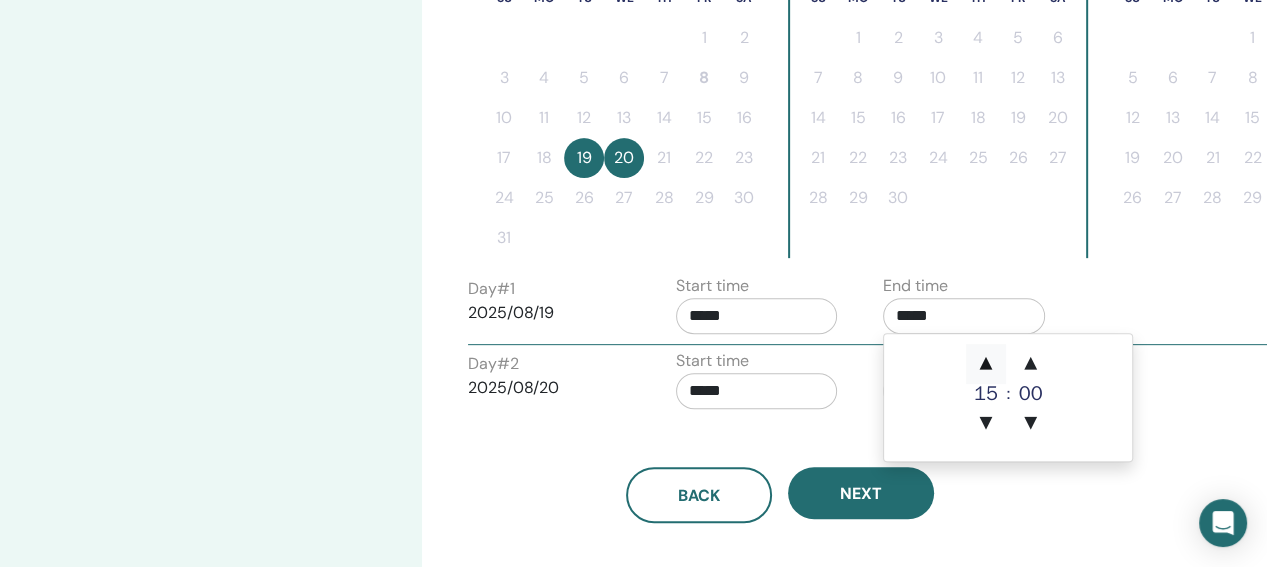 click on "▲" at bounding box center (986, 364) 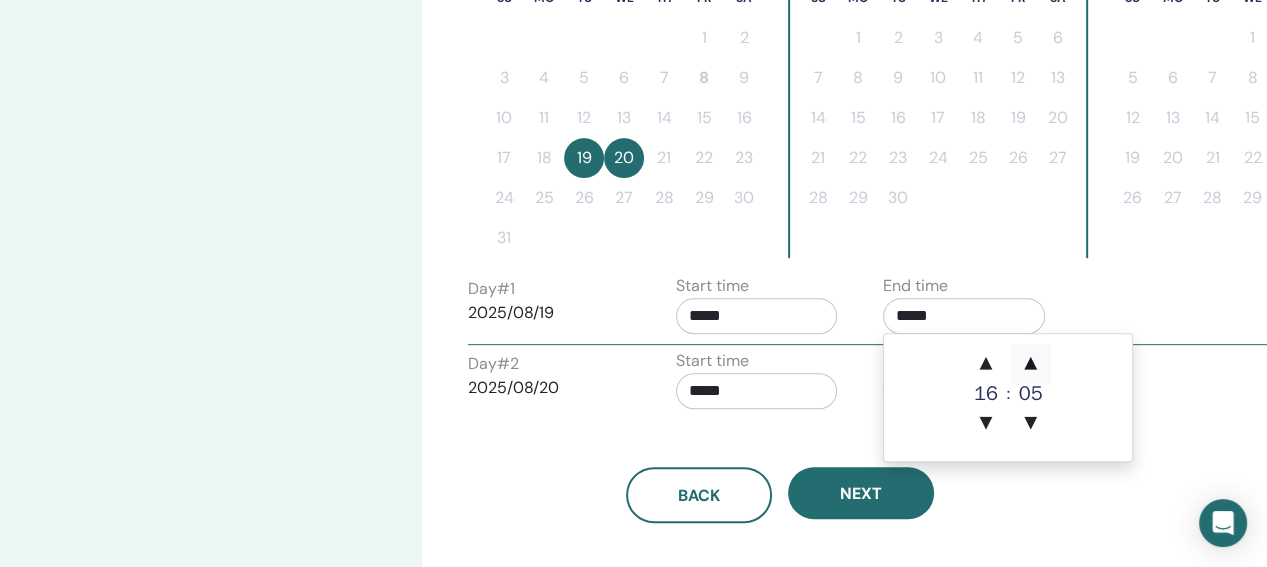 click on "▲" at bounding box center [1031, 364] 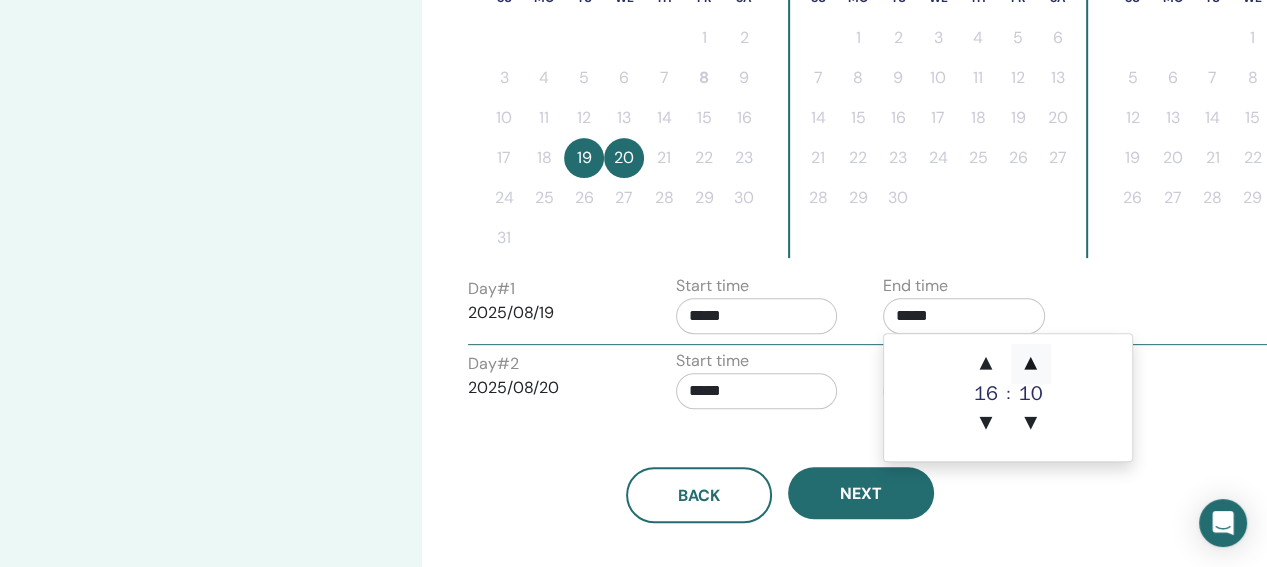 click on "▲" at bounding box center [1031, 364] 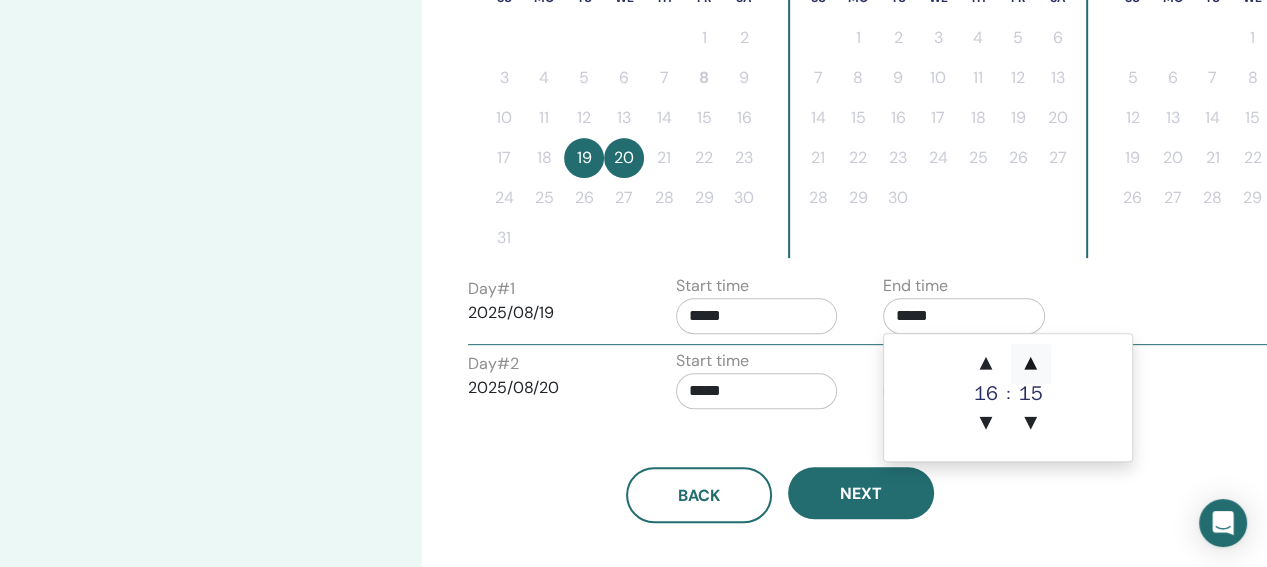 click on "▲" at bounding box center [1031, 364] 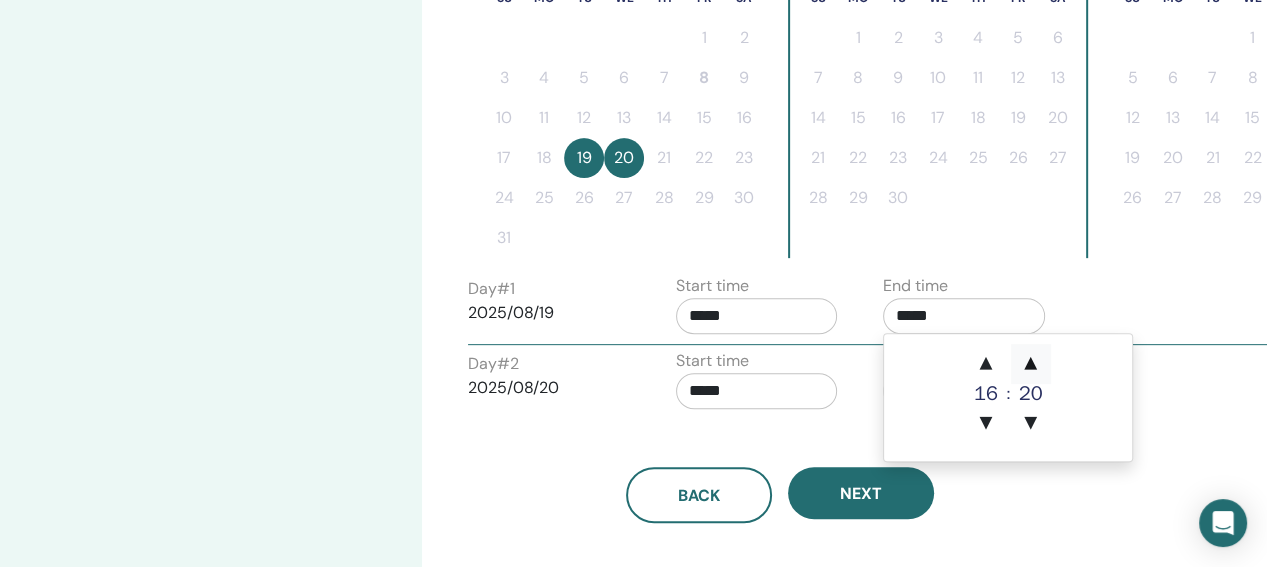 click on "▲" at bounding box center [1031, 364] 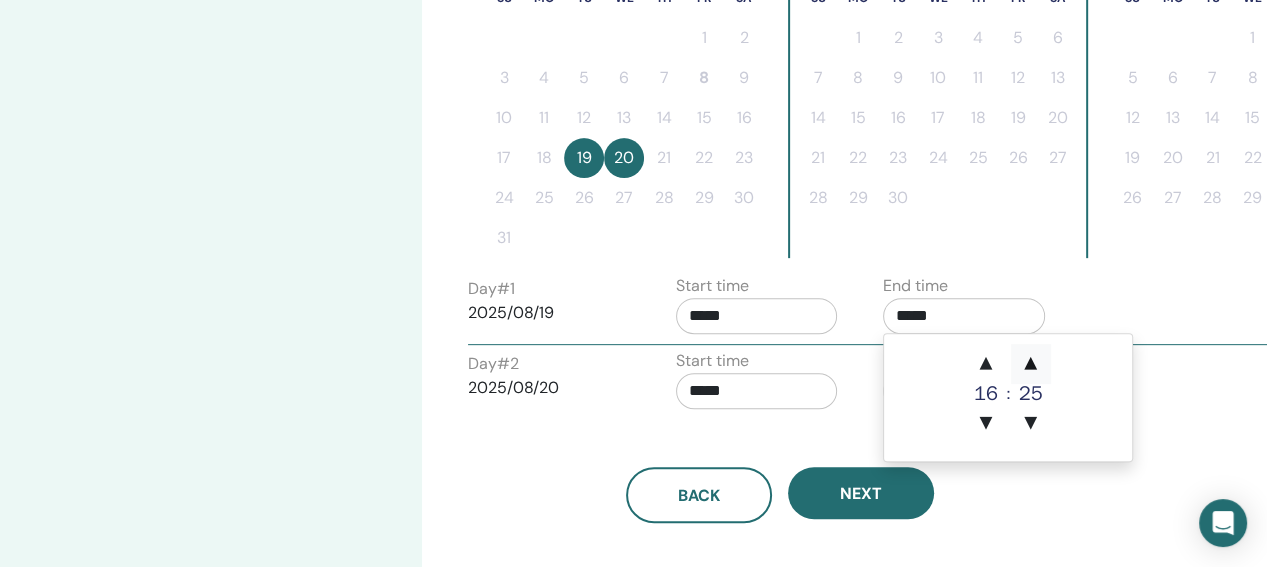 click on "▲" at bounding box center (1031, 364) 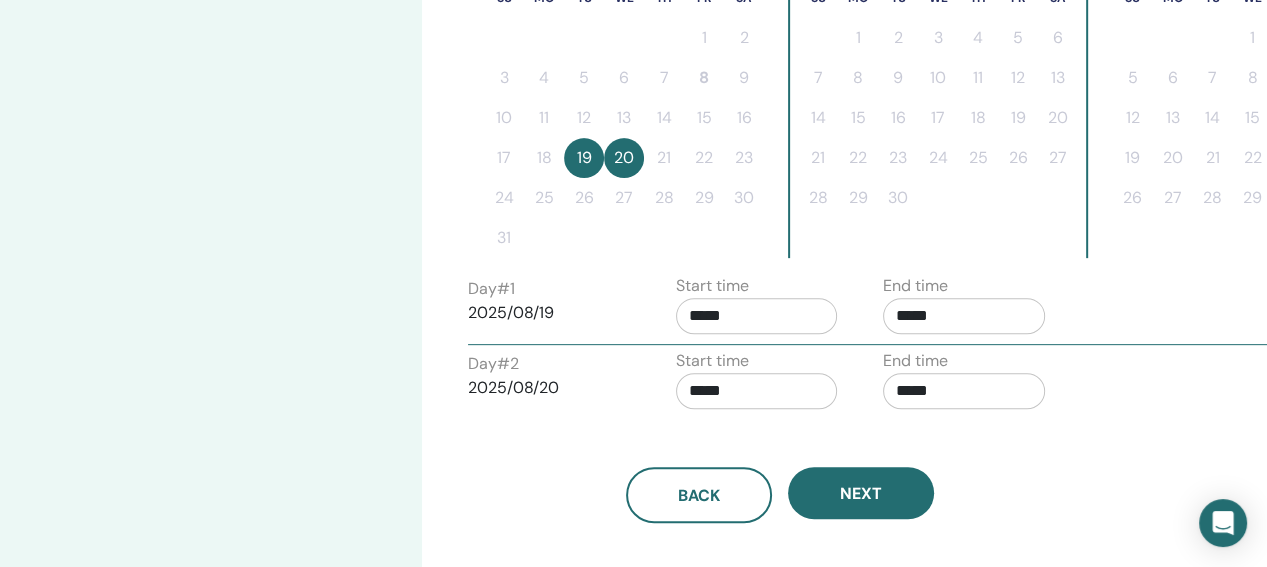 click on "Day  # 1 2025/08/19 Start time ***** End time *****" at bounding box center (868, 309) 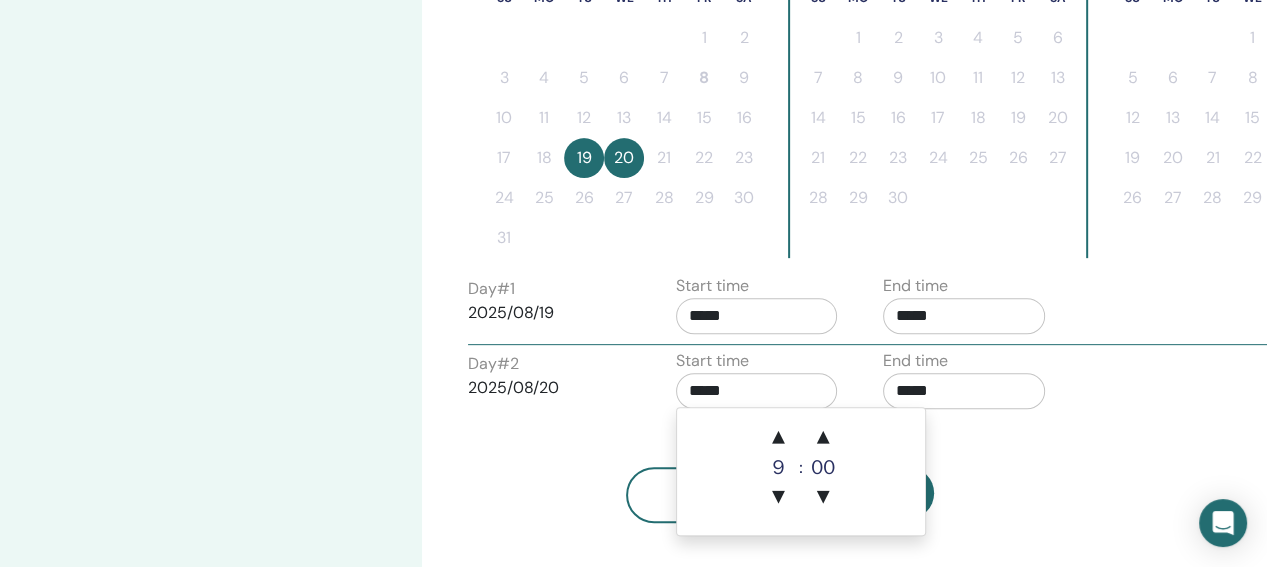 click on "*****" at bounding box center (757, 391) 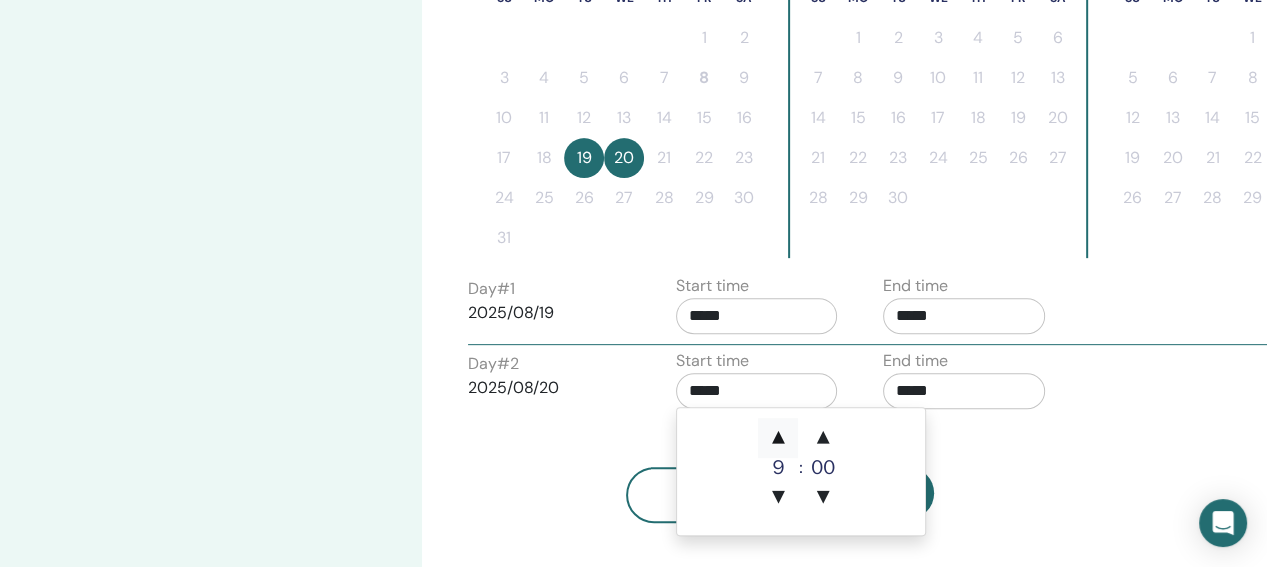 click on "▲" at bounding box center (778, 438) 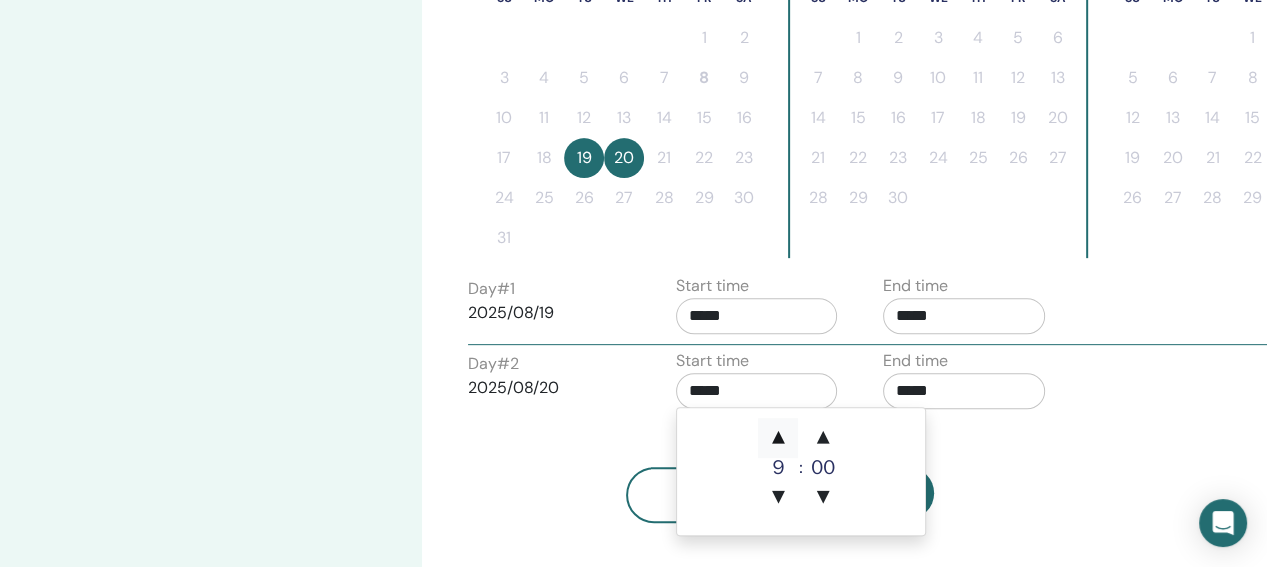 type on "*****" 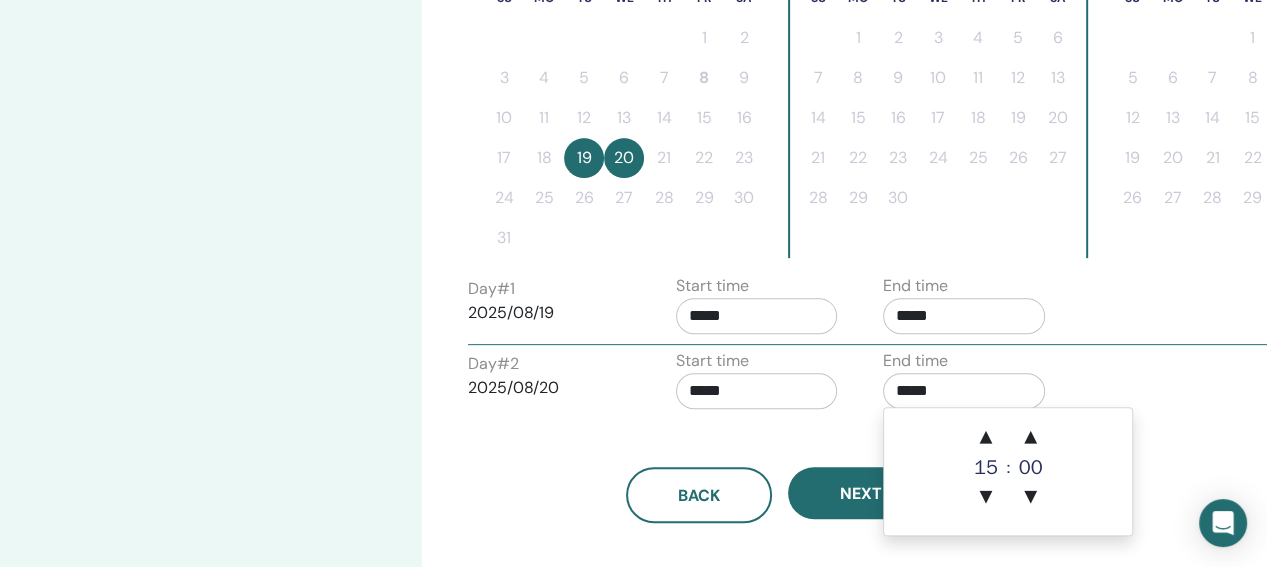 click on "*****" at bounding box center [964, 391] 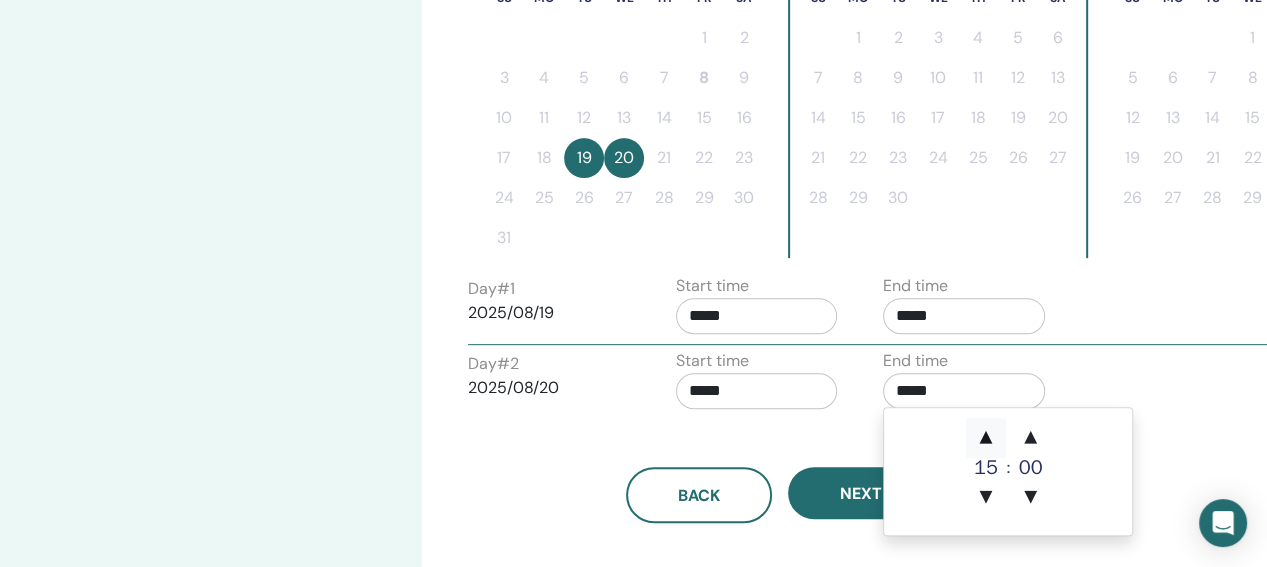 click on "▲" at bounding box center (986, 438) 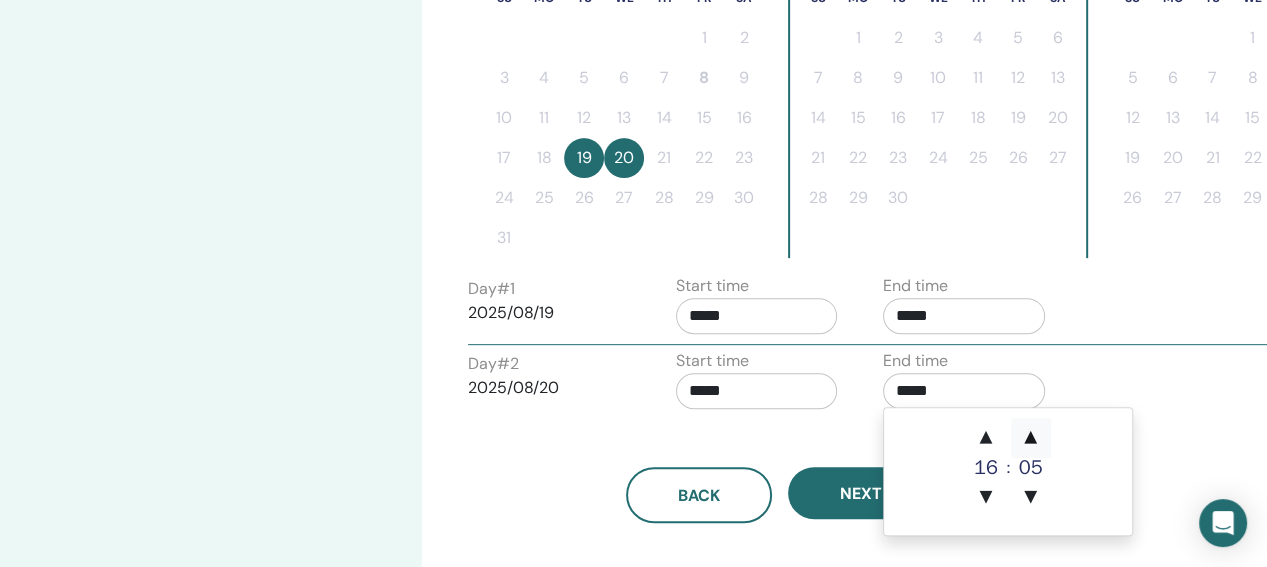 click on "▲" at bounding box center (1031, 438) 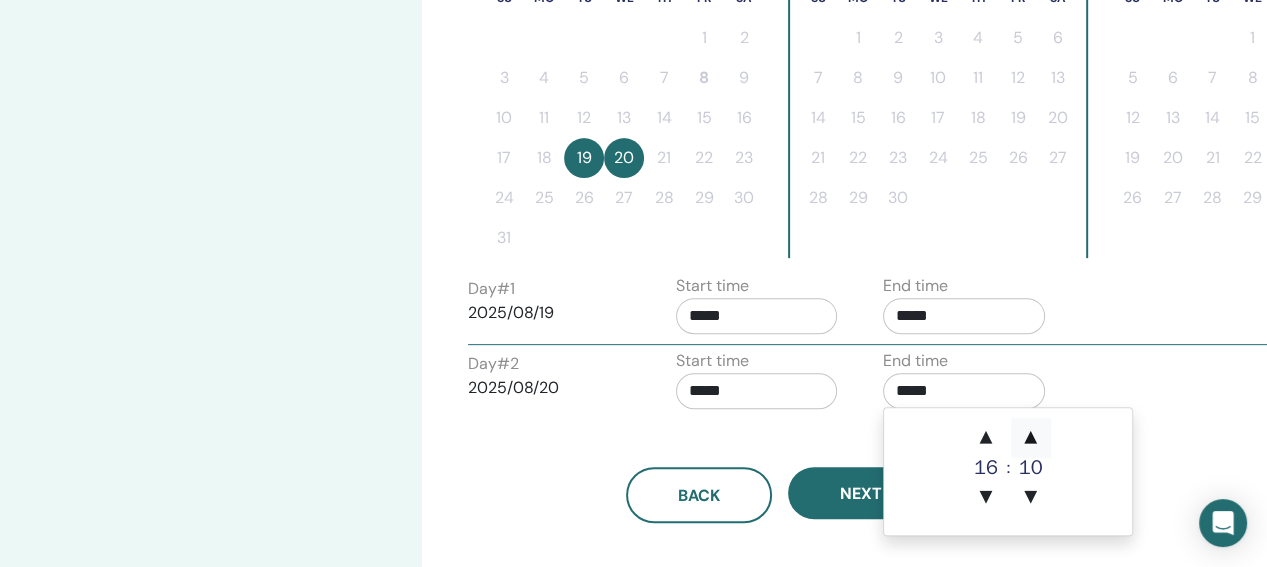 click on "▲" at bounding box center [1031, 438] 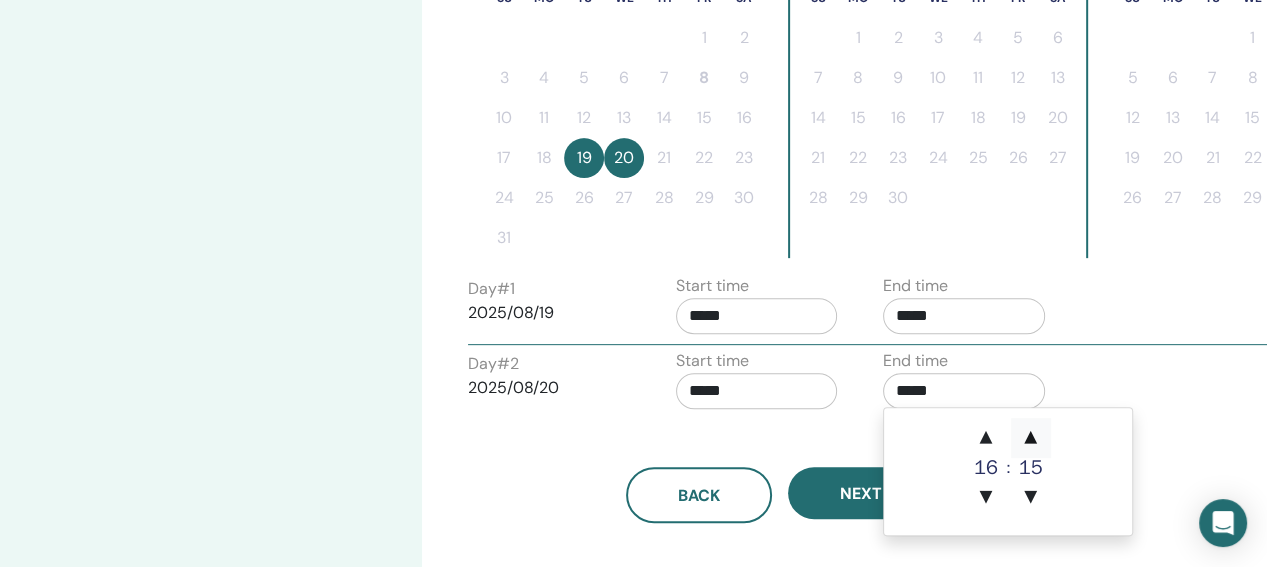 click on "▲" at bounding box center [1031, 438] 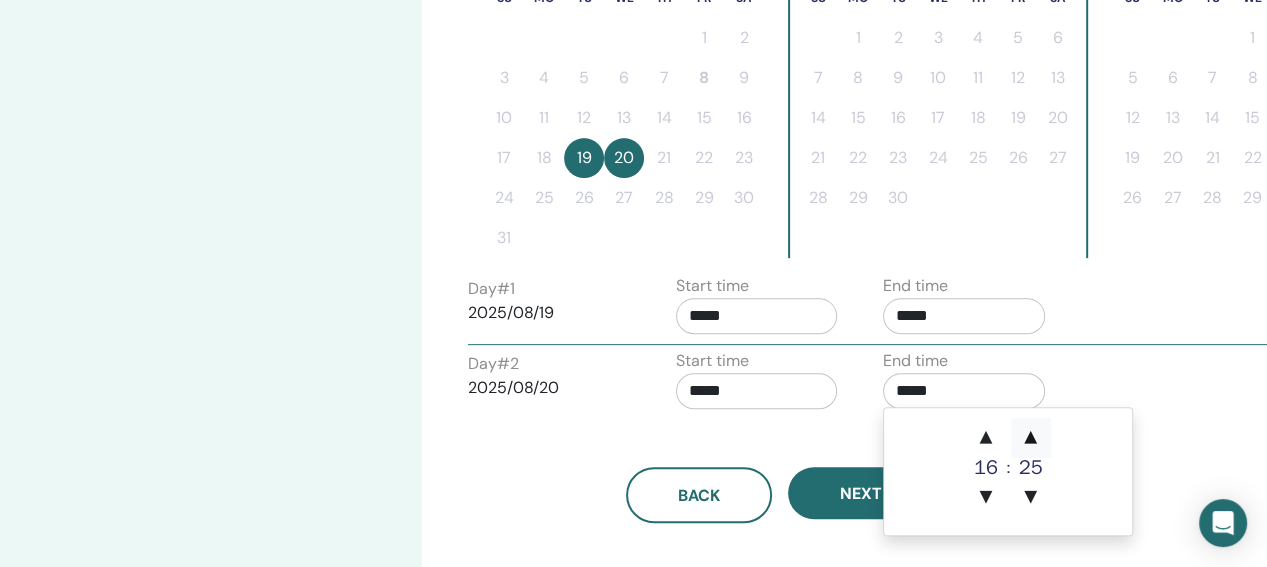 click on "▲" at bounding box center [1031, 438] 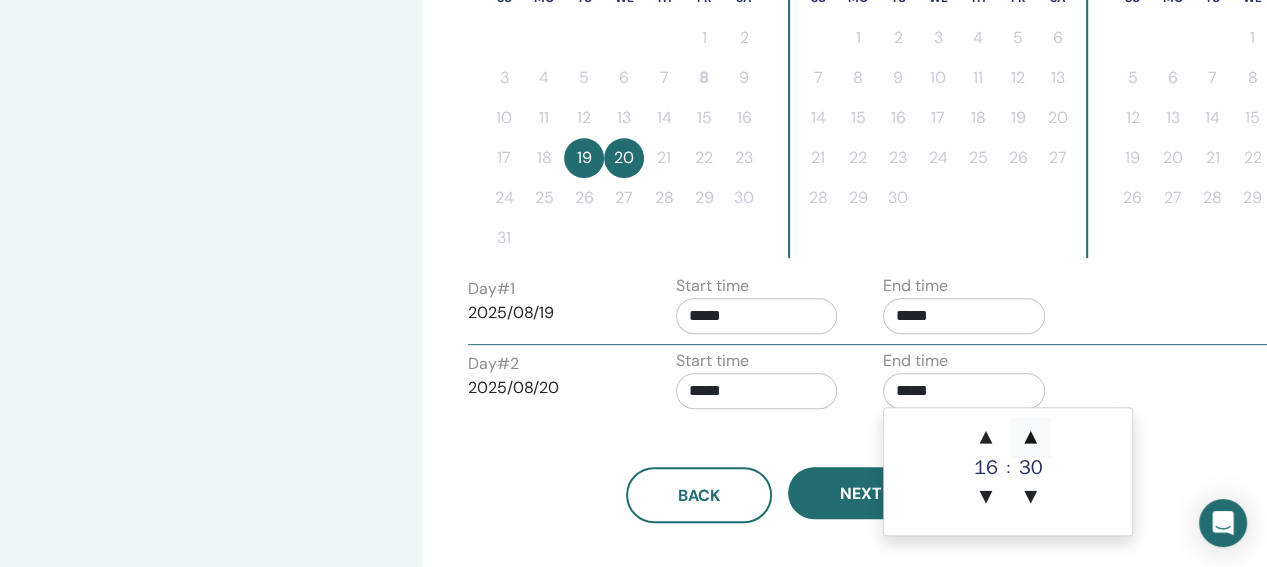 click on "▲" at bounding box center (1031, 438) 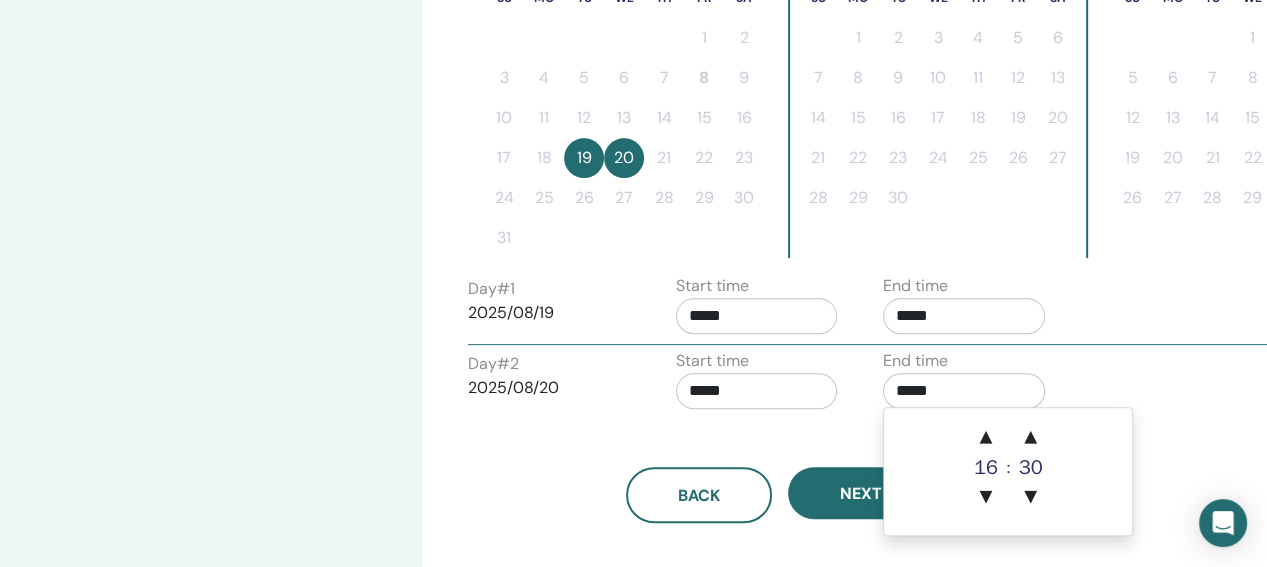click on "Day  # 2 2025/08/20 Start time ***** End time *****" at bounding box center (868, 384) 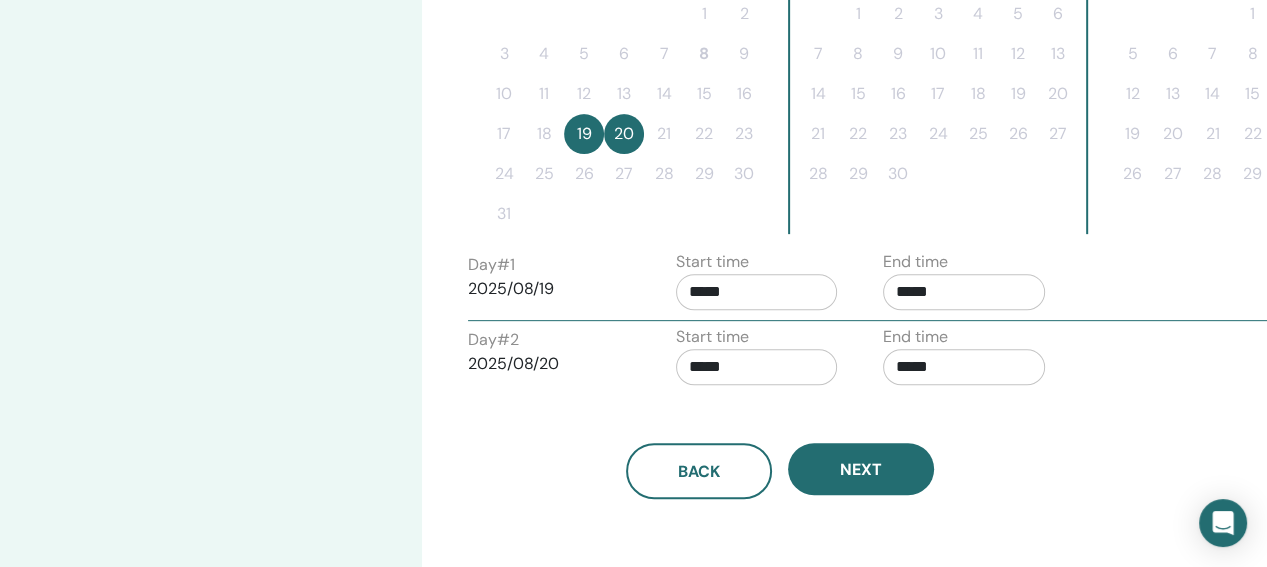 scroll, scrollTop: 666, scrollLeft: 0, axis: vertical 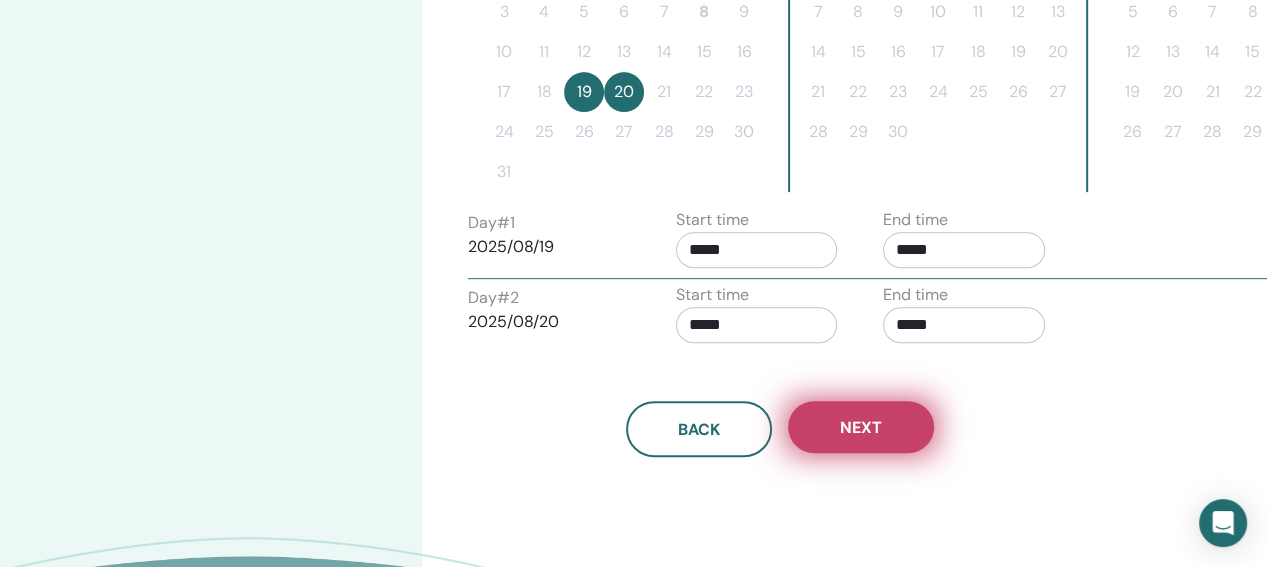 click on "Next" at bounding box center [861, 427] 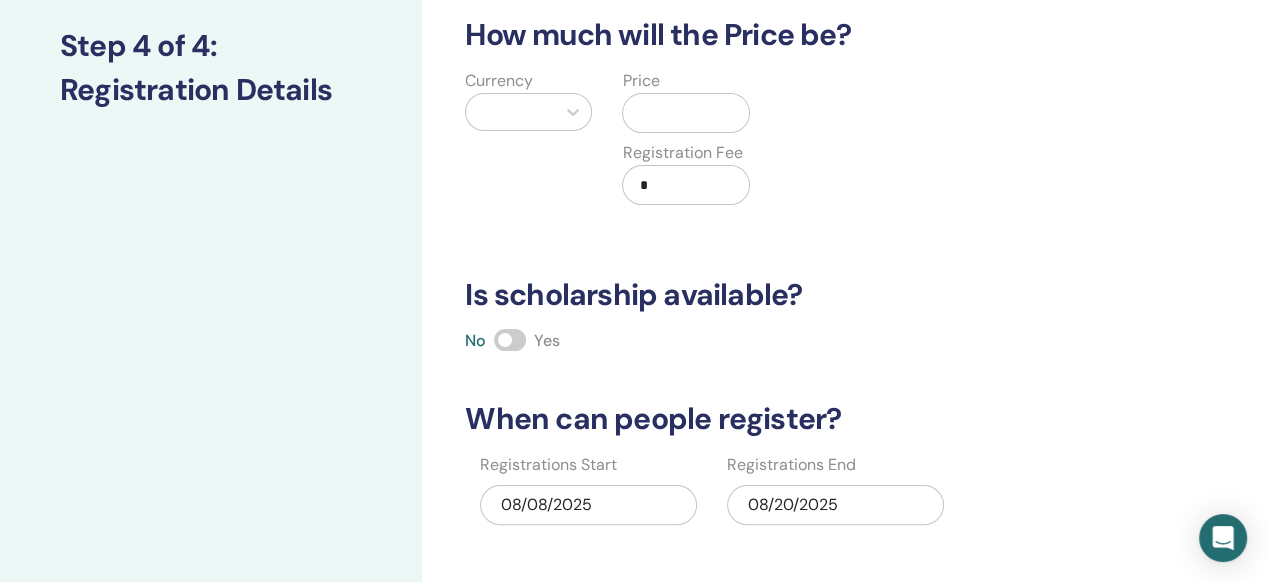 scroll, scrollTop: 266, scrollLeft: 0, axis: vertical 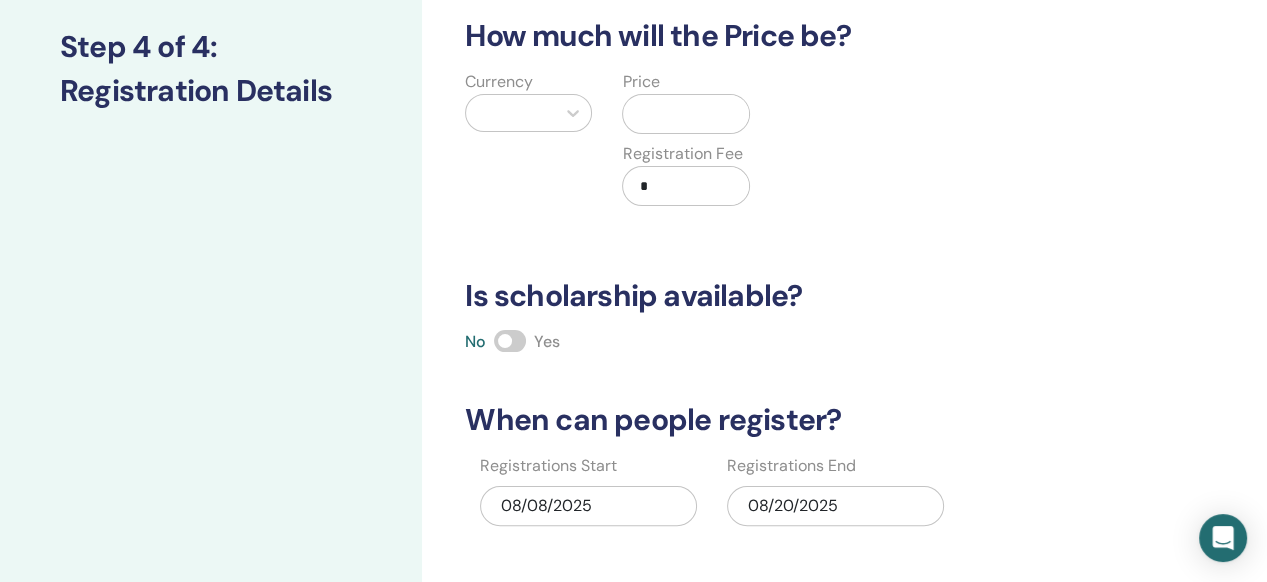 click at bounding box center (510, 113) 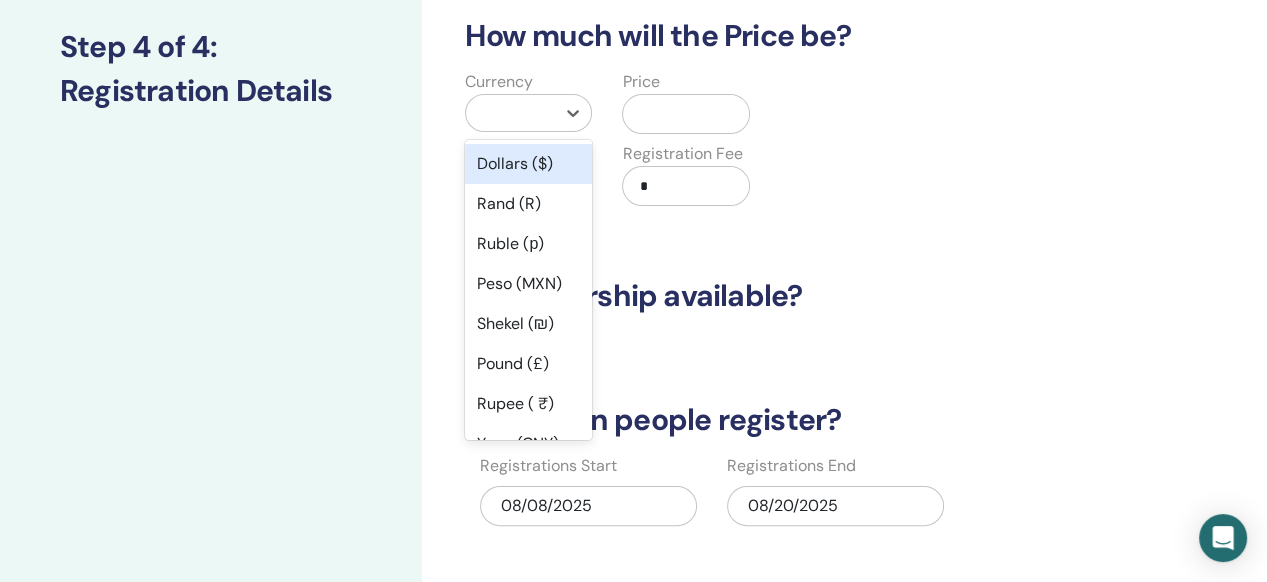 click on "Dollars ($)" at bounding box center [528, 164] 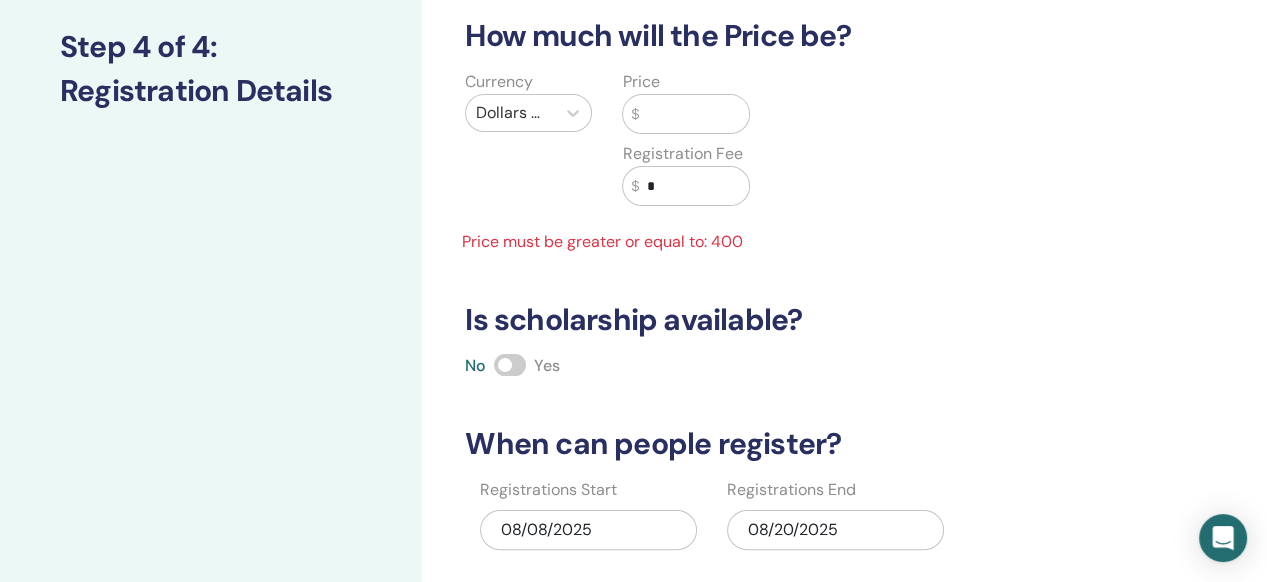 click at bounding box center [693, 114] 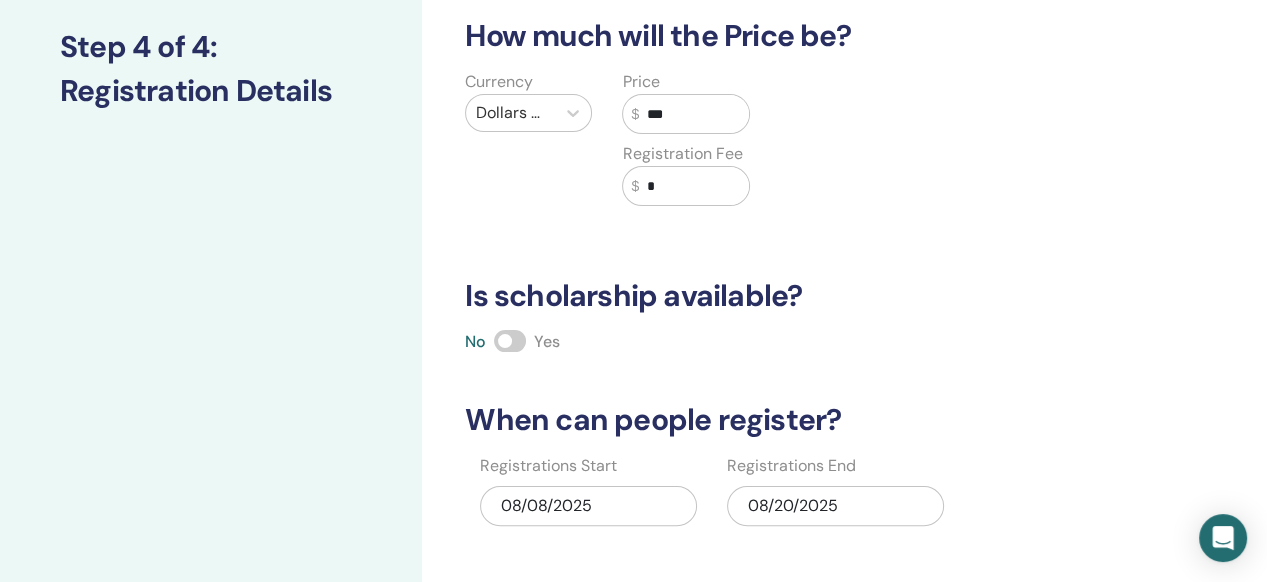 drag, startPoint x: 648, startPoint y: 115, endPoint x: 711, endPoint y: 113, distance: 63.03174 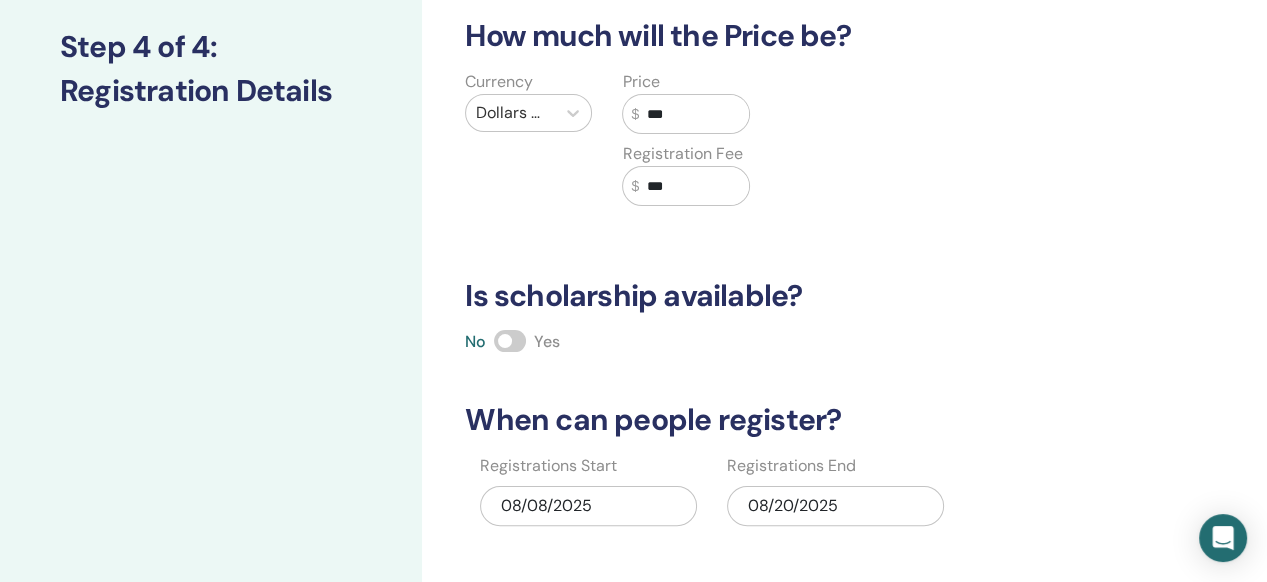 type on "***" 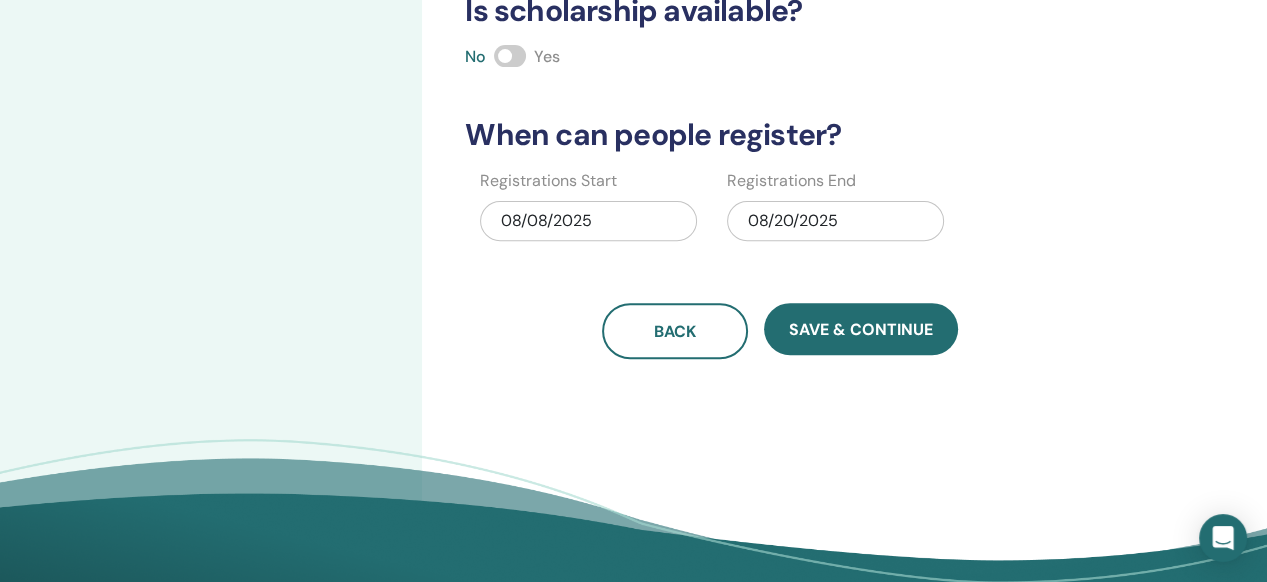 scroll, scrollTop: 600, scrollLeft: 0, axis: vertical 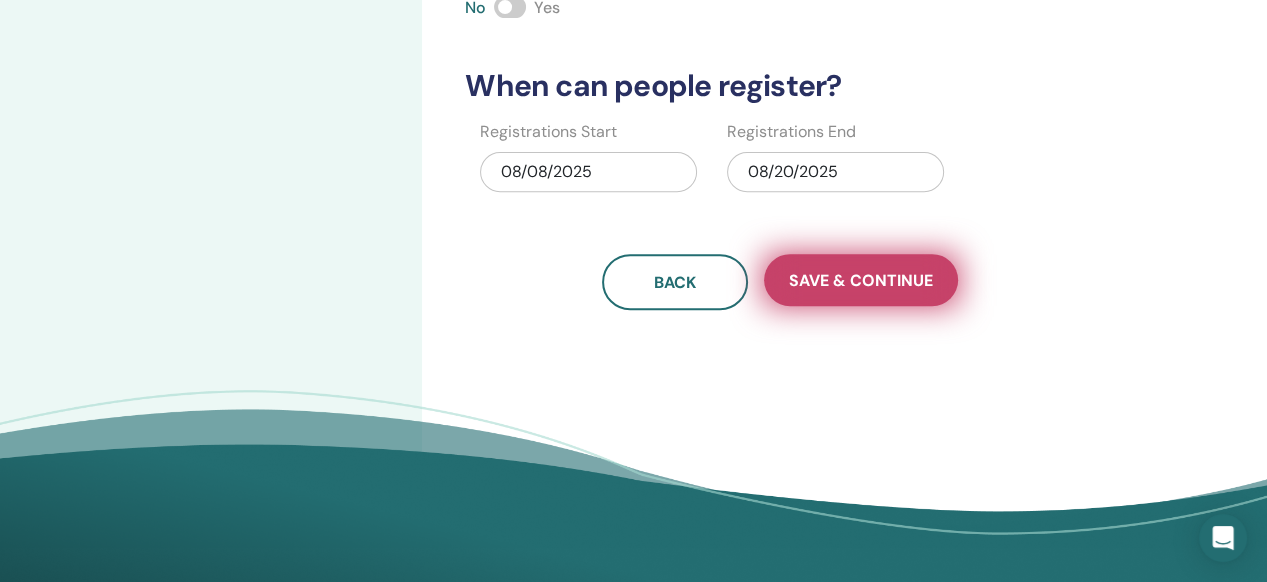 click on "Save & Continue" at bounding box center (861, 280) 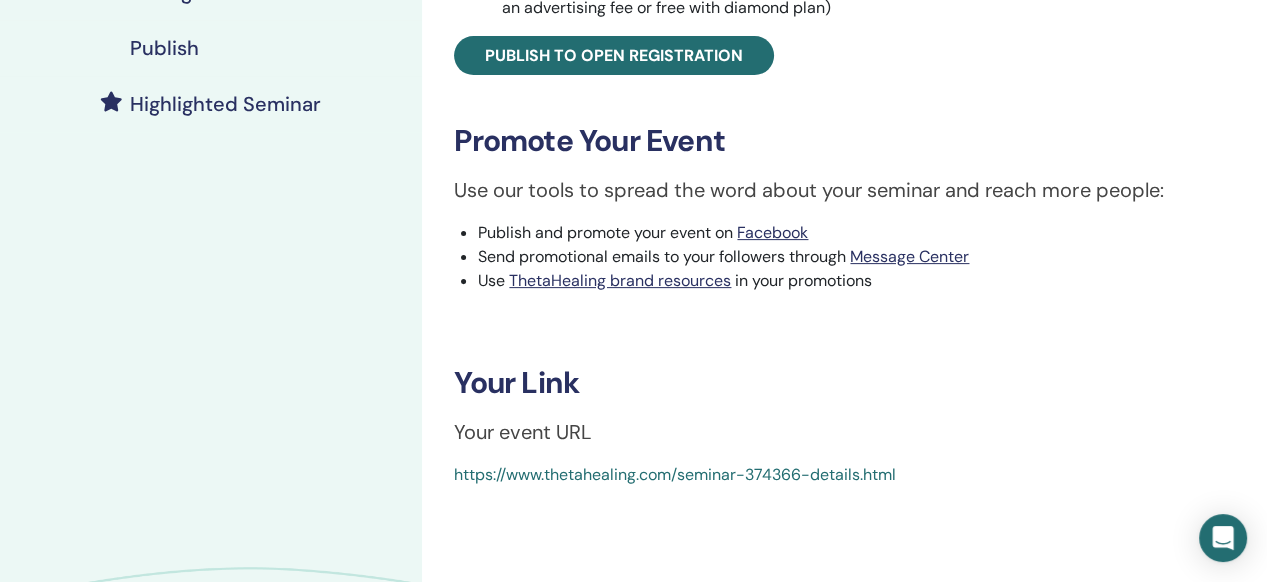 scroll, scrollTop: 466, scrollLeft: 0, axis: vertical 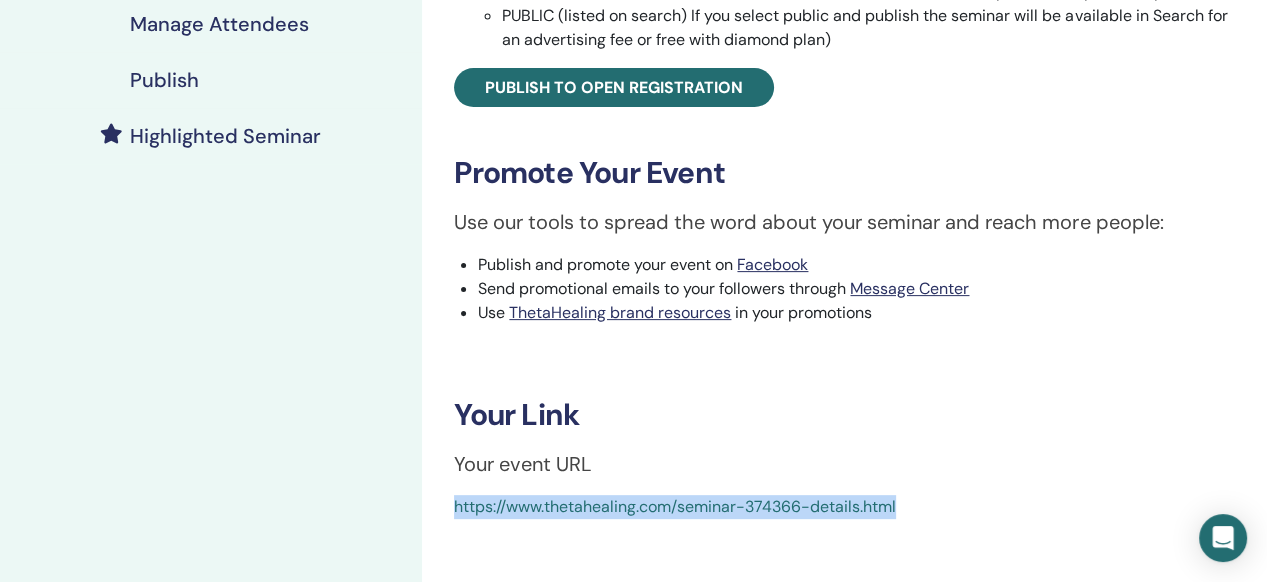 drag, startPoint x: 446, startPoint y: 516, endPoint x: 918, endPoint y: 530, distance: 472.20758 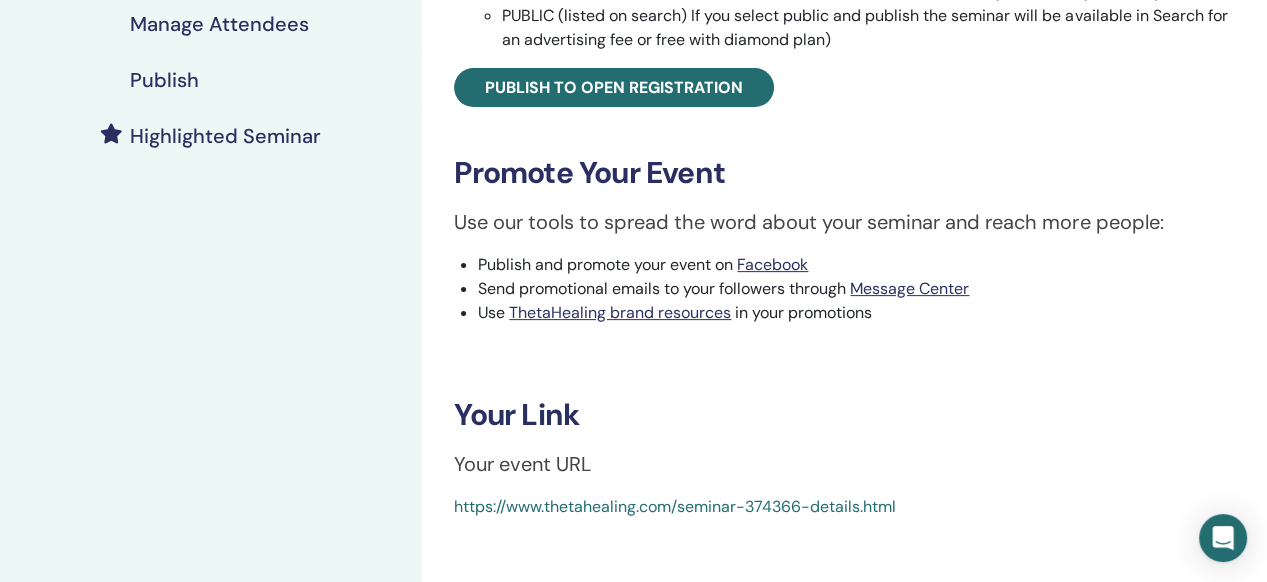 click on "Dig Deeper Event Type In-Person Event Status Not Published Registrations 0/1 Publish your Seminar In order for your students Register you need to publish your seminar. You can choose to have it PRIVATE (not listed on search) the seminar will be available for everyone whom you send your Link. PUBLIC (listed on search) If you select public and publish the seminar will be available in Search for an advertising fee or free with diamond plan) Publish to open registration Promote Your Event Use our tools to spread the word about your seminar and reach more people: Publish and promote your event on   Facebook Send promotional emails to your followers through   Message Center Use   ThetaHealing brand resources   in your promotions Your Link Your event URL https://www.thetahealing.com/seminar-374366-details.html" at bounding box center [844, 82] 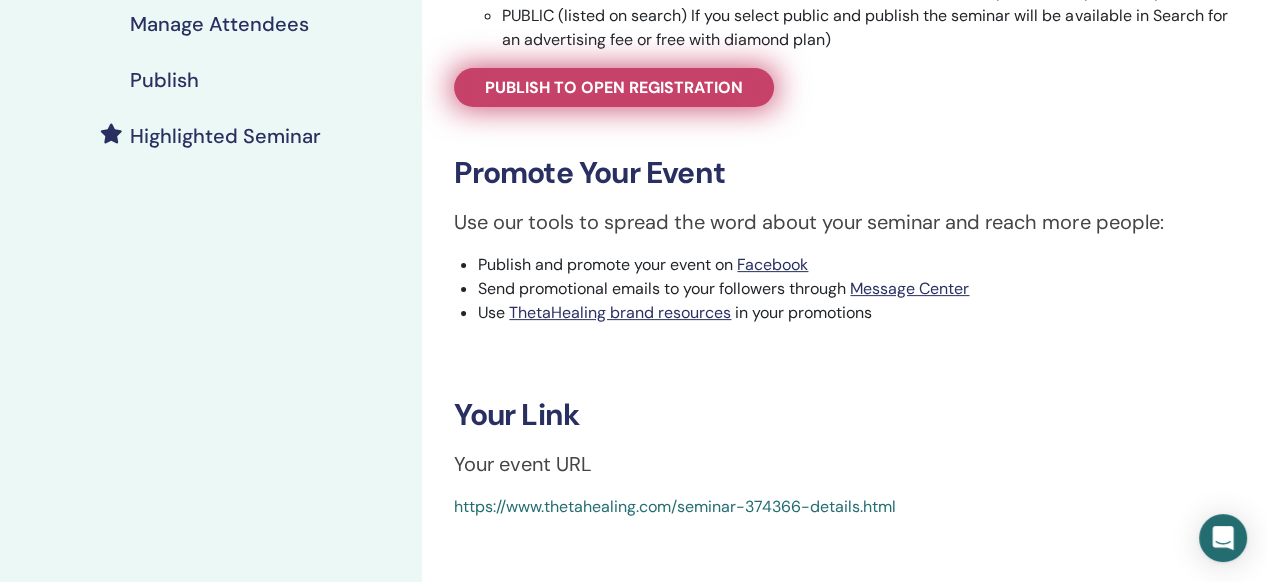 click on "Publish to open registration" at bounding box center [614, 87] 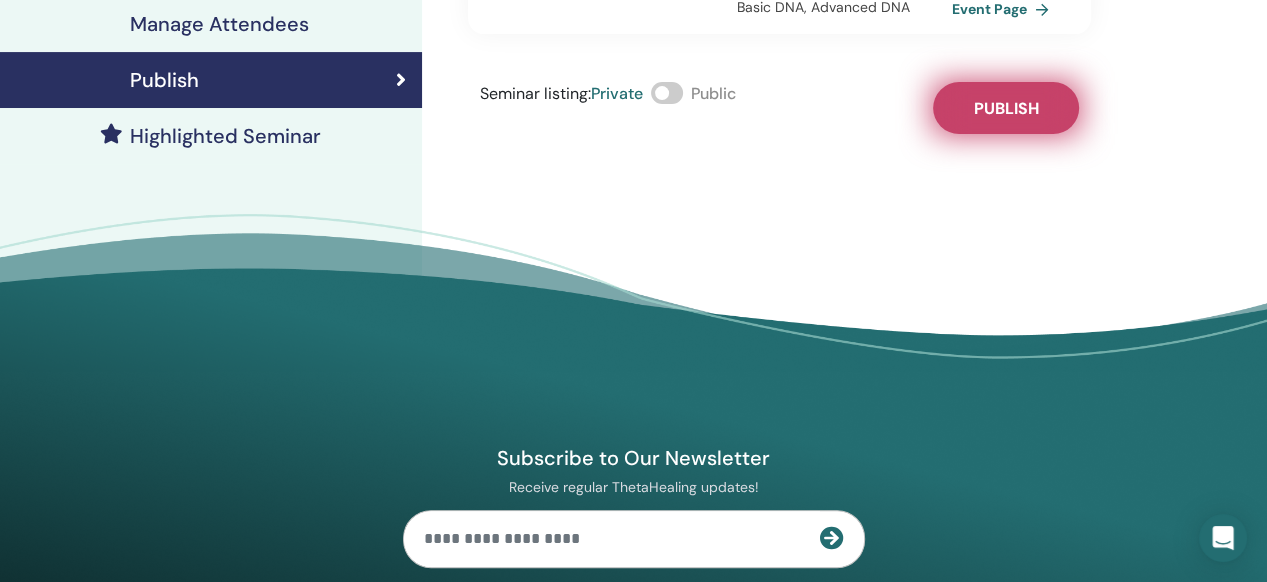 click on "Publish" at bounding box center (1005, 108) 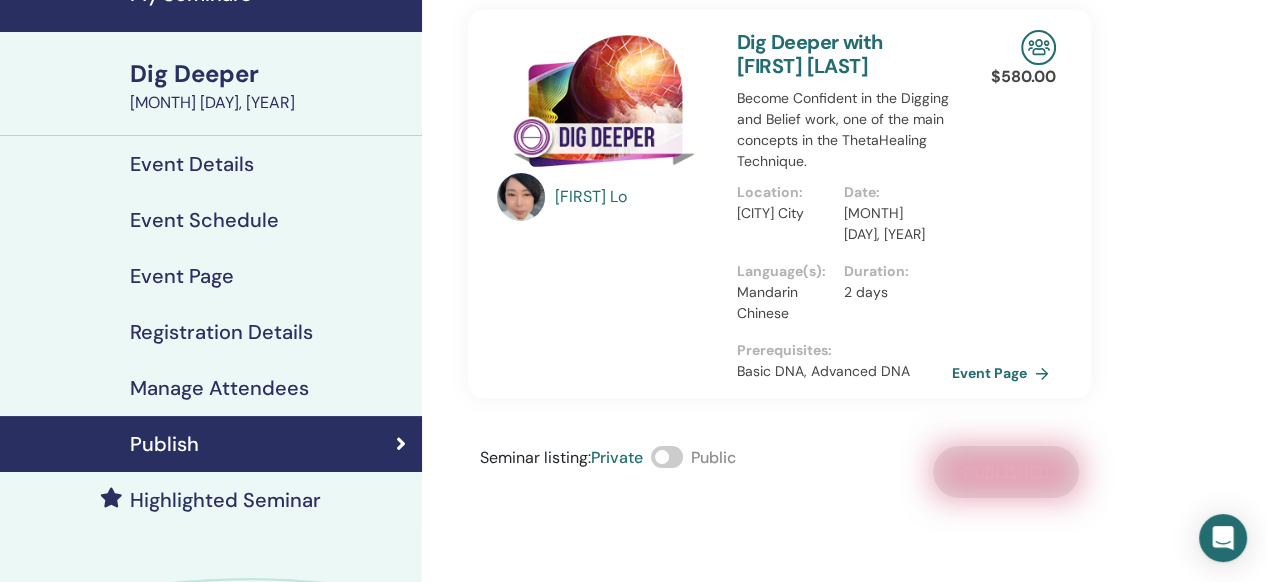 scroll, scrollTop: 66, scrollLeft: 0, axis: vertical 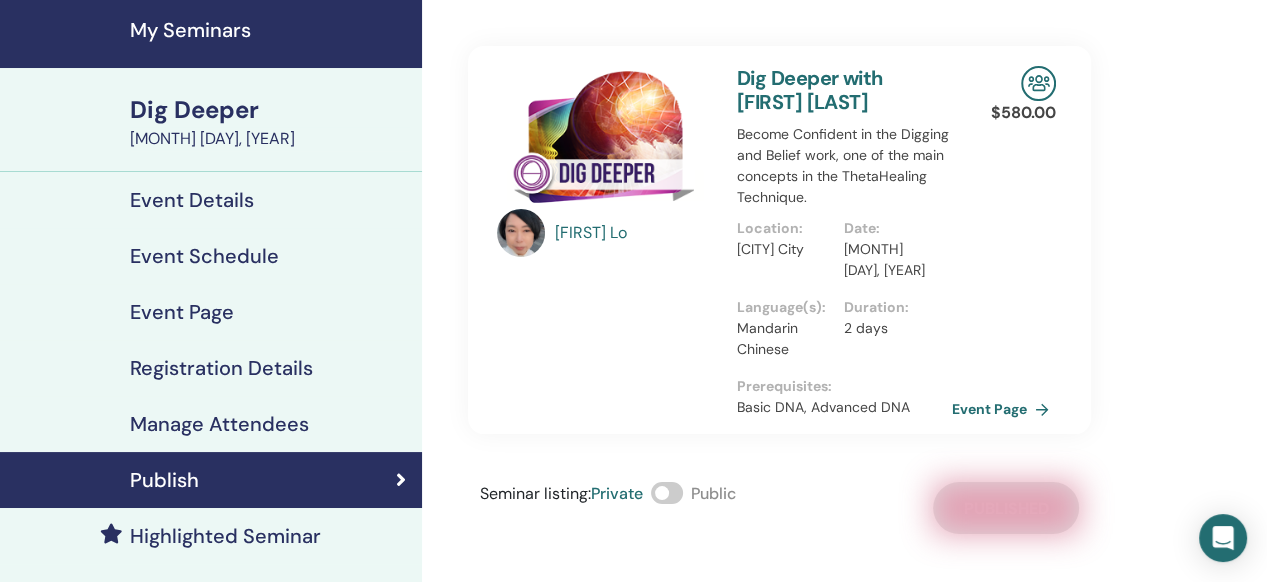 click on "My Seminars" at bounding box center (270, 30) 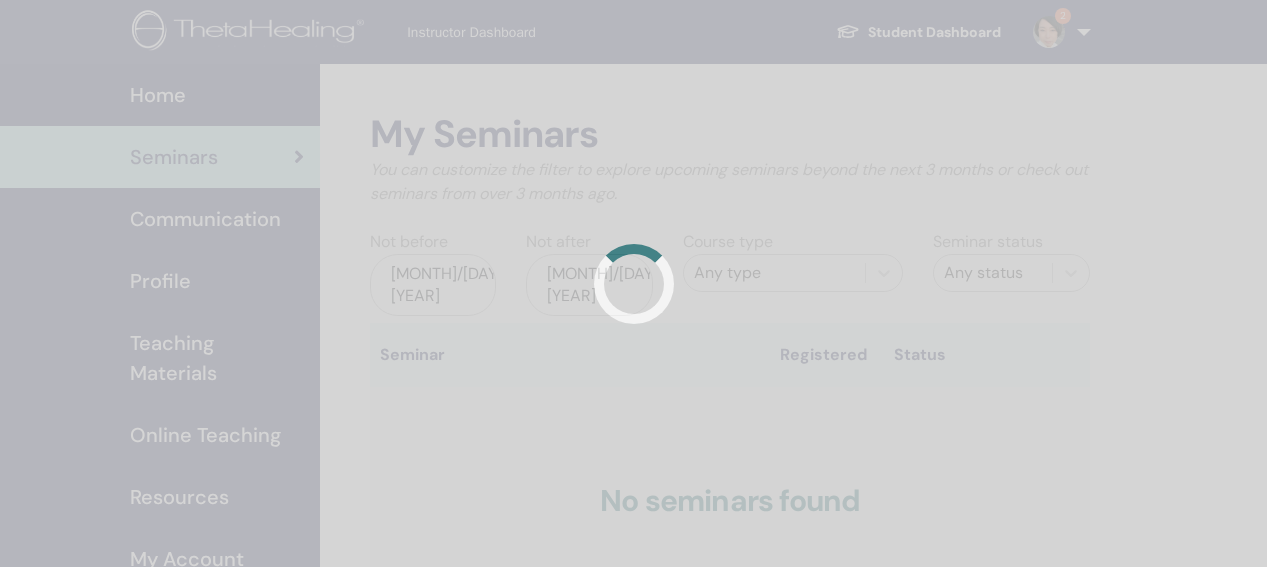 scroll, scrollTop: 0, scrollLeft: 0, axis: both 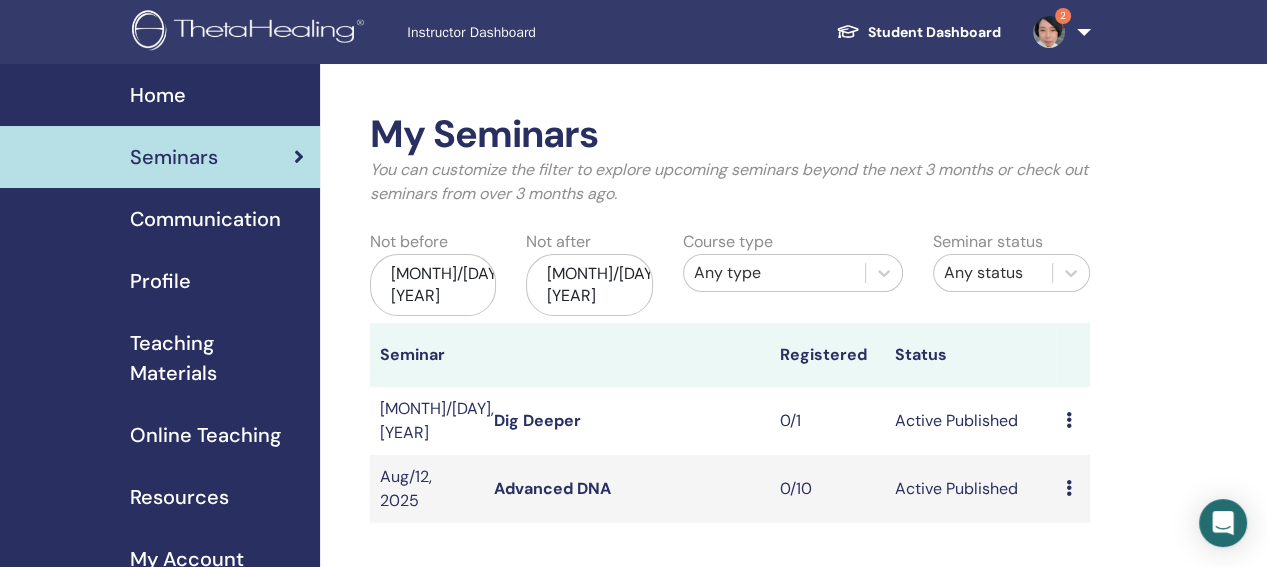 click on "Dig Deeper" at bounding box center [627, 421] 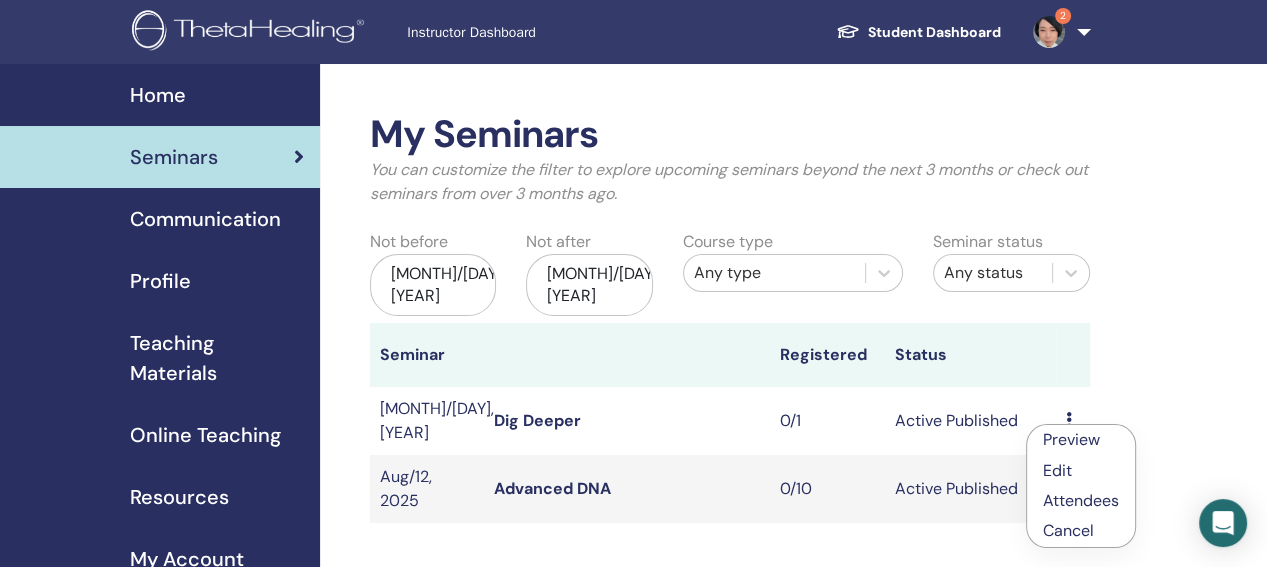 click on "Edit" at bounding box center [1057, 470] 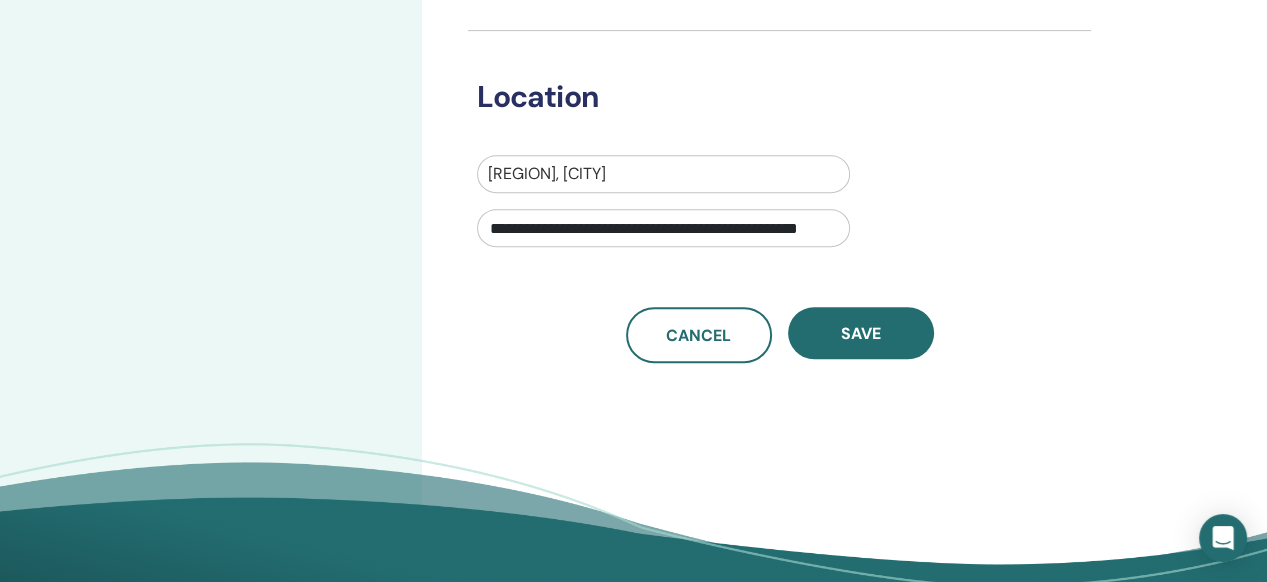 scroll, scrollTop: 666, scrollLeft: 0, axis: vertical 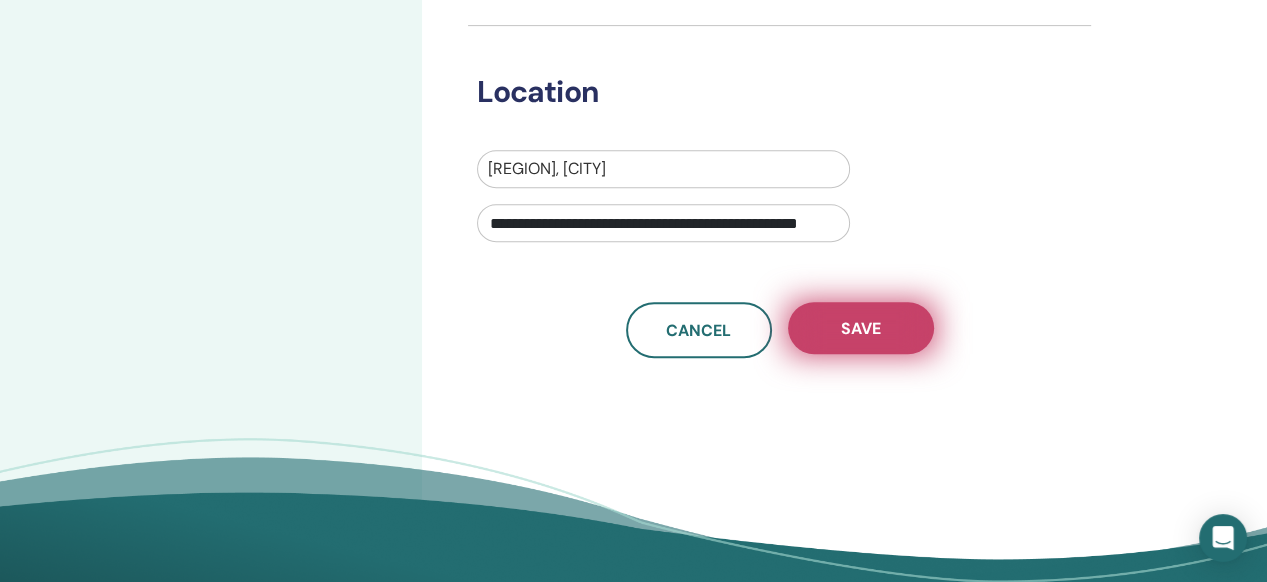 click on "Save" at bounding box center [861, 328] 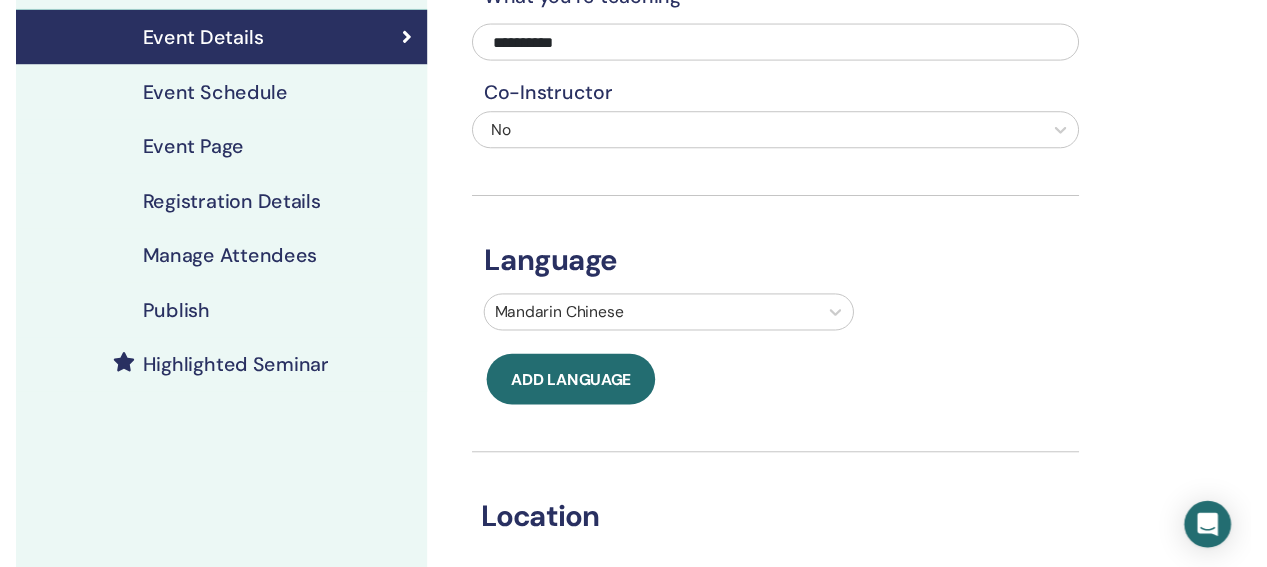 scroll, scrollTop: 133, scrollLeft: 0, axis: vertical 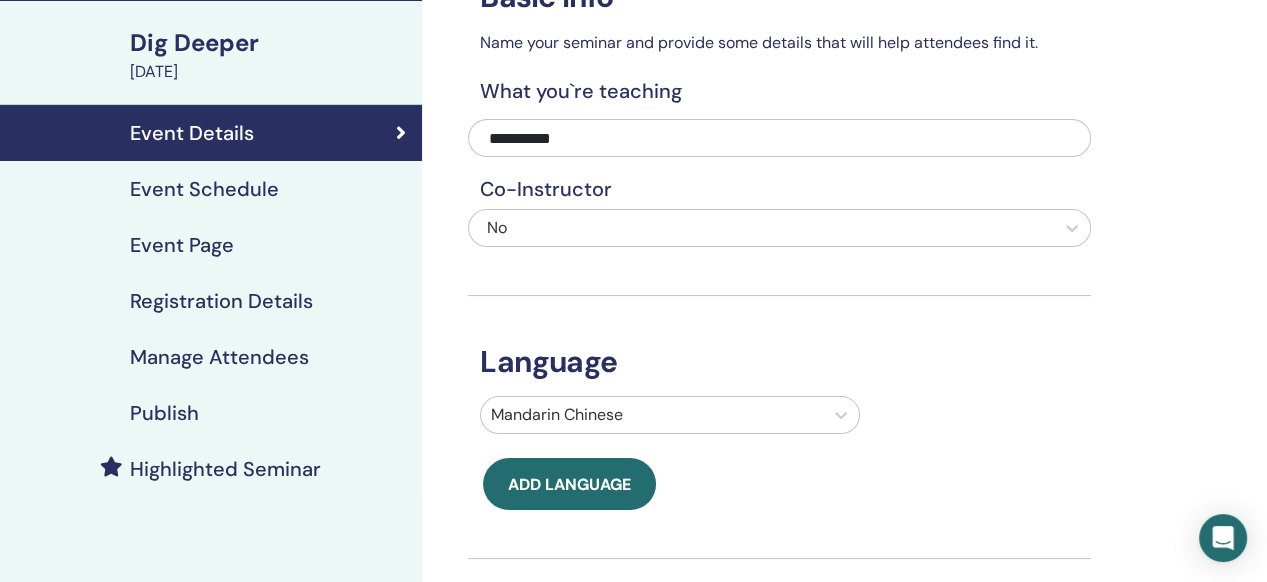 click on "Event Schedule" at bounding box center [204, 189] 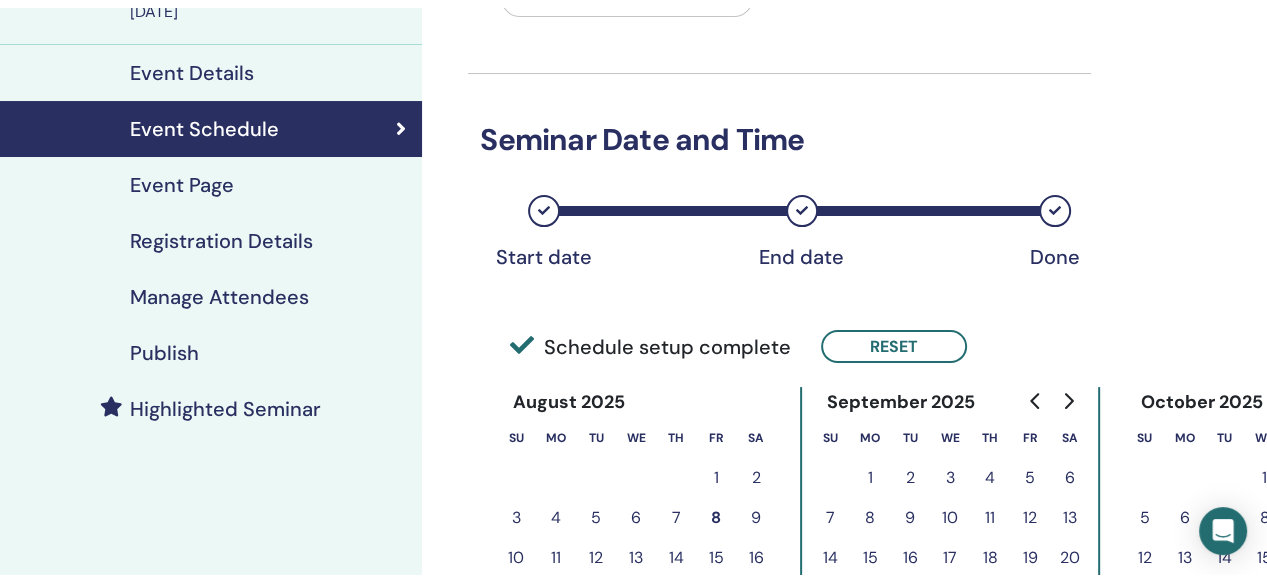 scroll, scrollTop: 200, scrollLeft: 0, axis: vertical 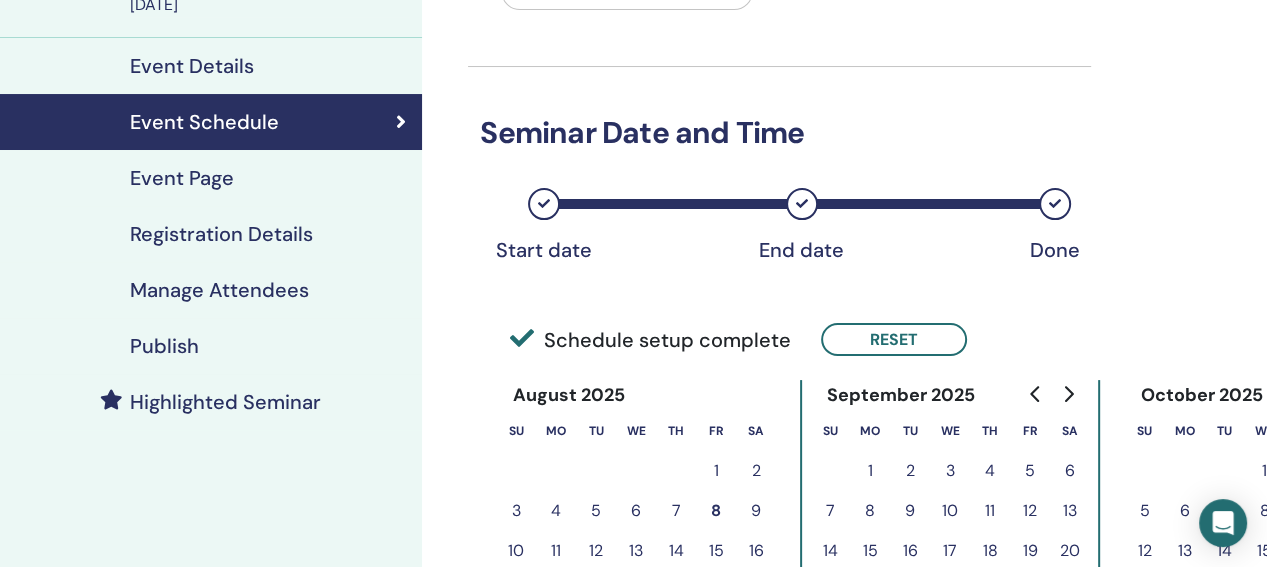 click on "Event Page" at bounding box center (182, 178) 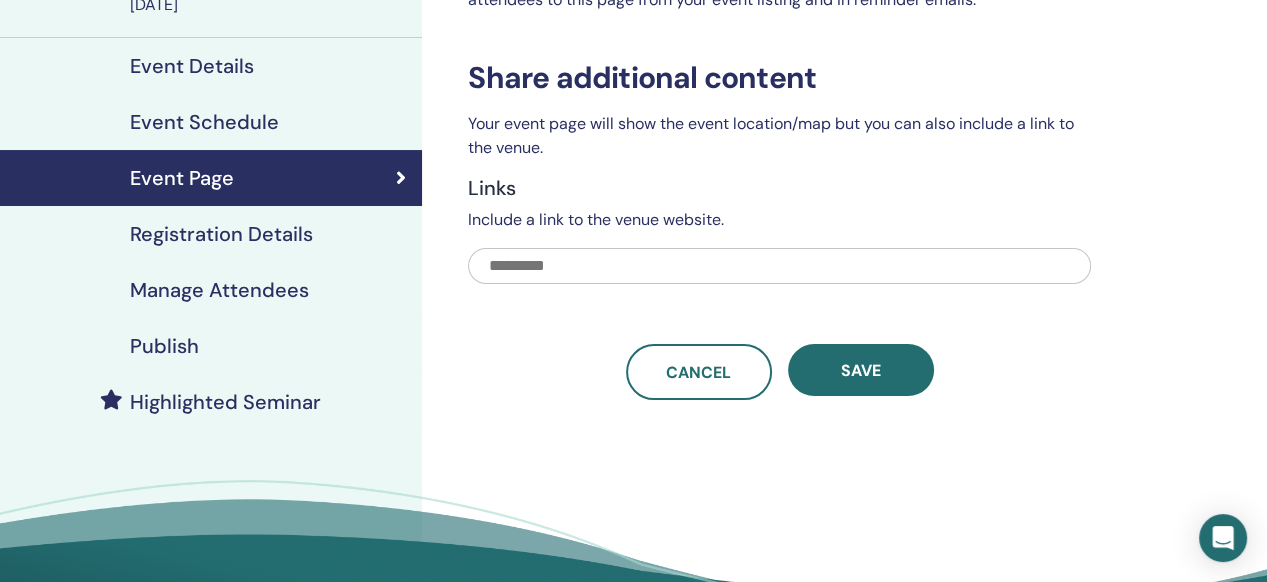 click on "Registration Details" at bounding box center [221, 234] 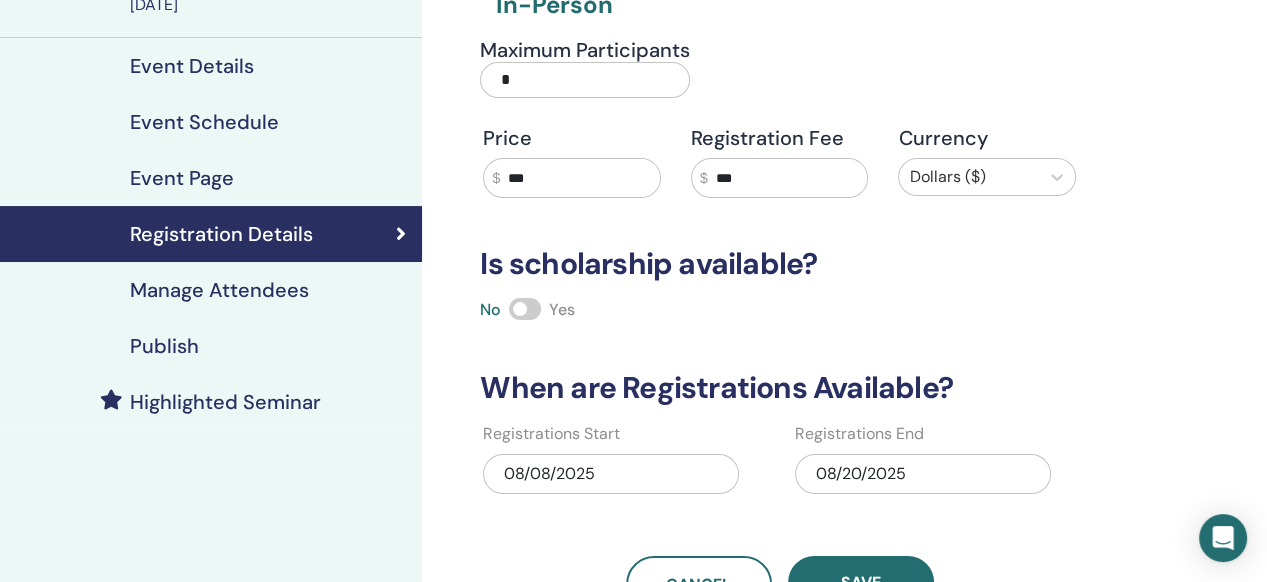 click on "*" at bounding box center (585, 80) 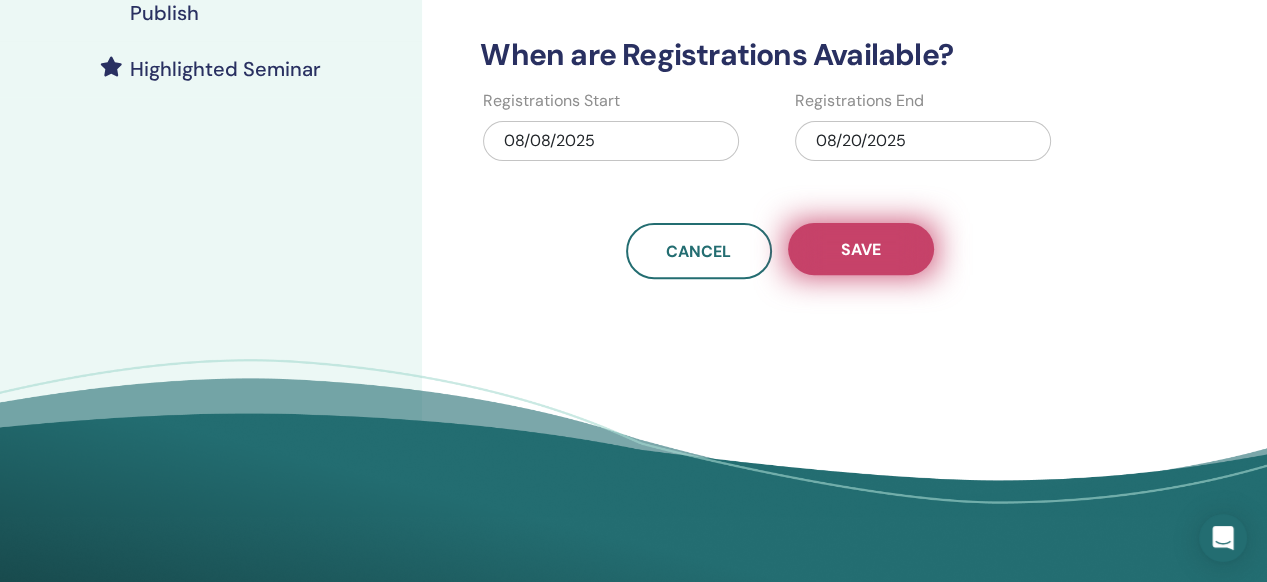 type on "**" 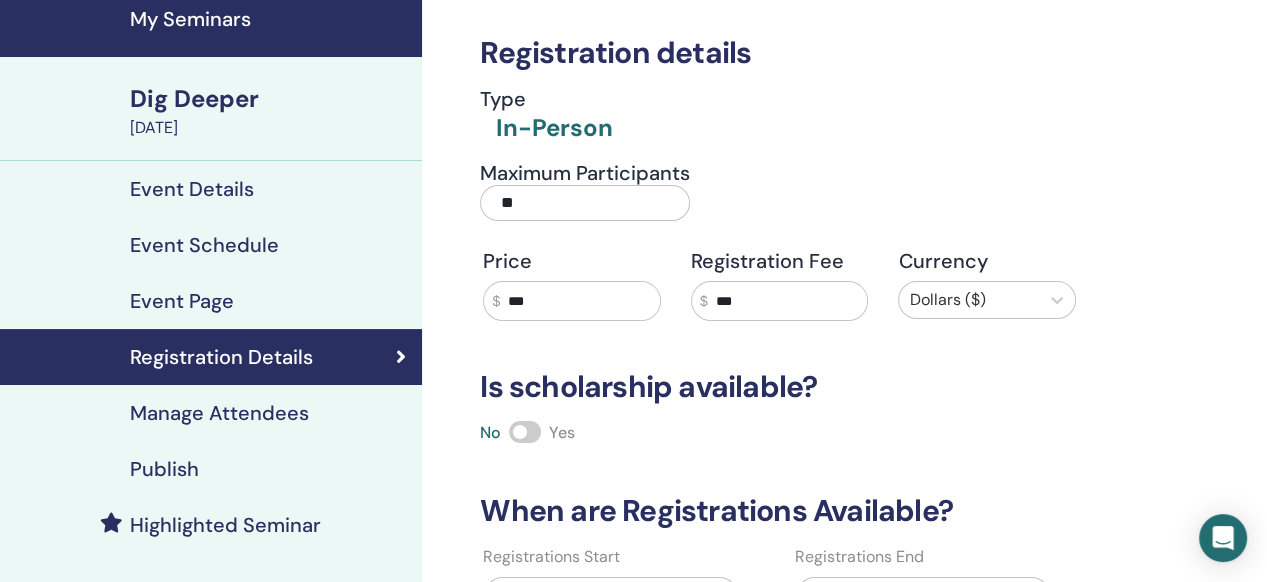 scroll, scrollTop: 66, scrollLeft: 0, axis: vertical 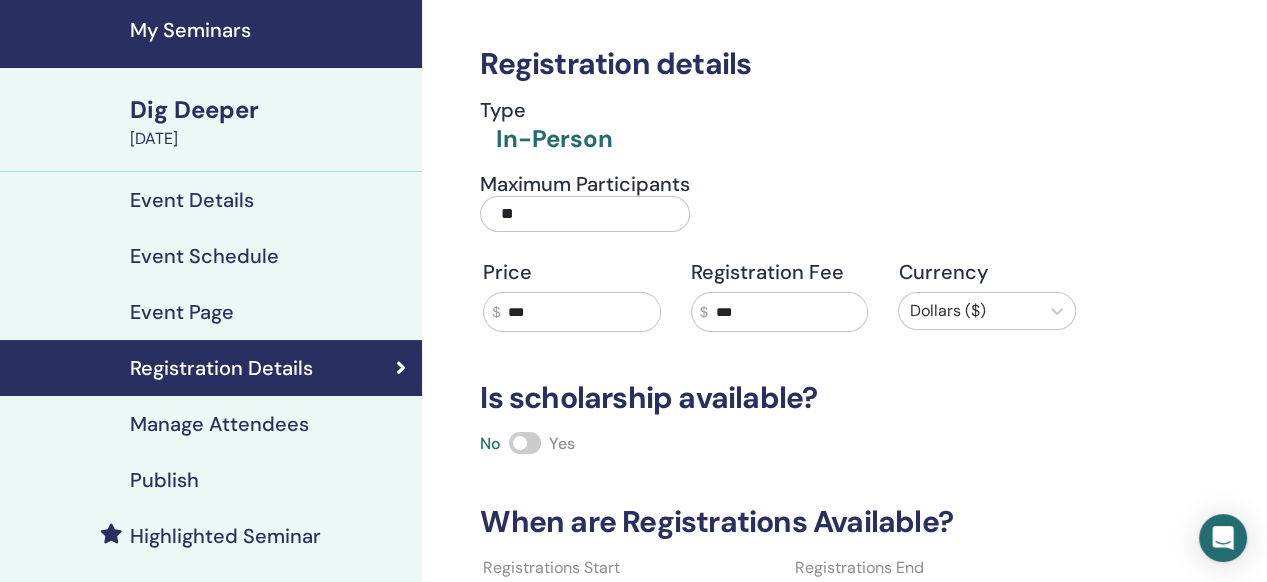 click on "Dig Deeper" at bounding box center (270, 110) 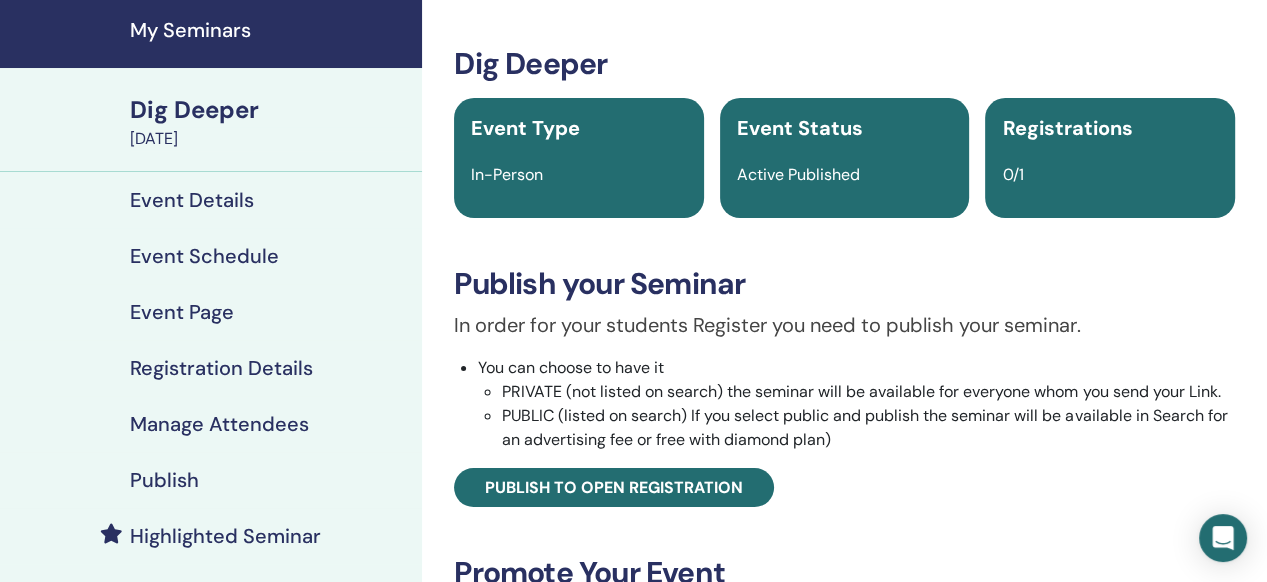click on "My Seminars" at bounding box center (270, 30) 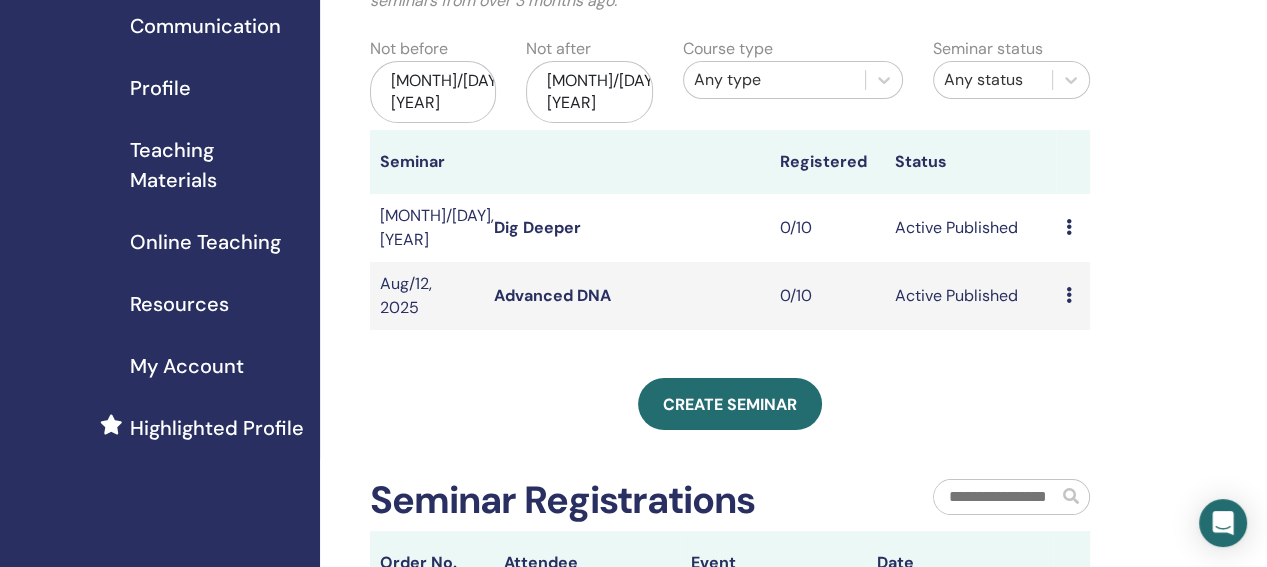 scroll, scrollTop: 200, scrollLeft: 0, axis: vertical 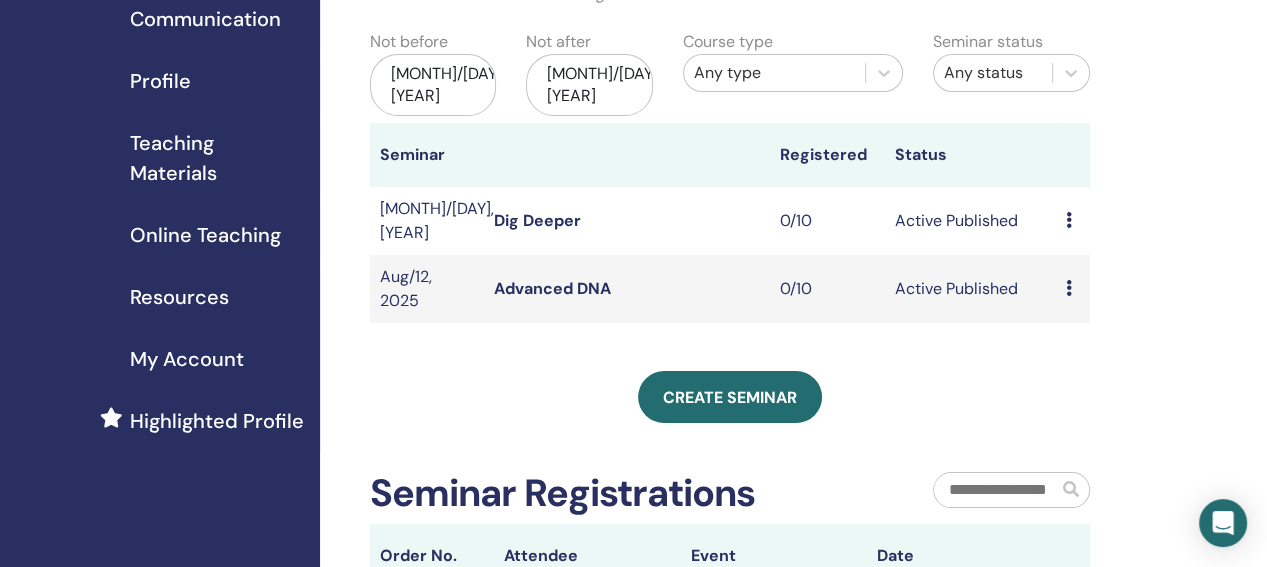 click at bounding box center [1069, 288] 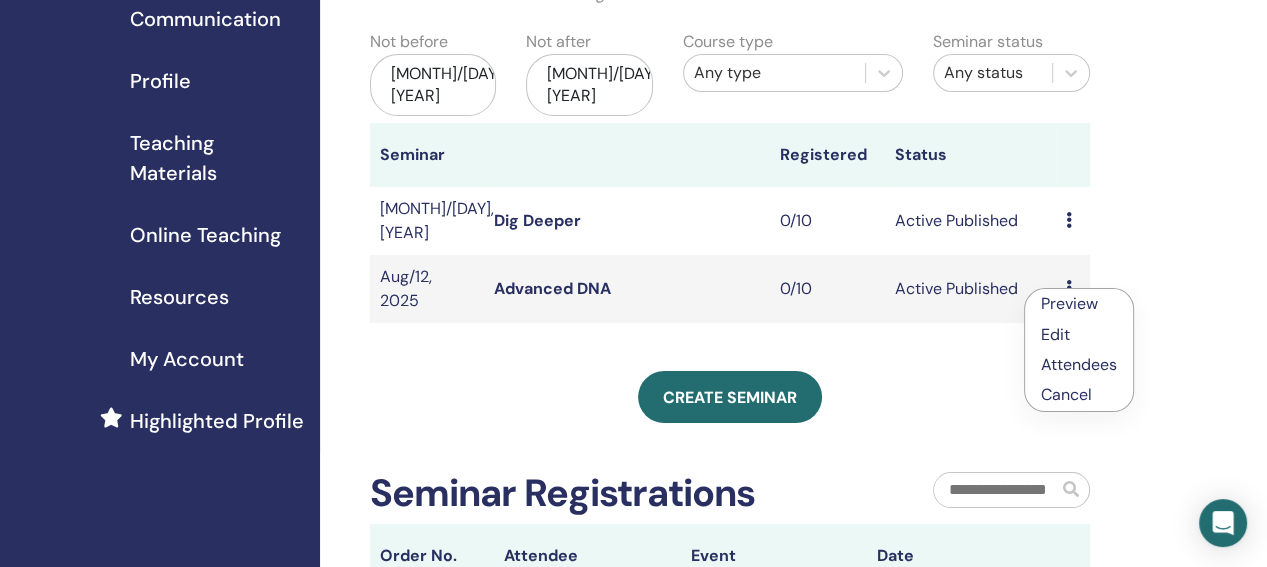 click on "Edit" at bounding box center (1055, 334) 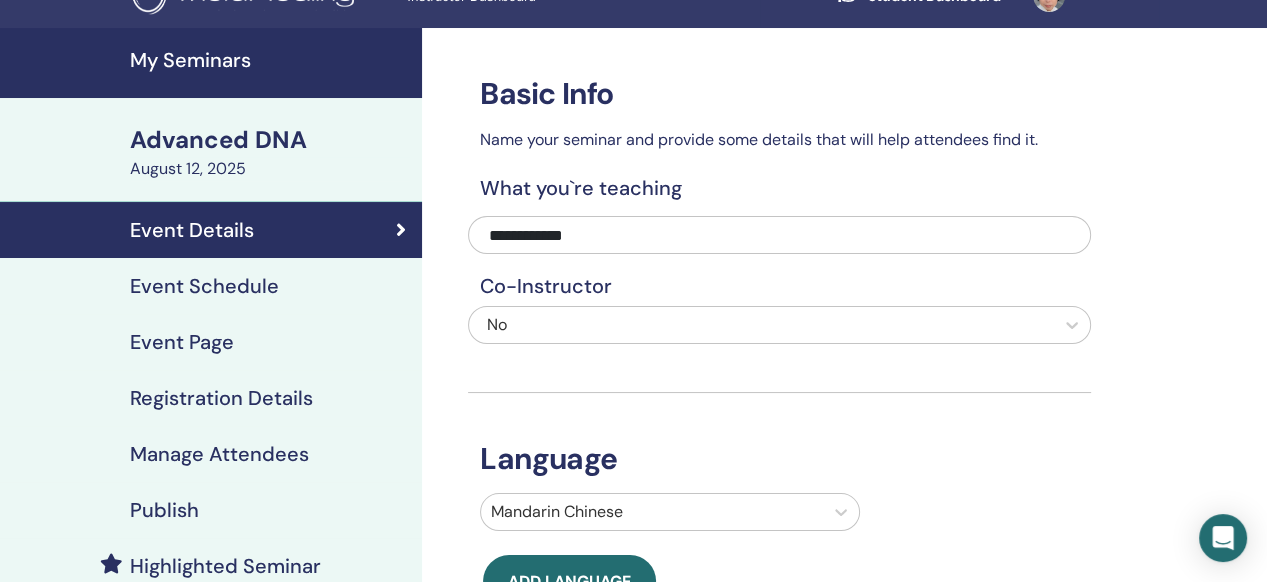 scroll, scrollTop: 133, scrollLeft: 0, axis: vertical 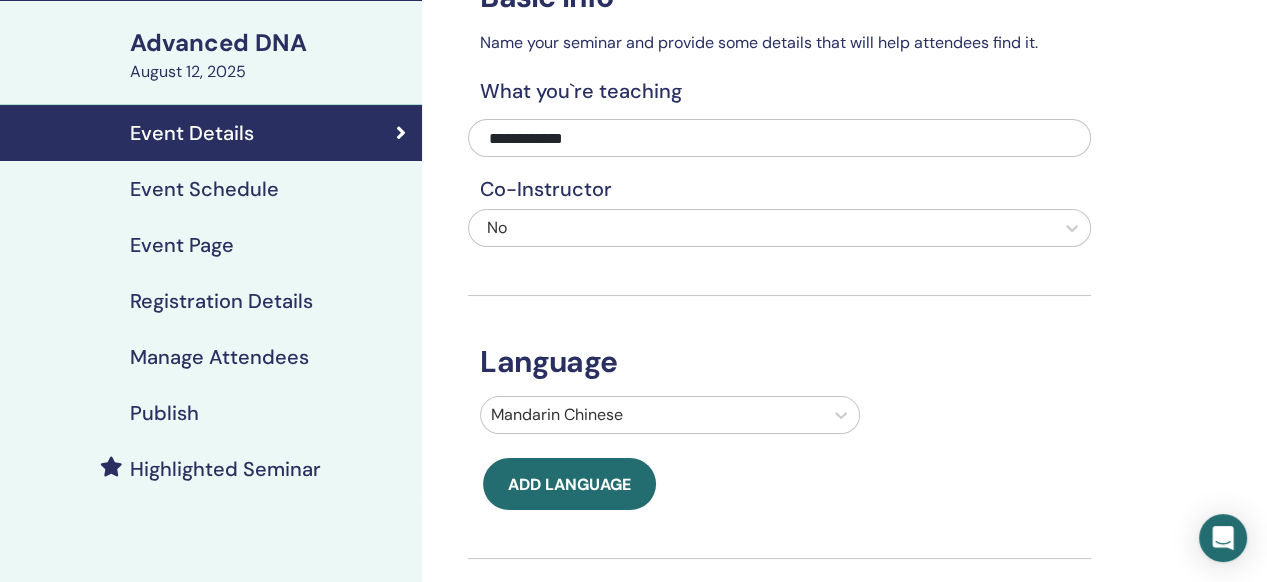 click on "Publish" at bounding box center (164, 413) 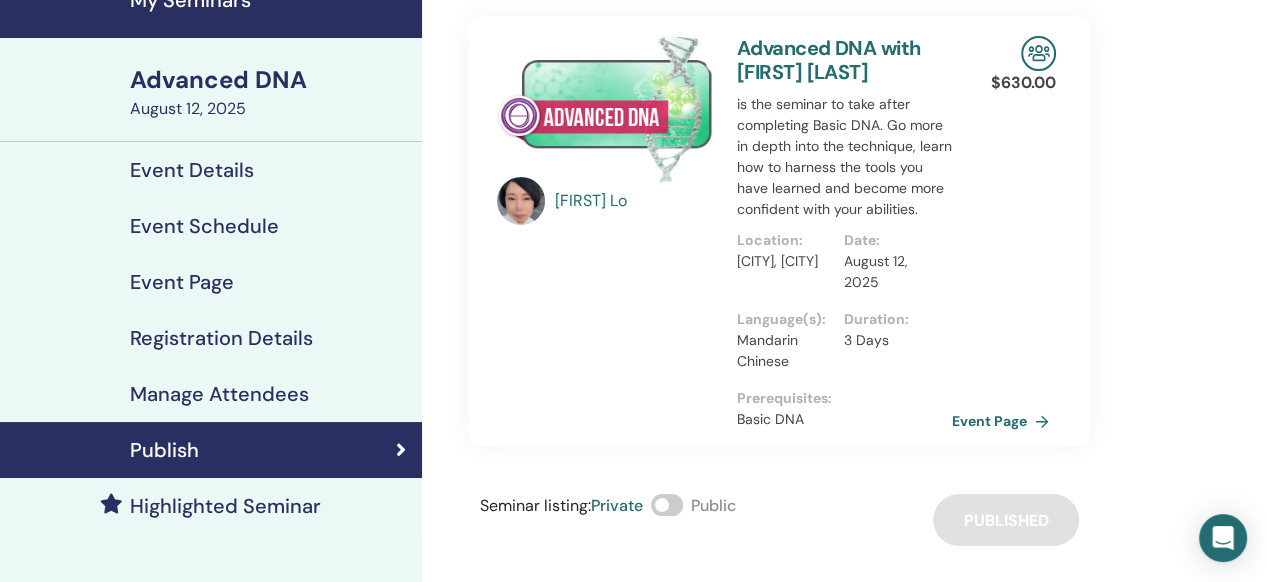 scroll, scrollTop: 66, scrollLeft: 0, axis: vertical 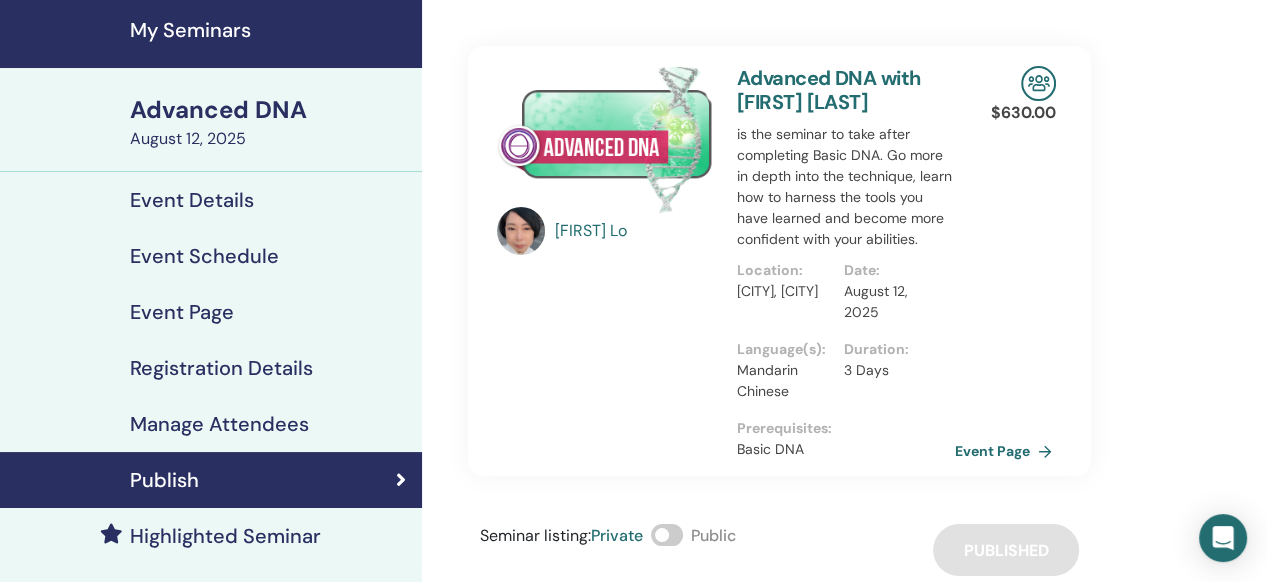 click on "Event Page" at bounding box center [1007, 451] 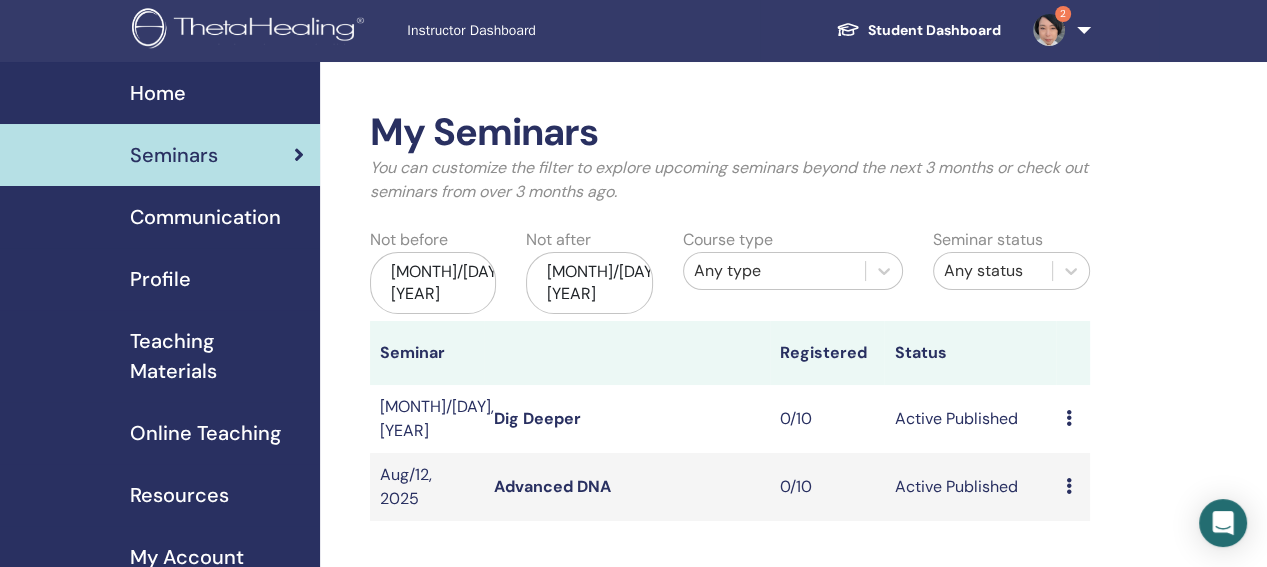 scroll, scrollTop: 0, scrollLeft: 0, axis: both 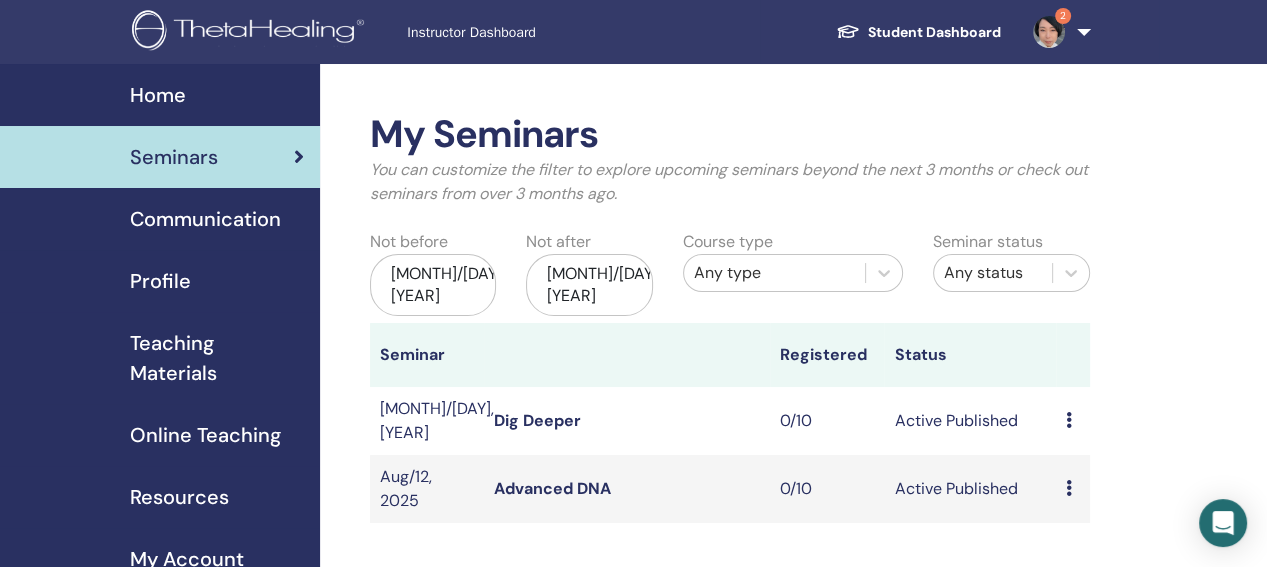 click on "2" at bounding box center [1058, 32] 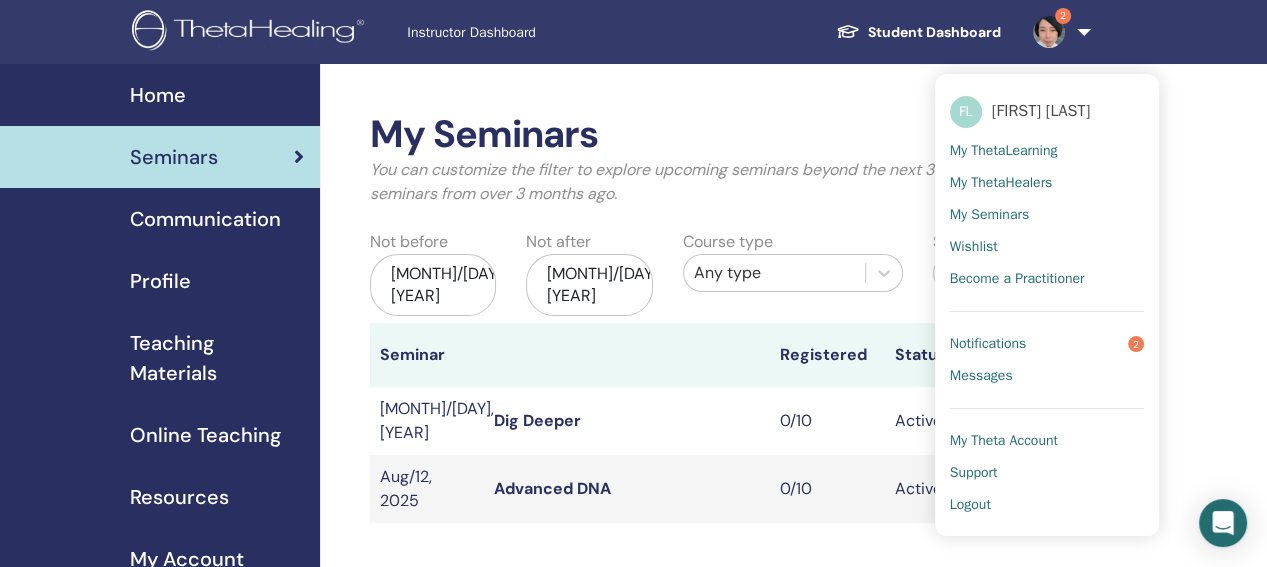 click on "My ThetaLearning" at bounding box center (1004, 151) 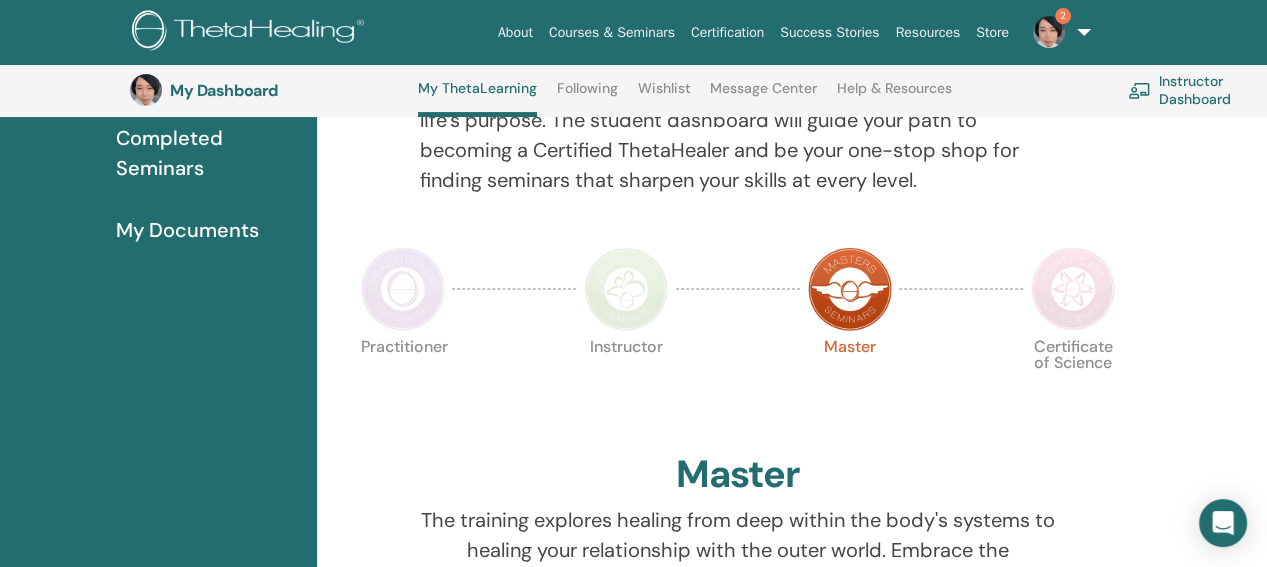 scroll, scrollTop: 318, scrollLeft: 0, axis: vertical 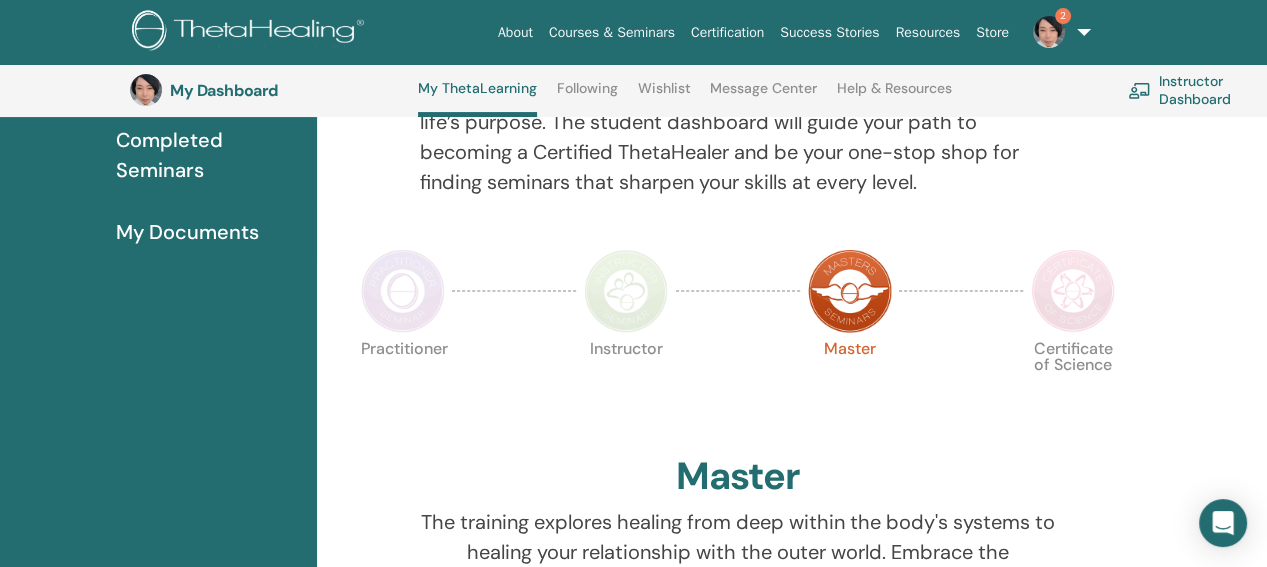 click at bounding box center (1073, 291) 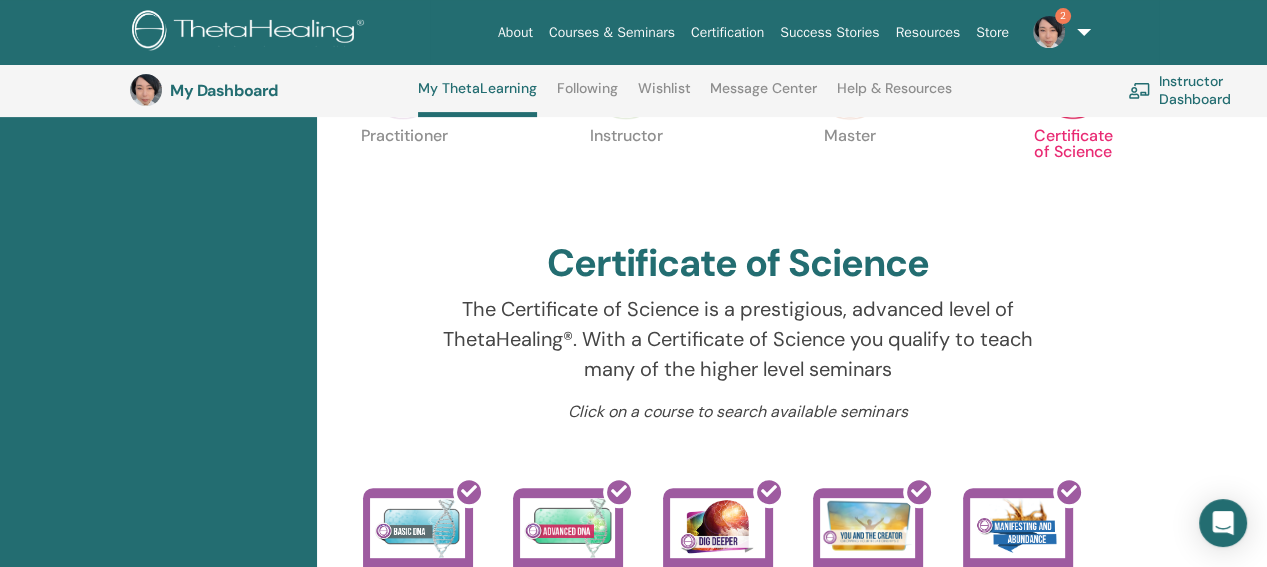 scroll, scrollTop: 518, scrollLeft: 0, axis: vertical 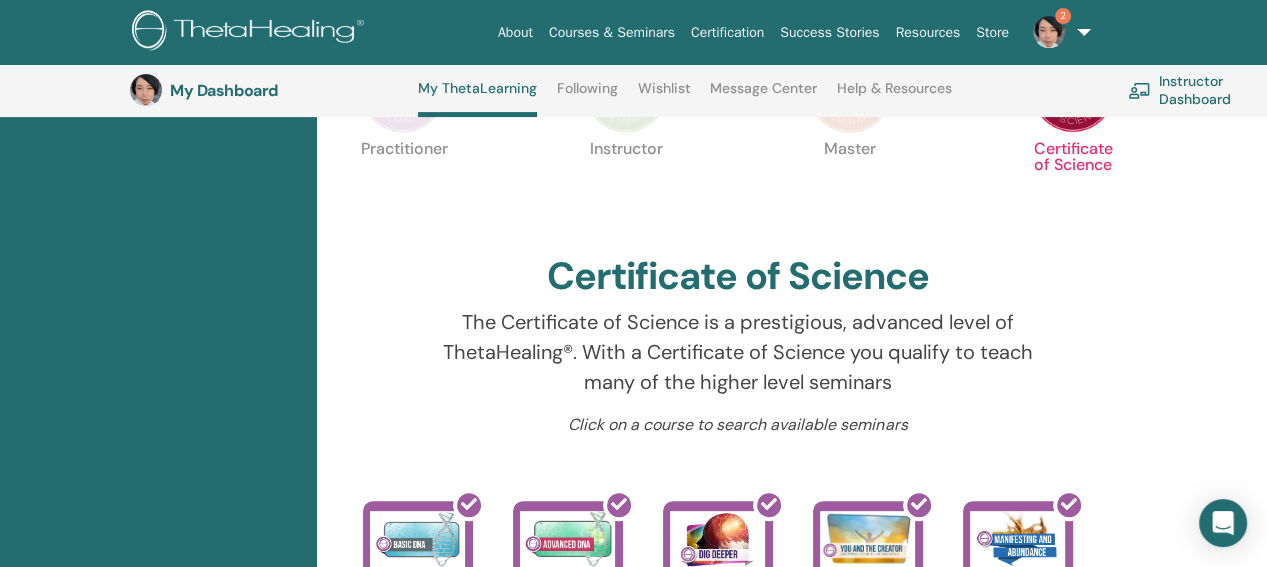 drag, startPoint x: 1068, startPoint y: 267, endPoint x: 1121, endPoint y: 267, distance: 53 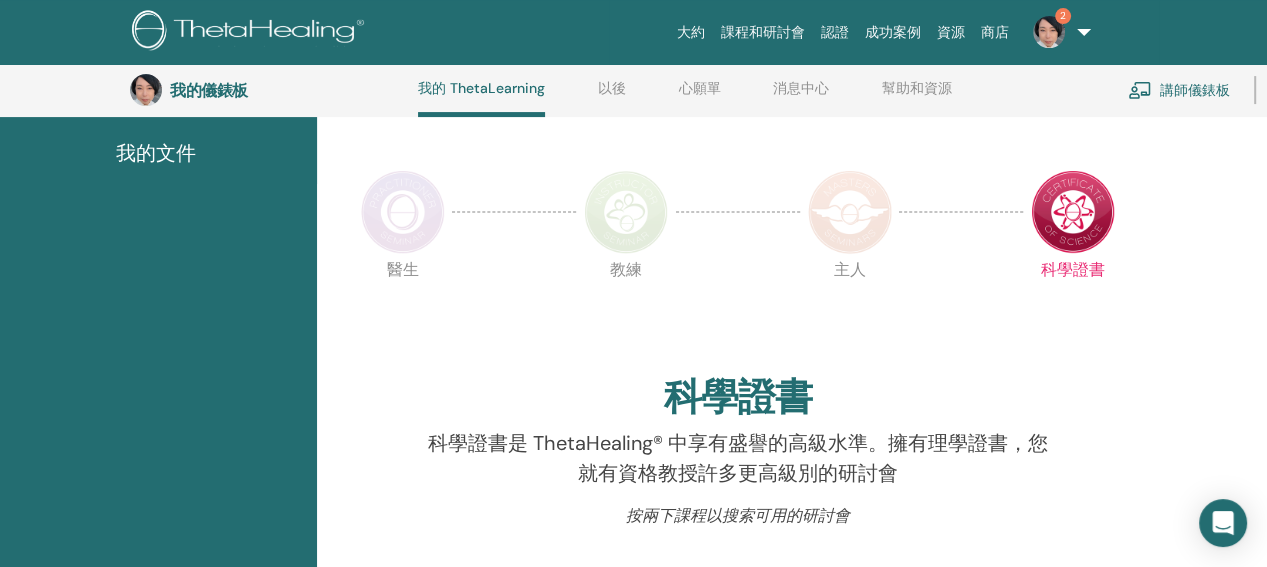 scroll, scrollTop: 386, scrollLeft: 0, axis: vertical 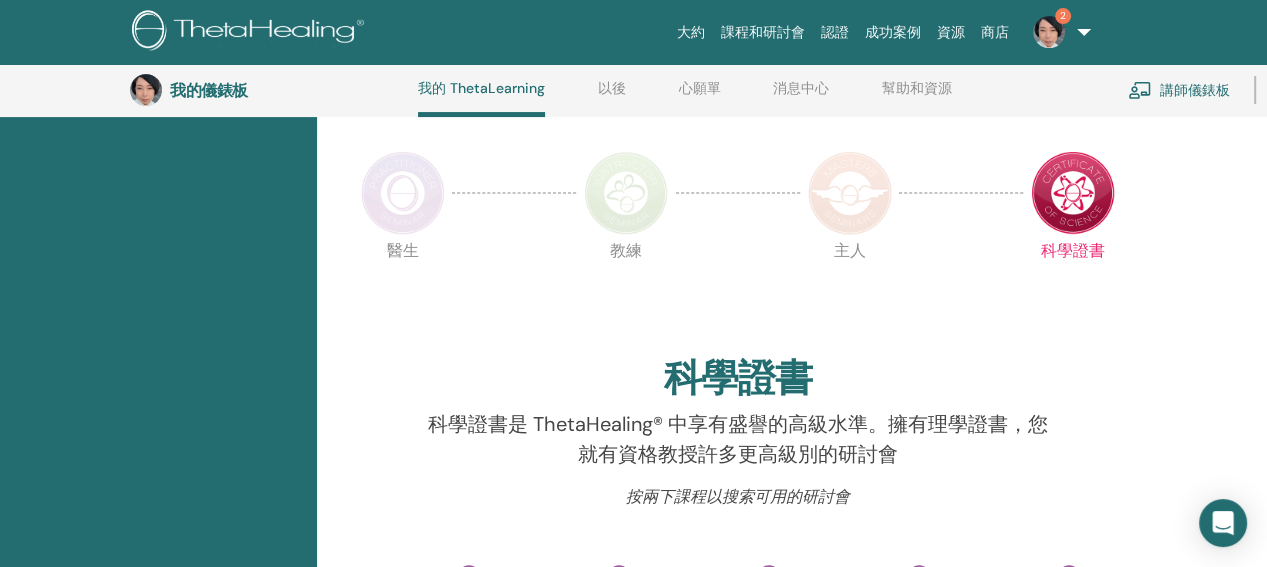 click at bounding box center [850, 193] 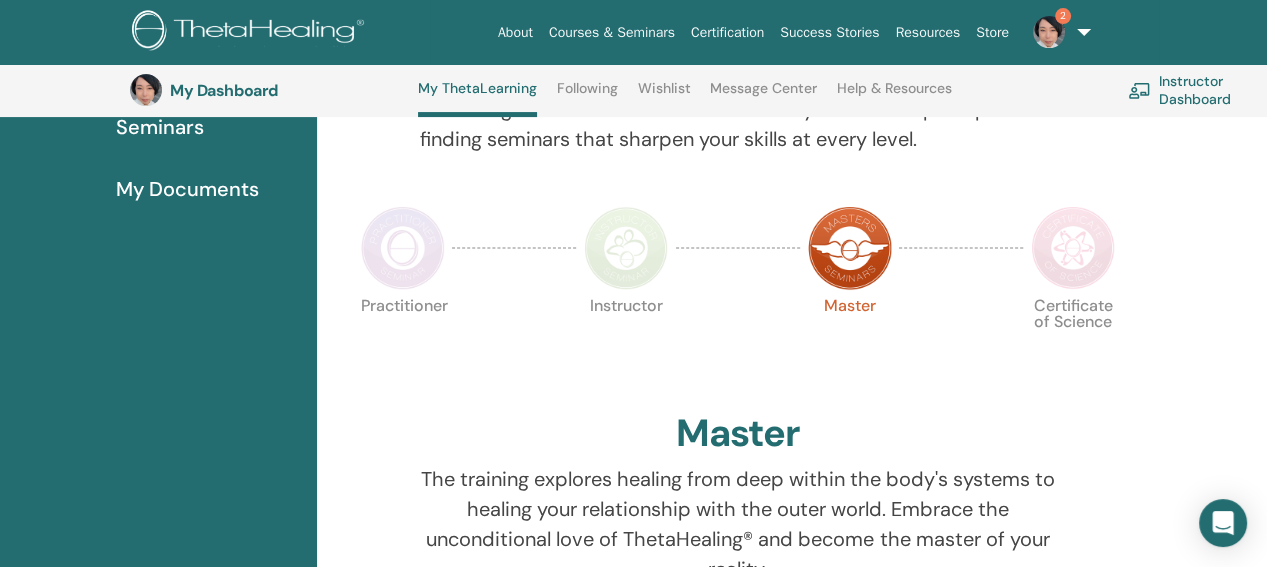 scroll, scrollTop: 386, scrollLeft: 0, axis: vertical 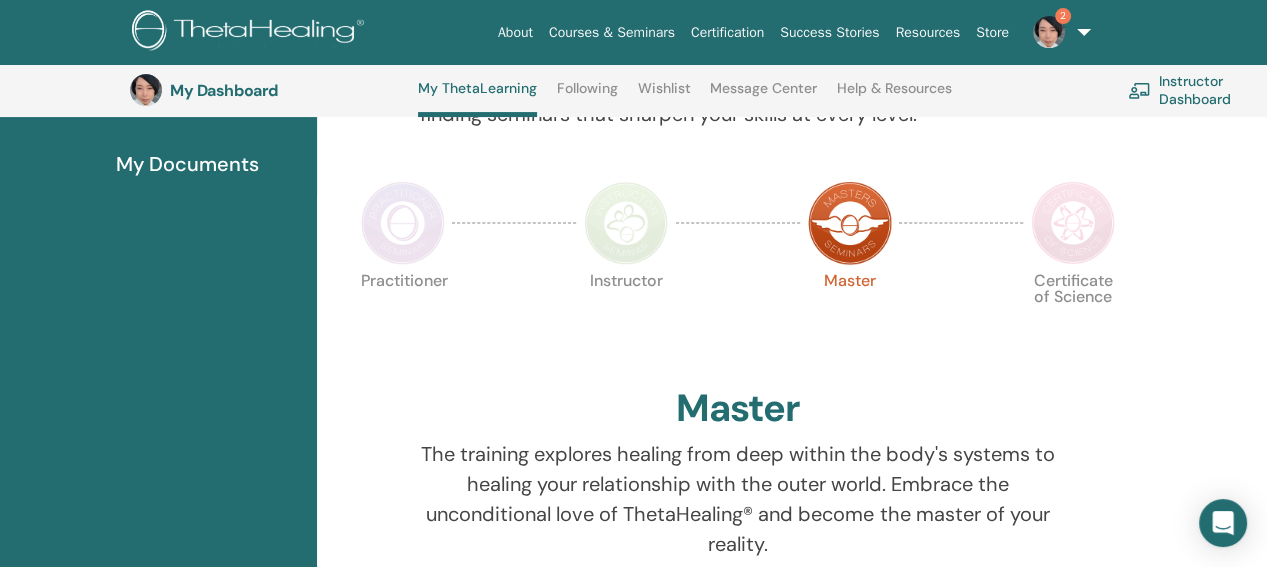 drag, startPoint x: 1009, startPoint y: 144, endPoint x: 1139, endPoint y: 357, distance: 249.53757 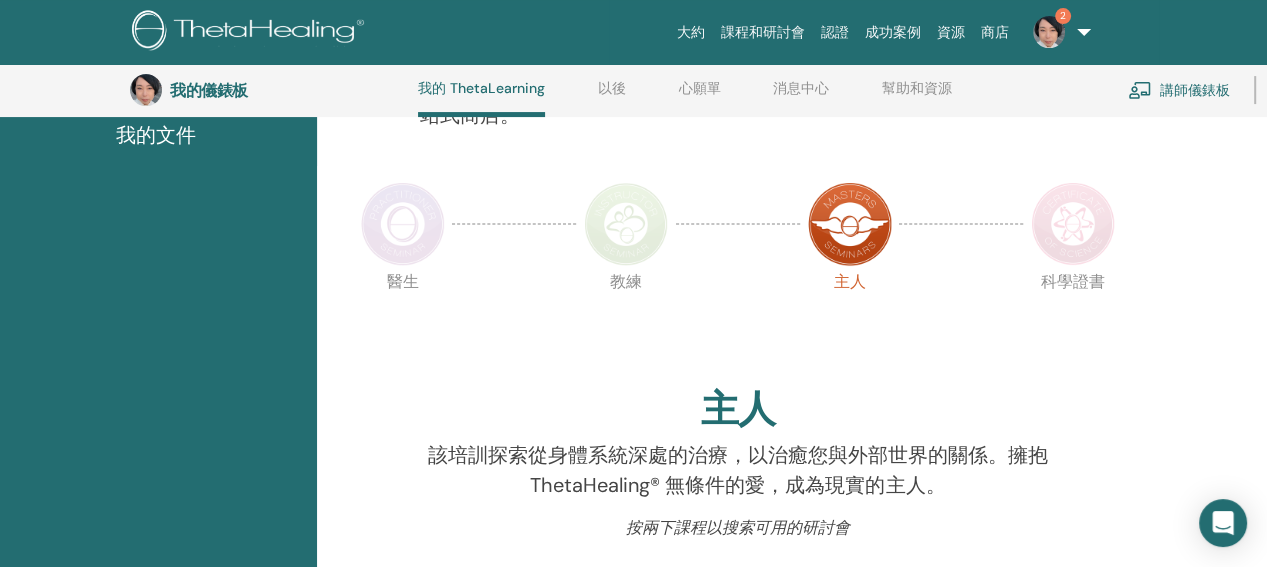 scroll, scrollTop: 318, scrollLeft: 0, axis: vertical 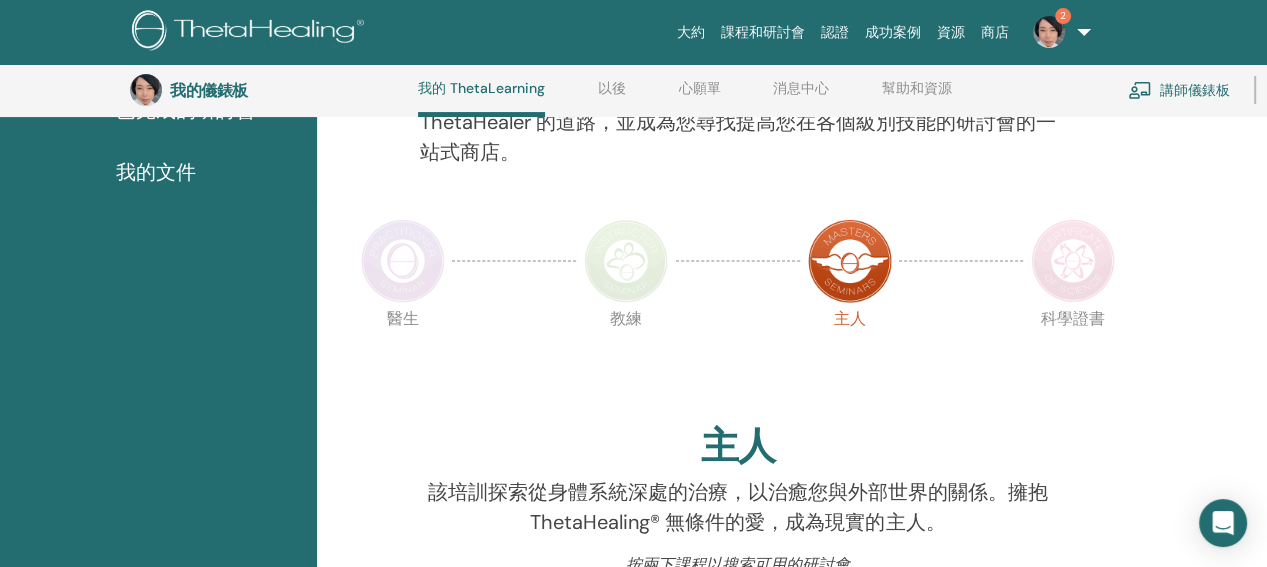 click at bounding box center (1073, 261) 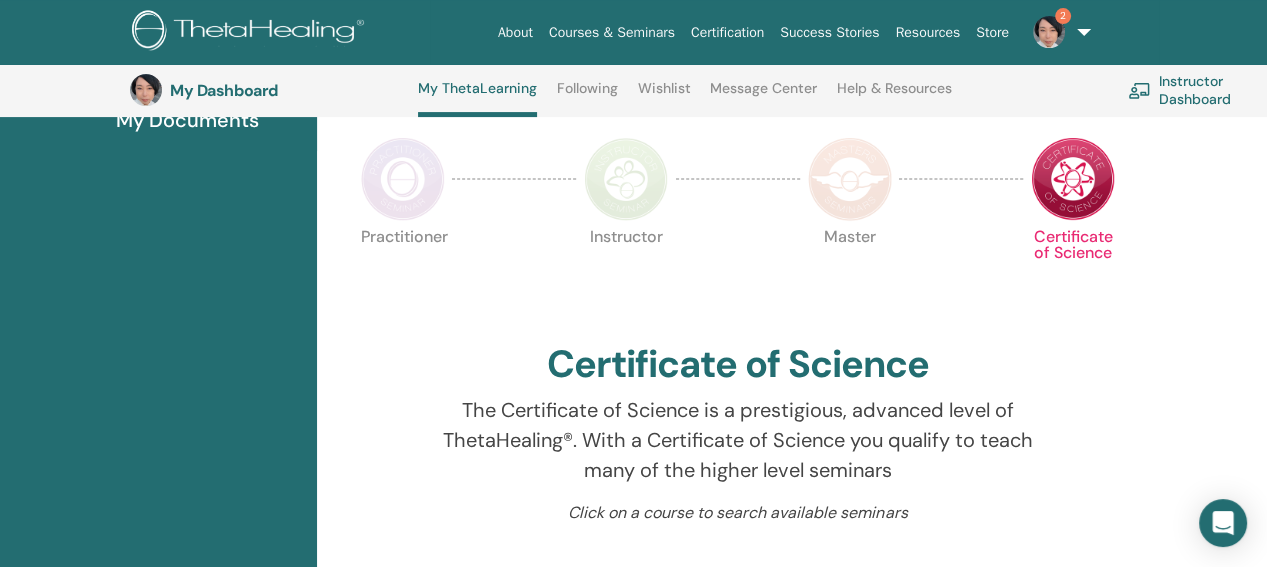 scroll, scrollTop: 452, scrollLeft: 0, axis: vertical 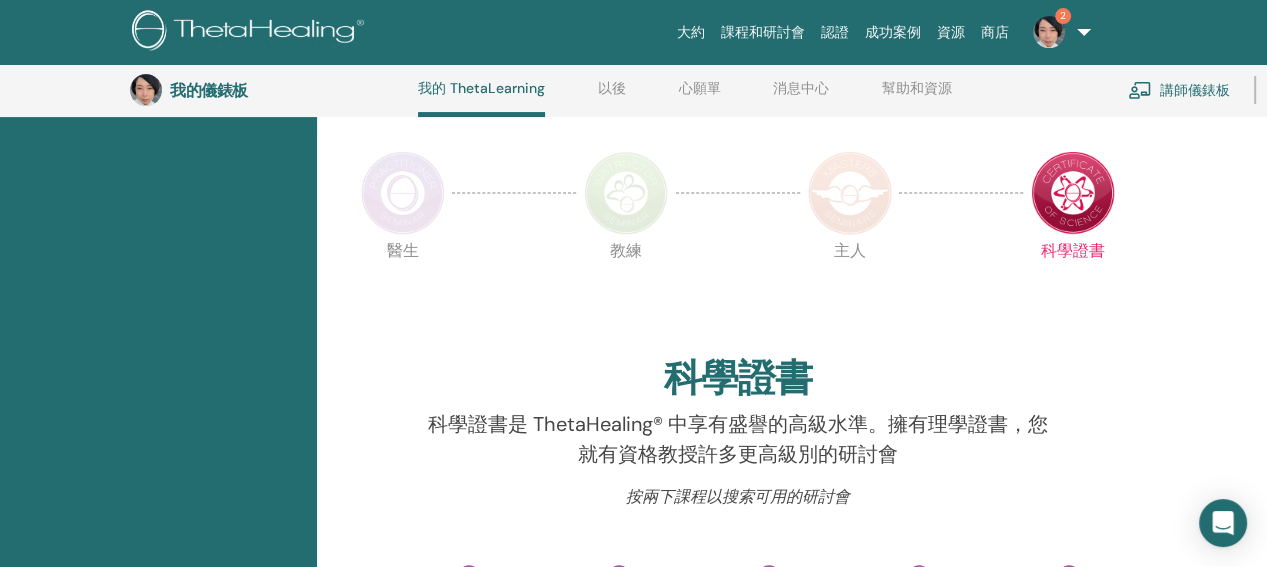 click at bounding box center (850, 193) 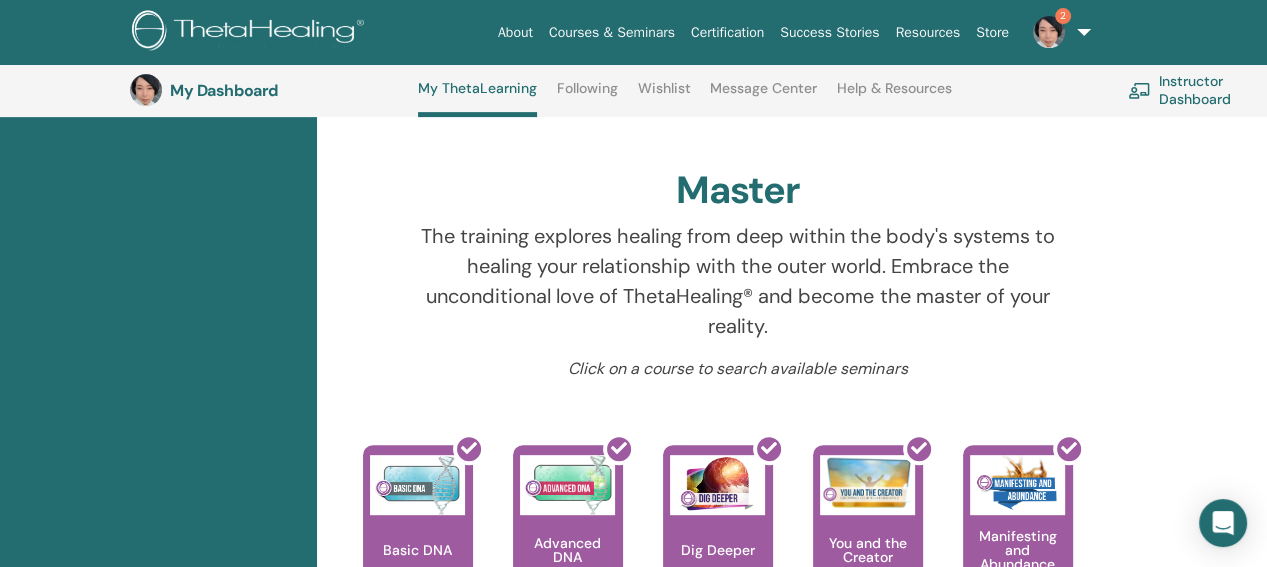 scroll, scrollTop: 585, scrollLeft: 0, axis: vertical 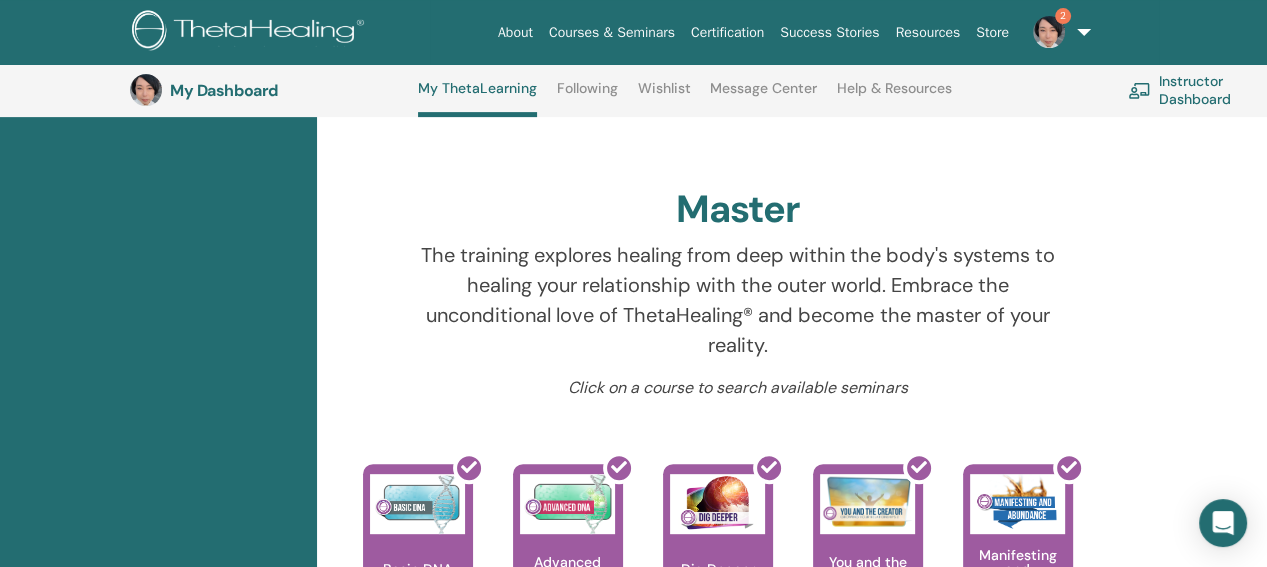 click on "Wishlist" at bounding box center [664, 96] 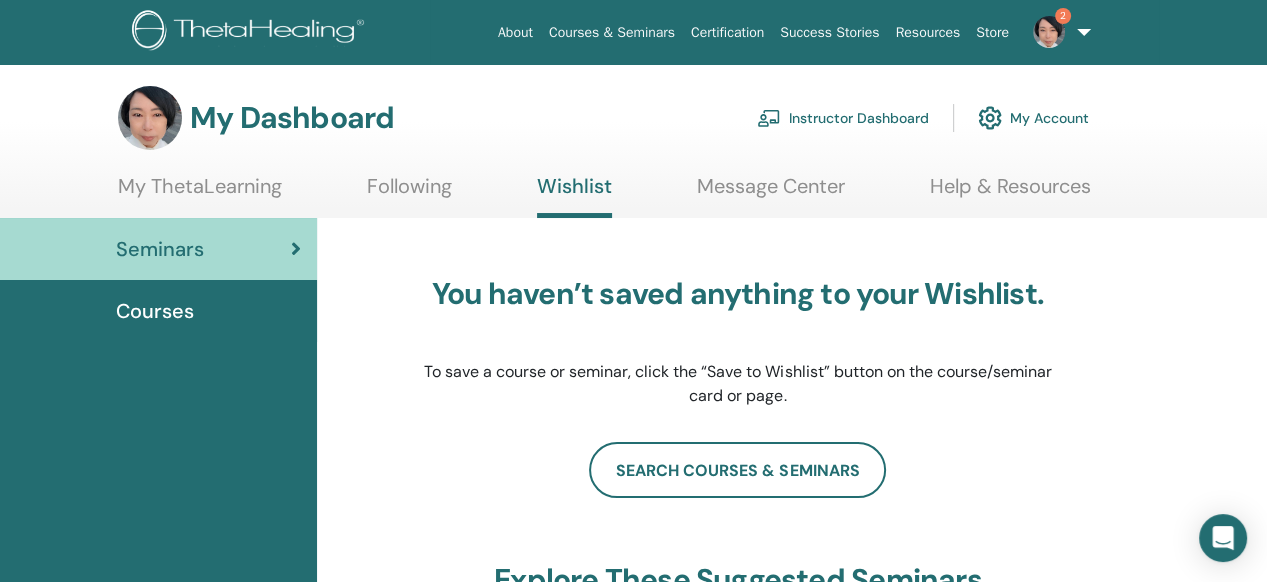 scroll, scrollTop: 0, scrollLeft: 0, axis: both 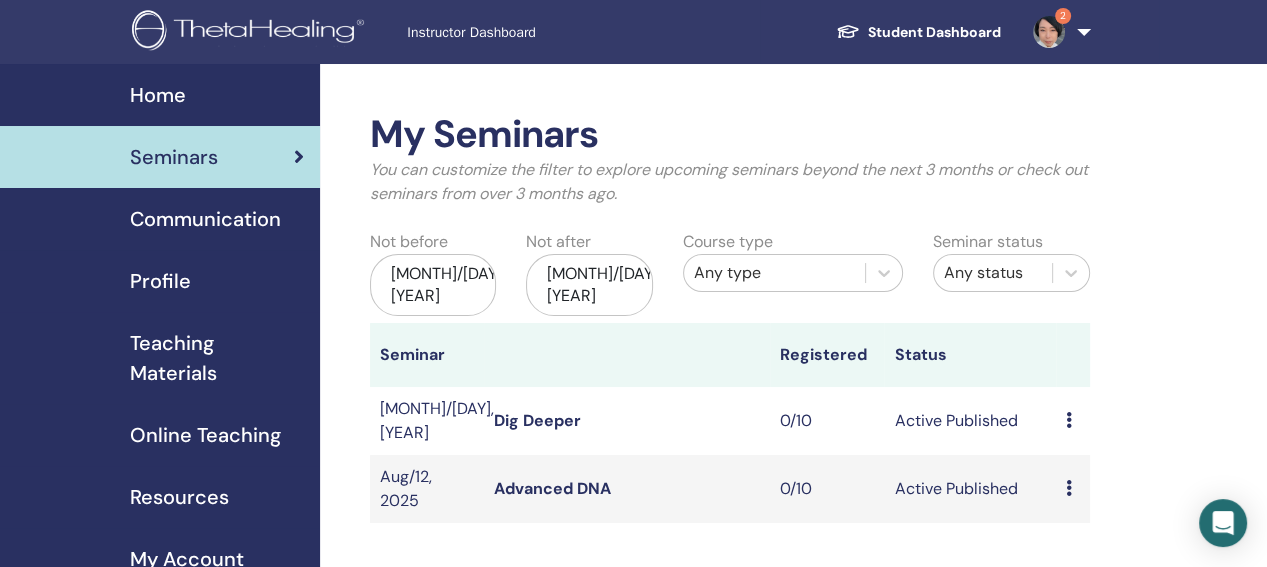 click on "2" at bounding box center [1058, 32] 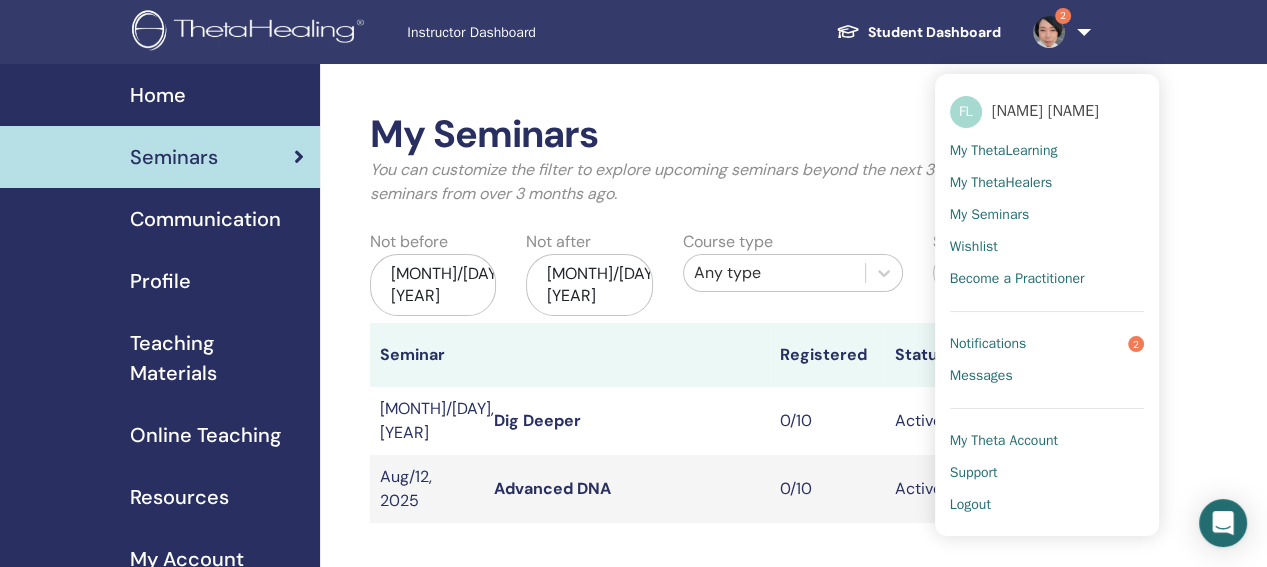 click on "My ThetaLearning" at bounding box center (1004, 151) 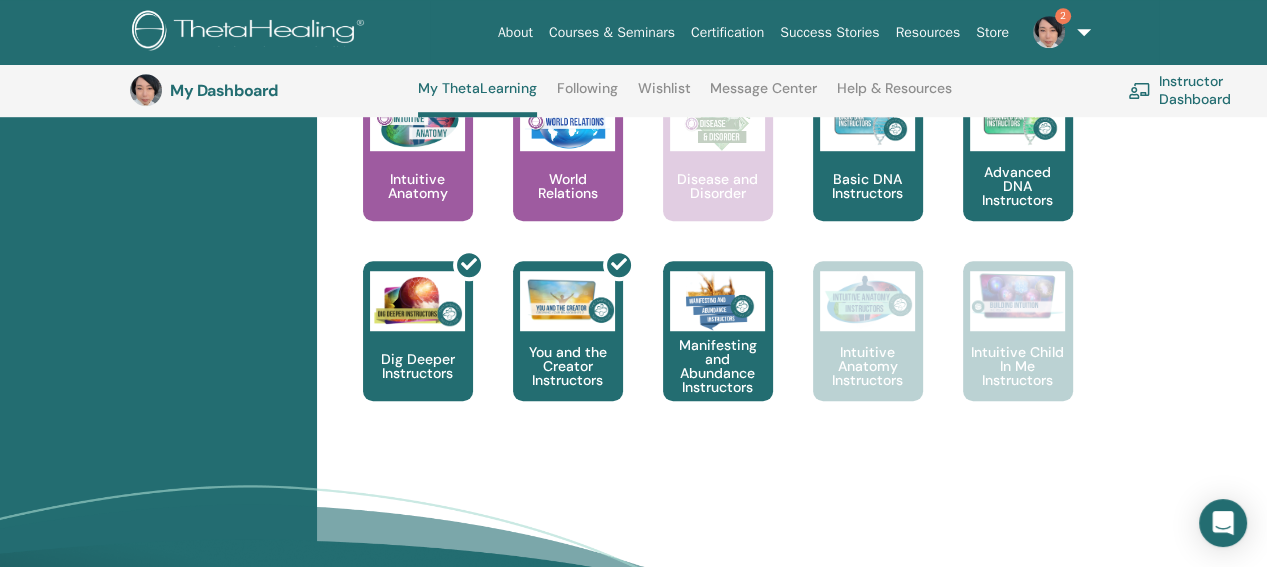 scroll, scrollTop: 1185, scrollLeft: 0, axis: vertical 